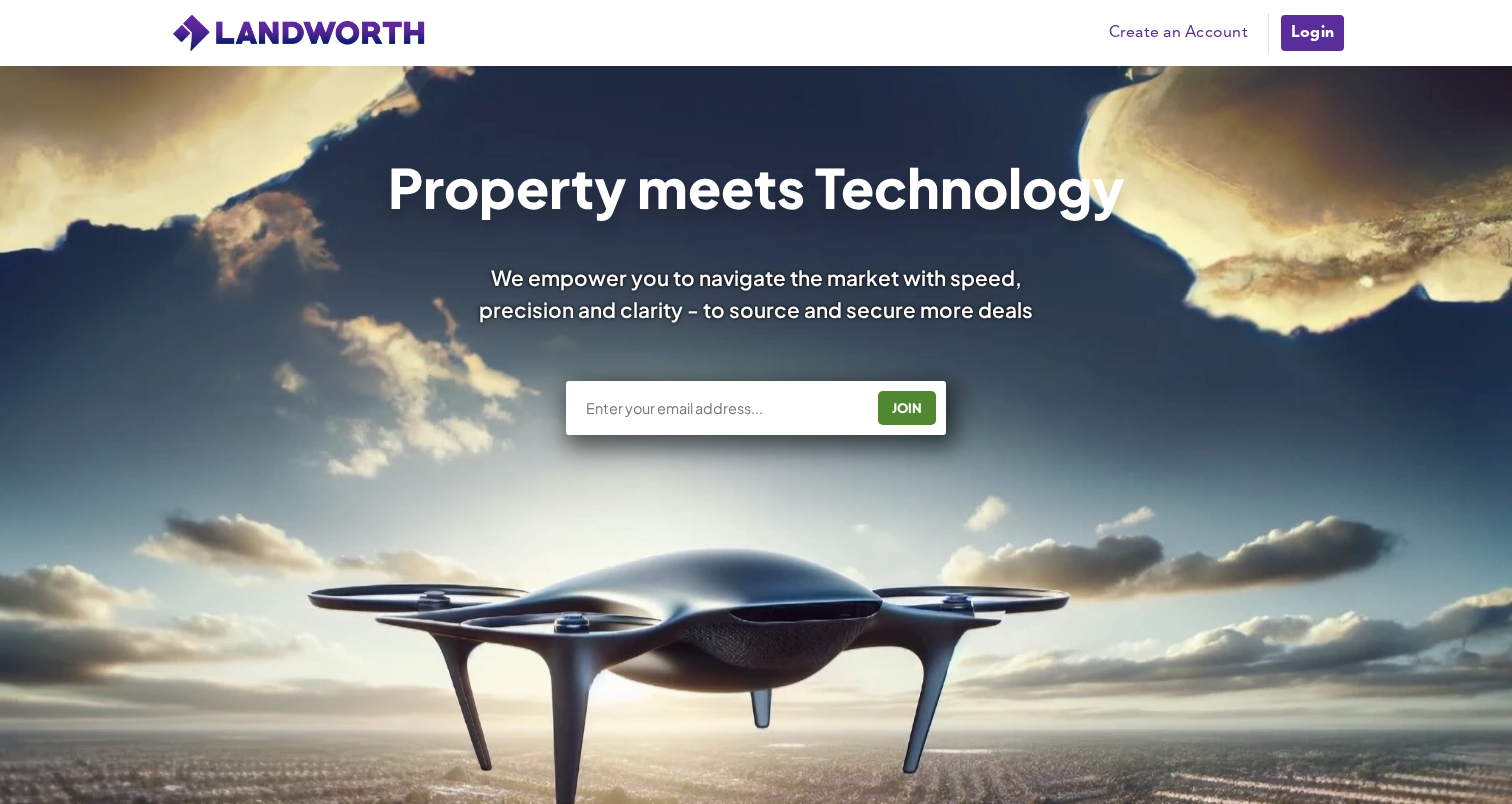 scroll, scrollTop: 0, scrollLeft: 0, axis: both 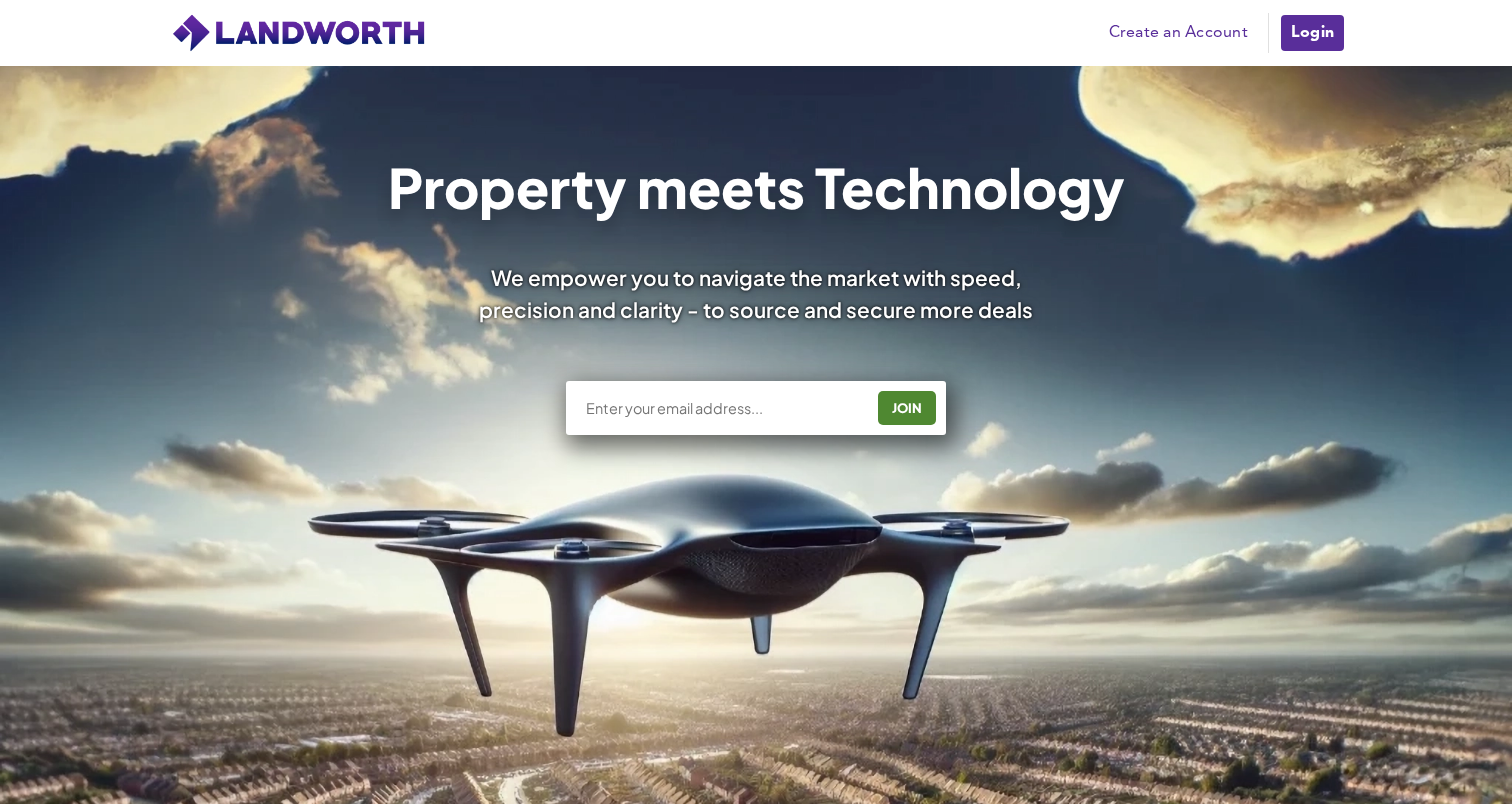 click on "JOIN" at bounding box center (756, 408) 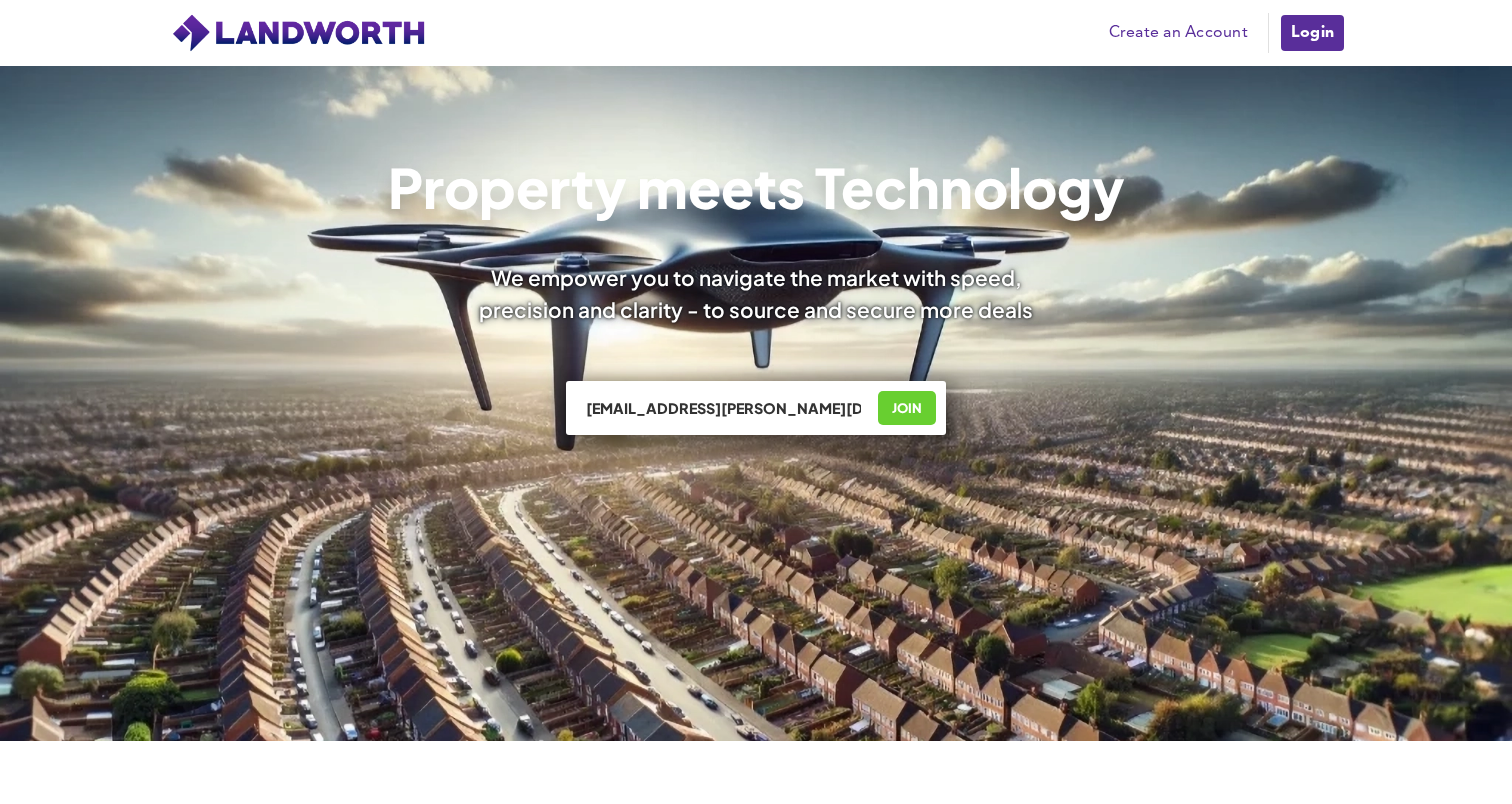 scroll, scrollTop: 0, scrollLeft: 0, axis: both 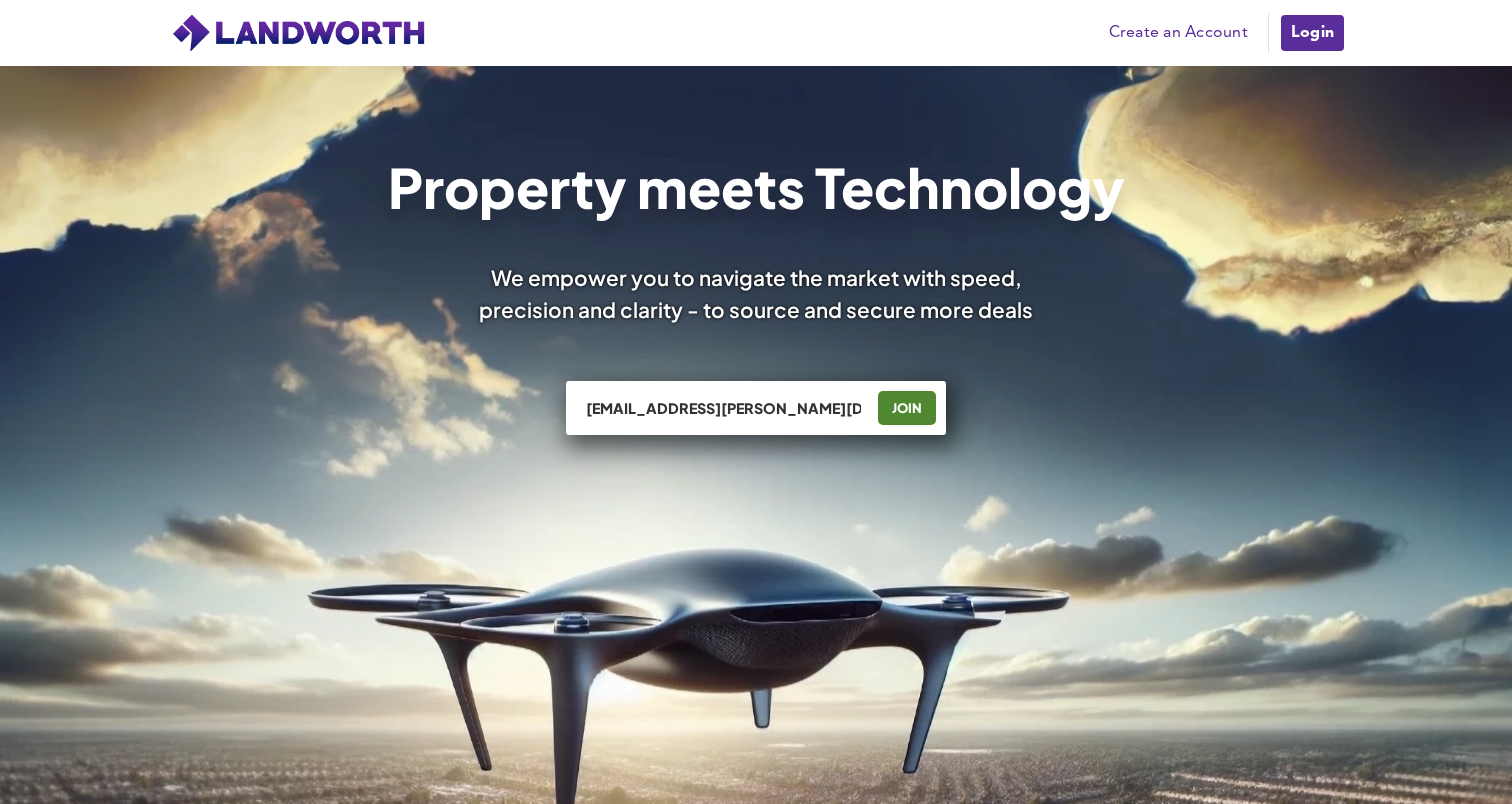 click on "Create an Account" at bounding box center (1178, 33) 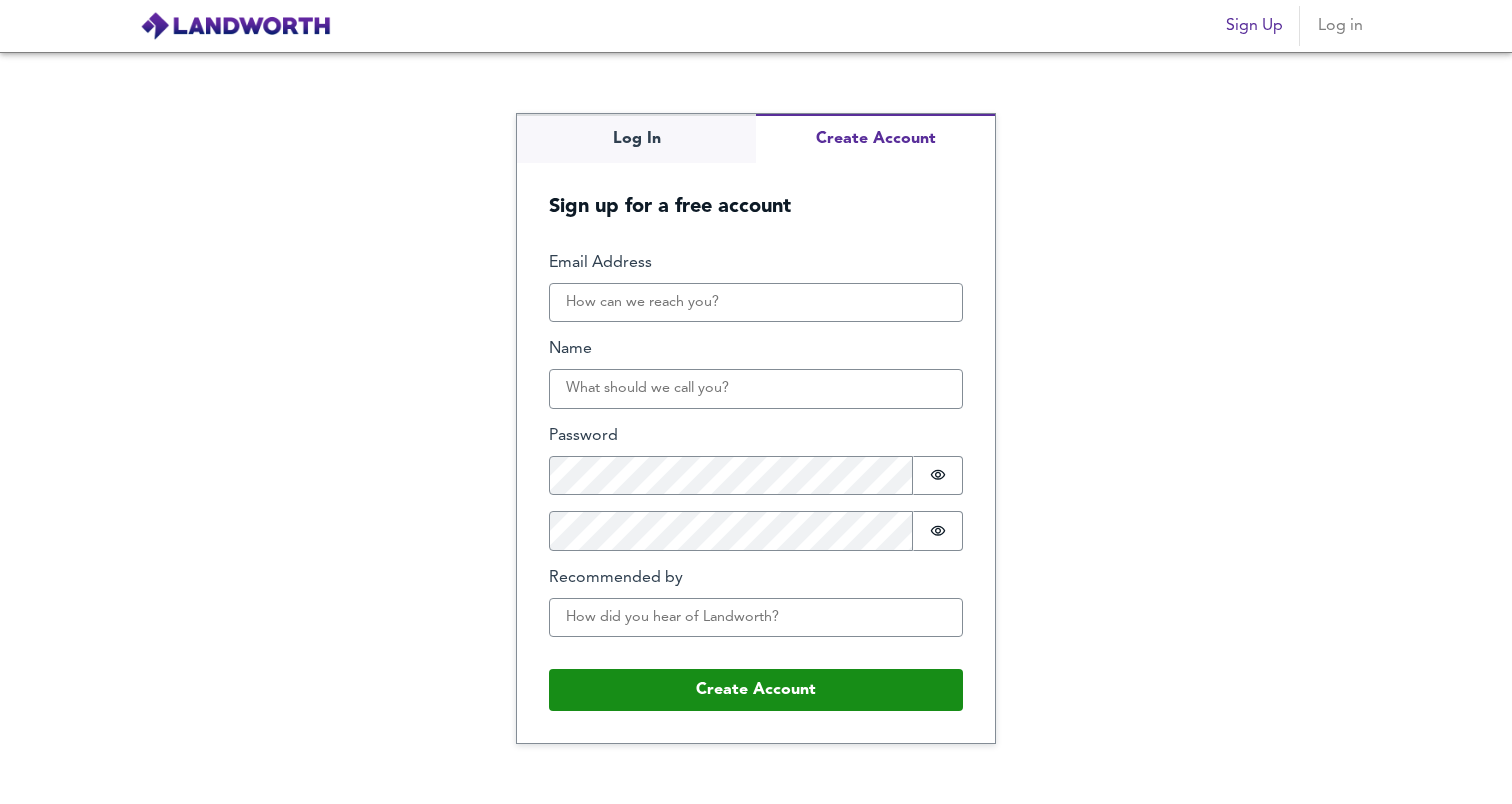 scroll, scrollTop: 0, scrollLeft: 0, axis: both 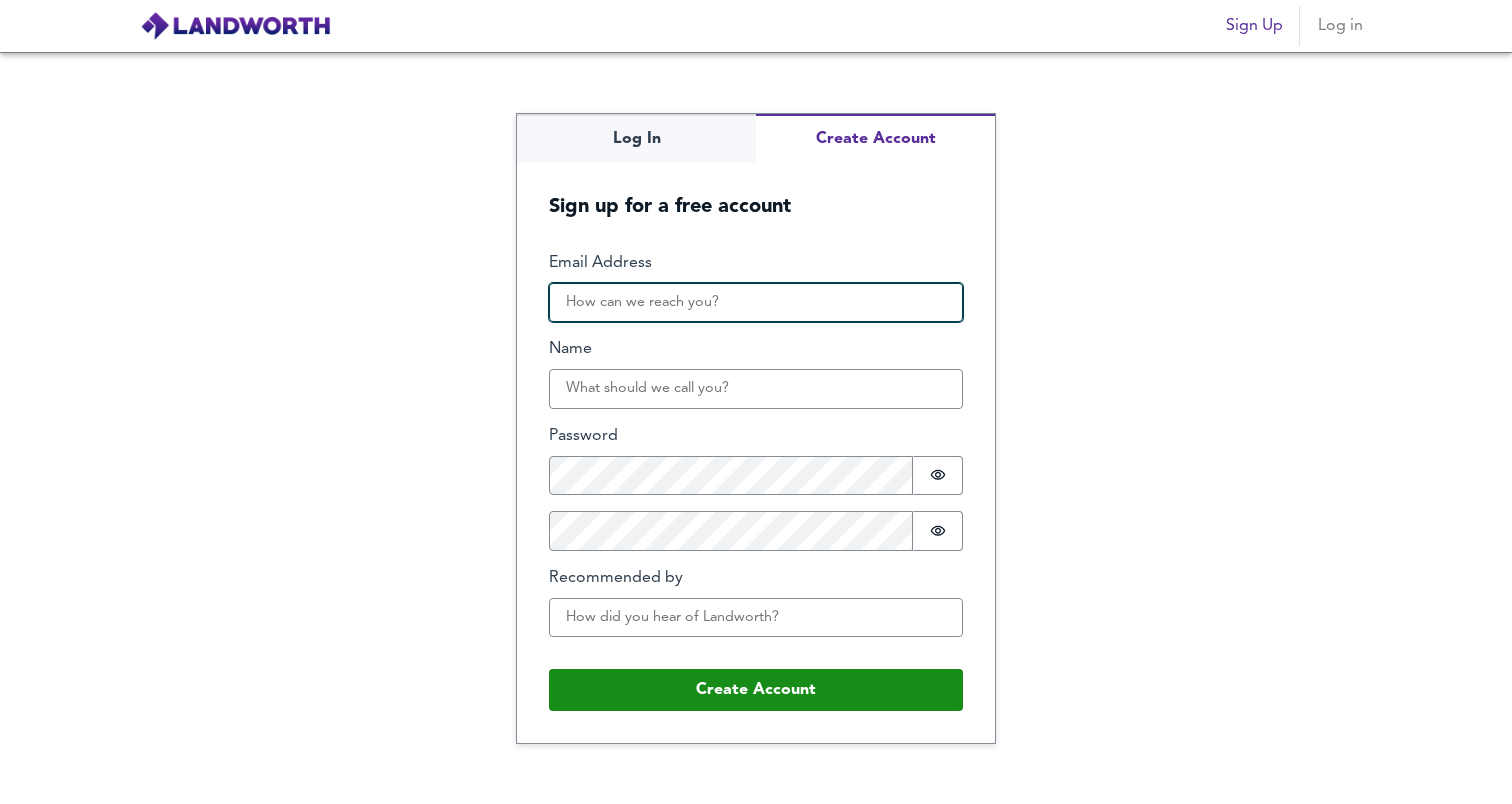 click on "Email Address" at bounding box center (756, 303) 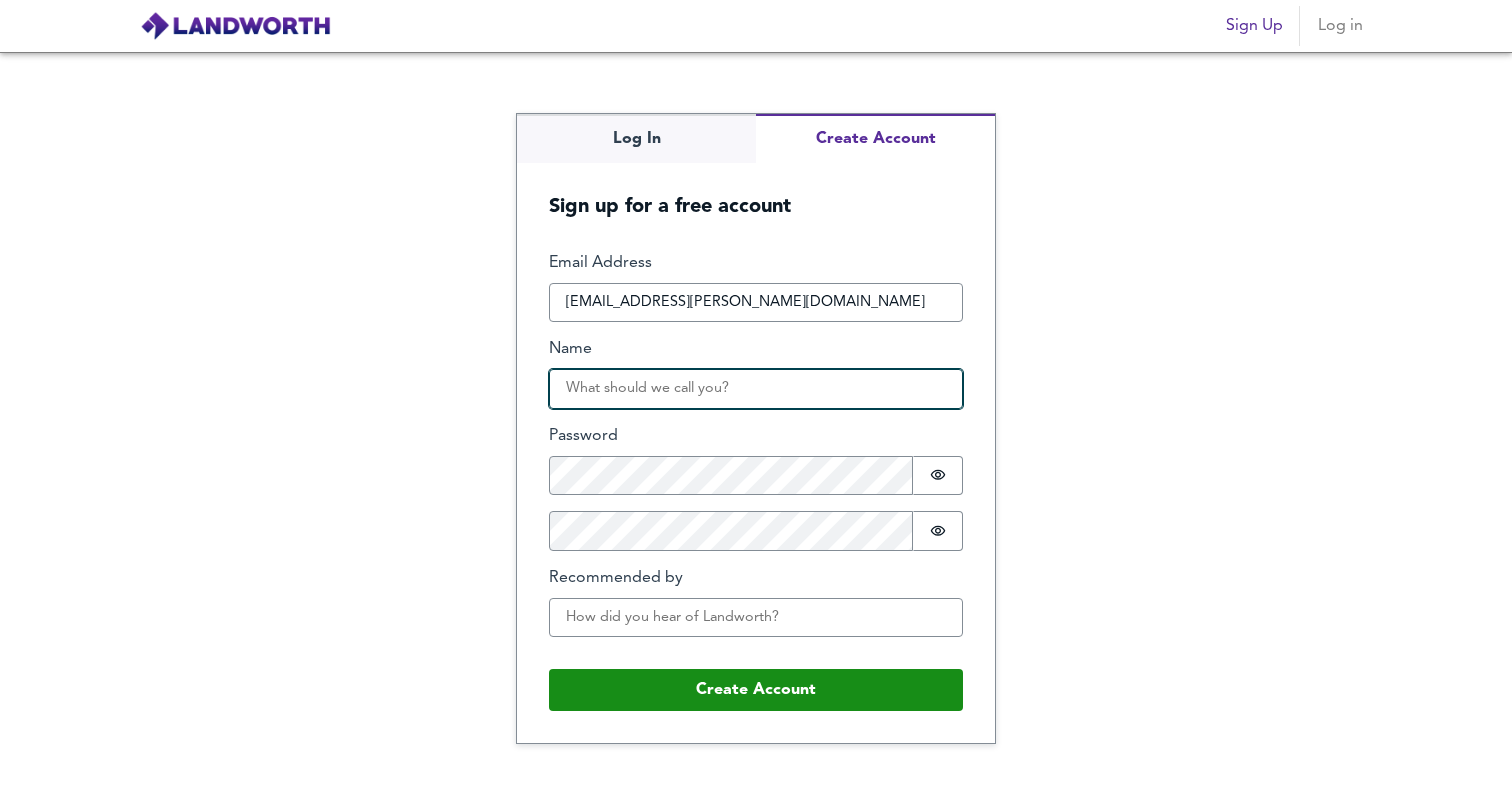 type on "[PERSON_NAME]" 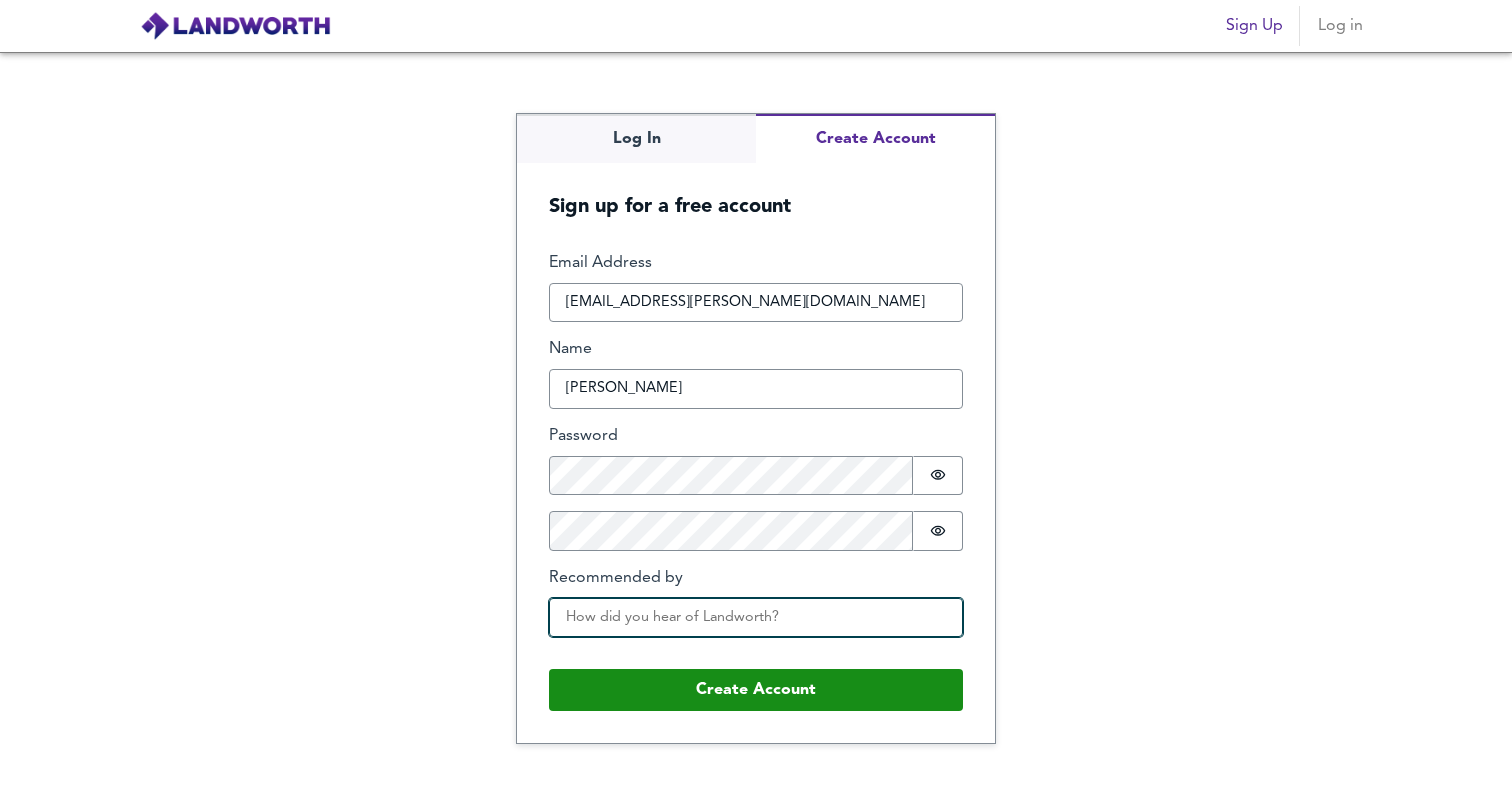 click on "Recommended by" at bounding box center (756, 618) 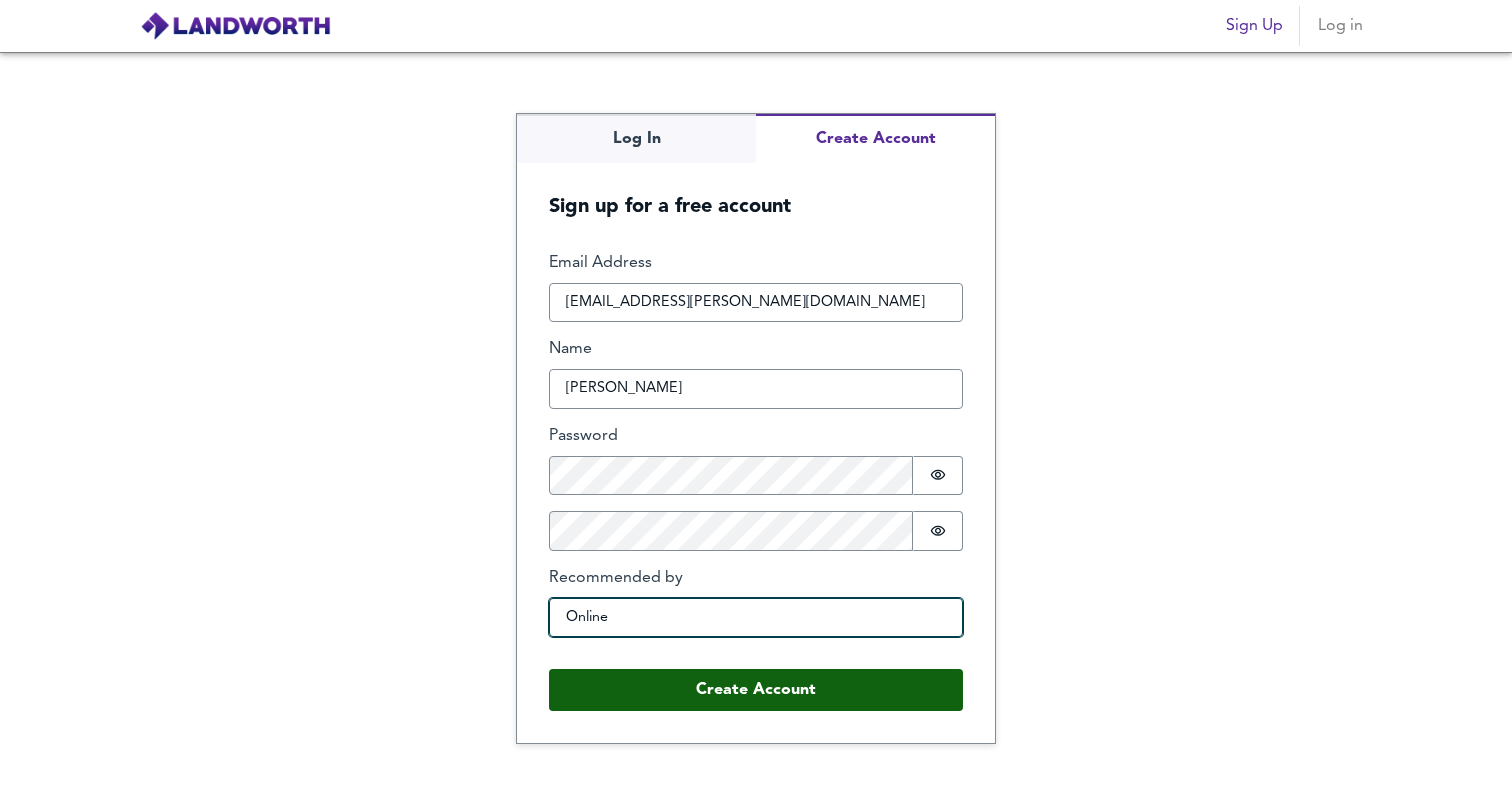 type on "Online" 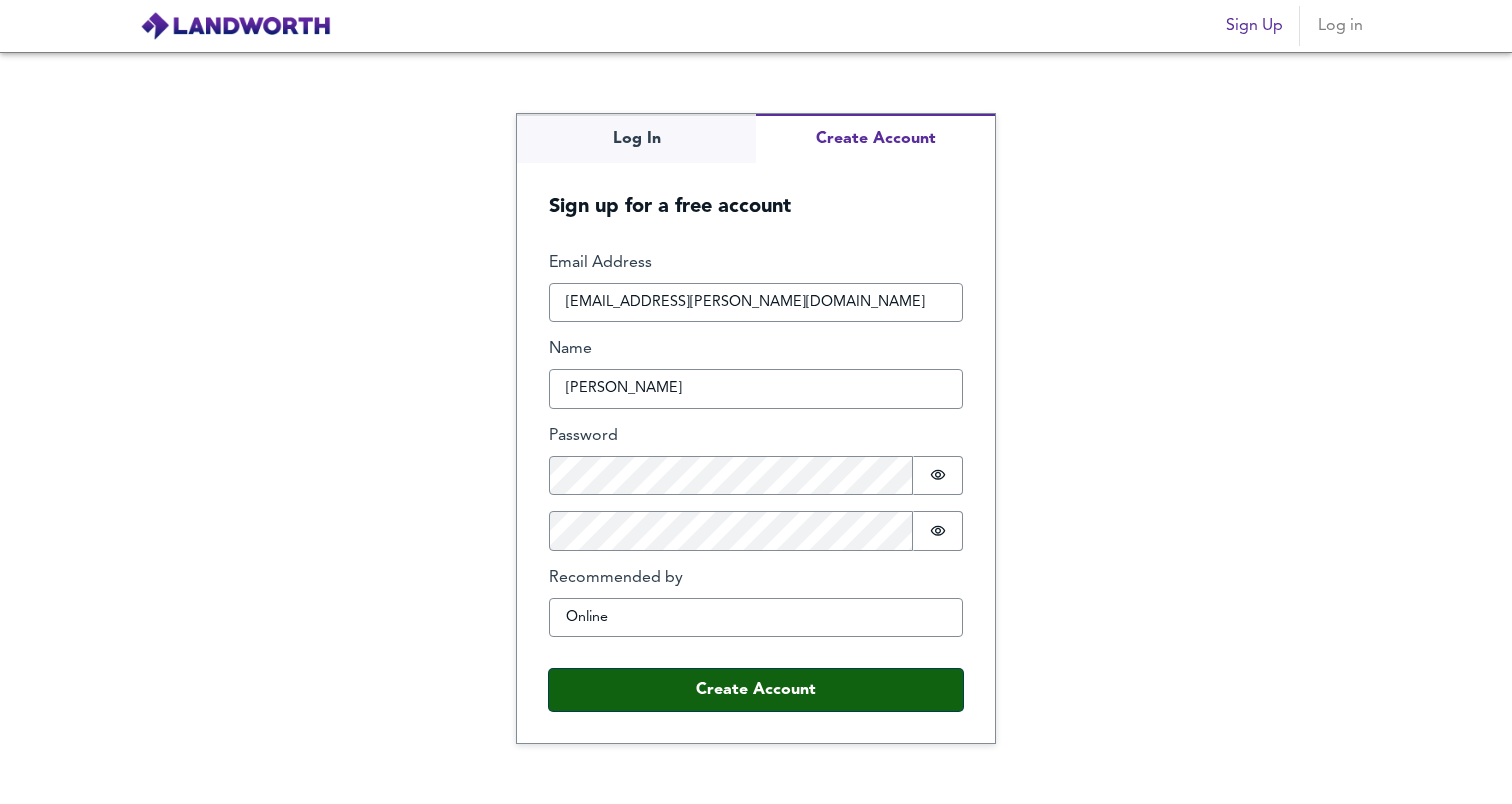 click on "Create Account" at bounding box center [756, 690] 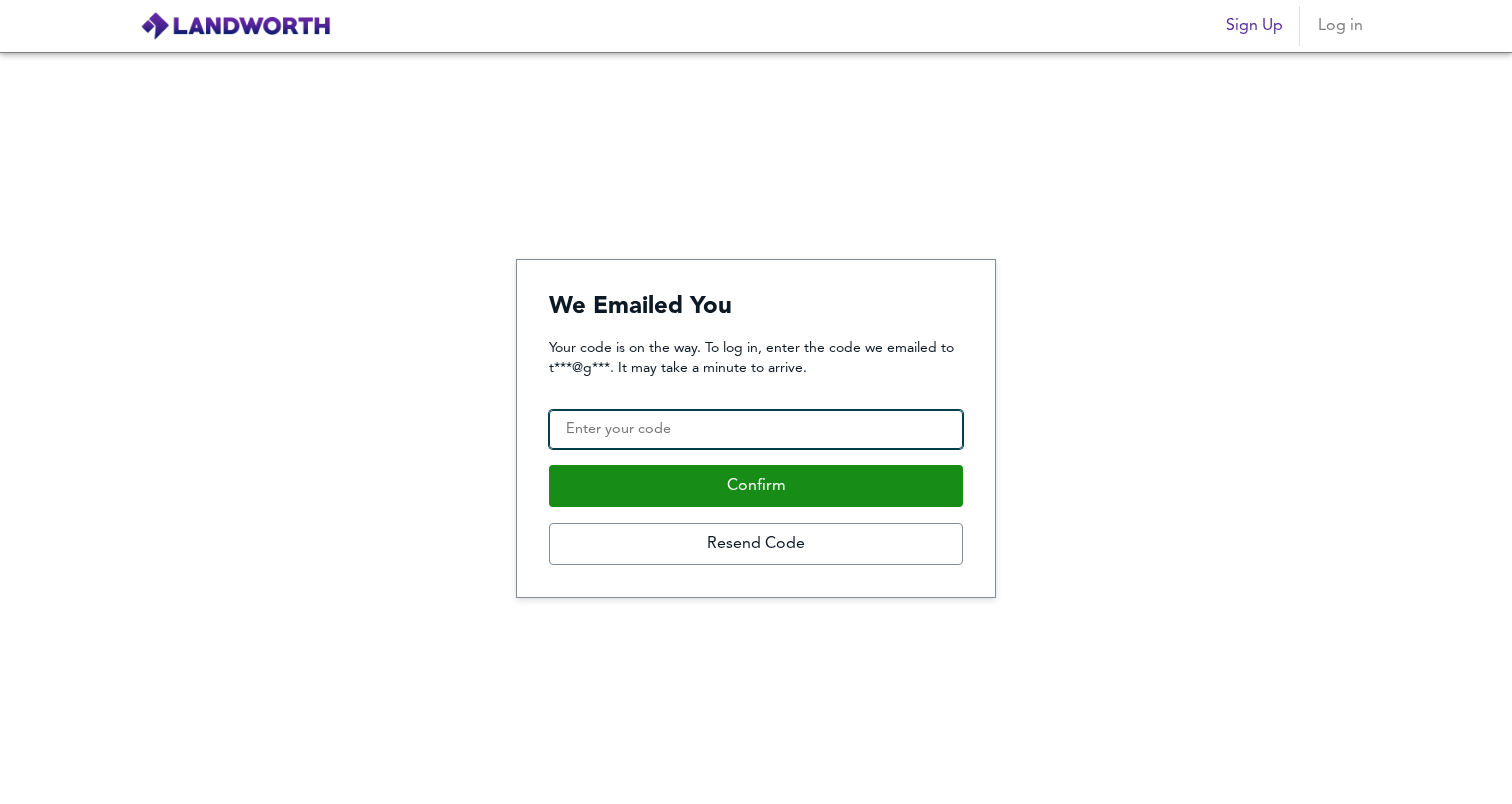 click on "Confirmation Code" at bounding box center (756, 430) 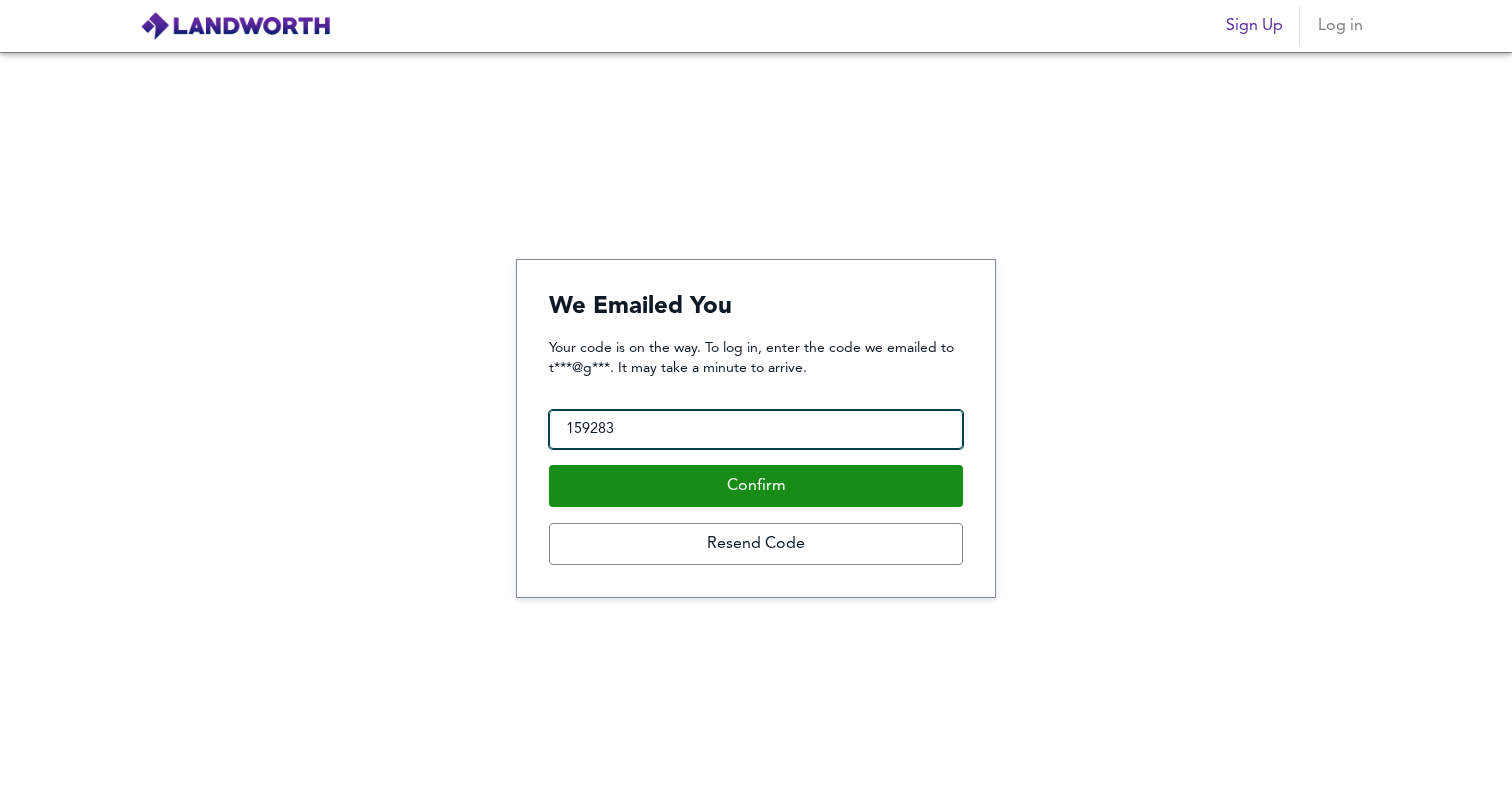 type on "159283" 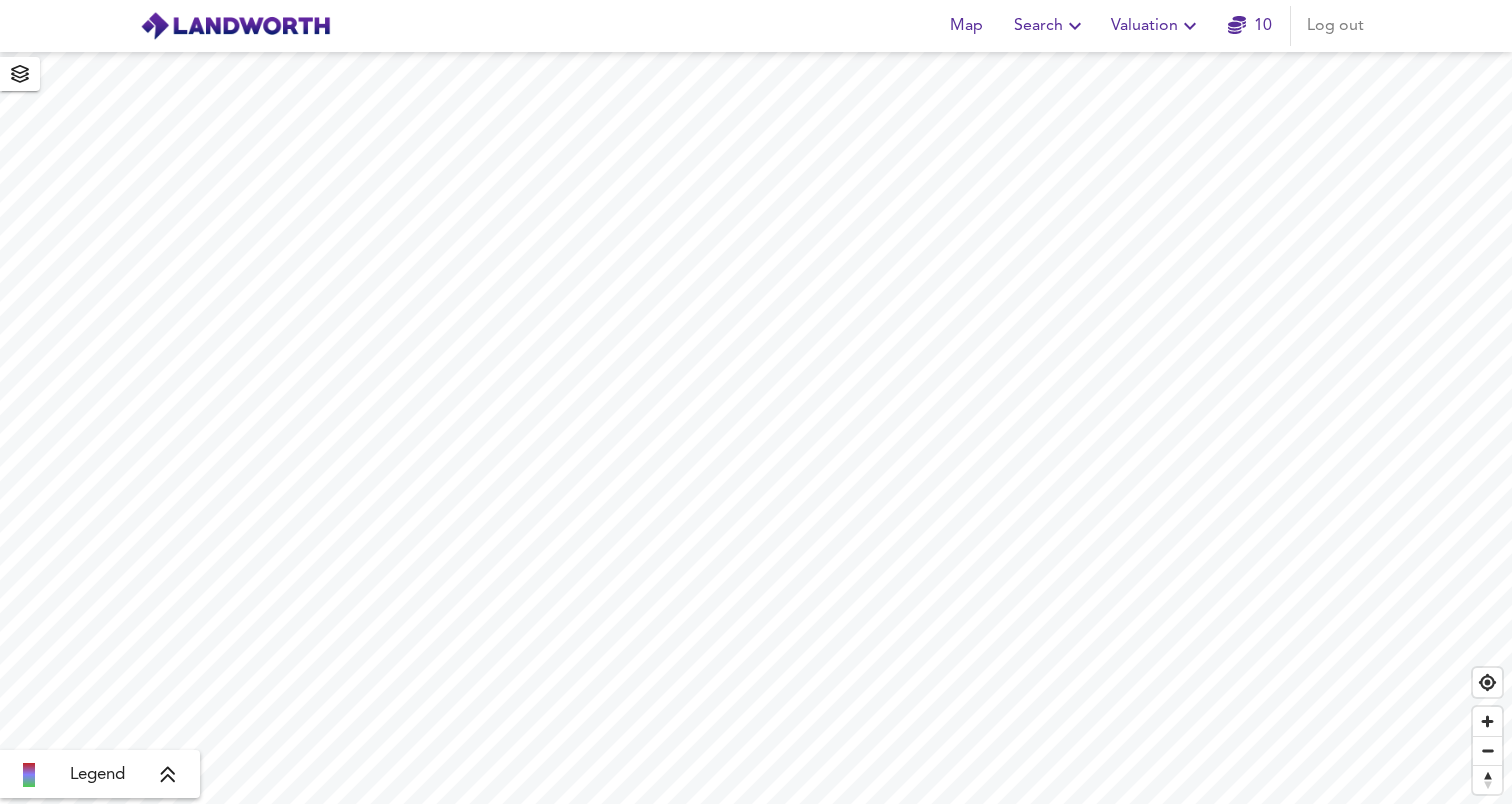 scroll, scrollTop: 0, scrollLeft: 0, axis: both 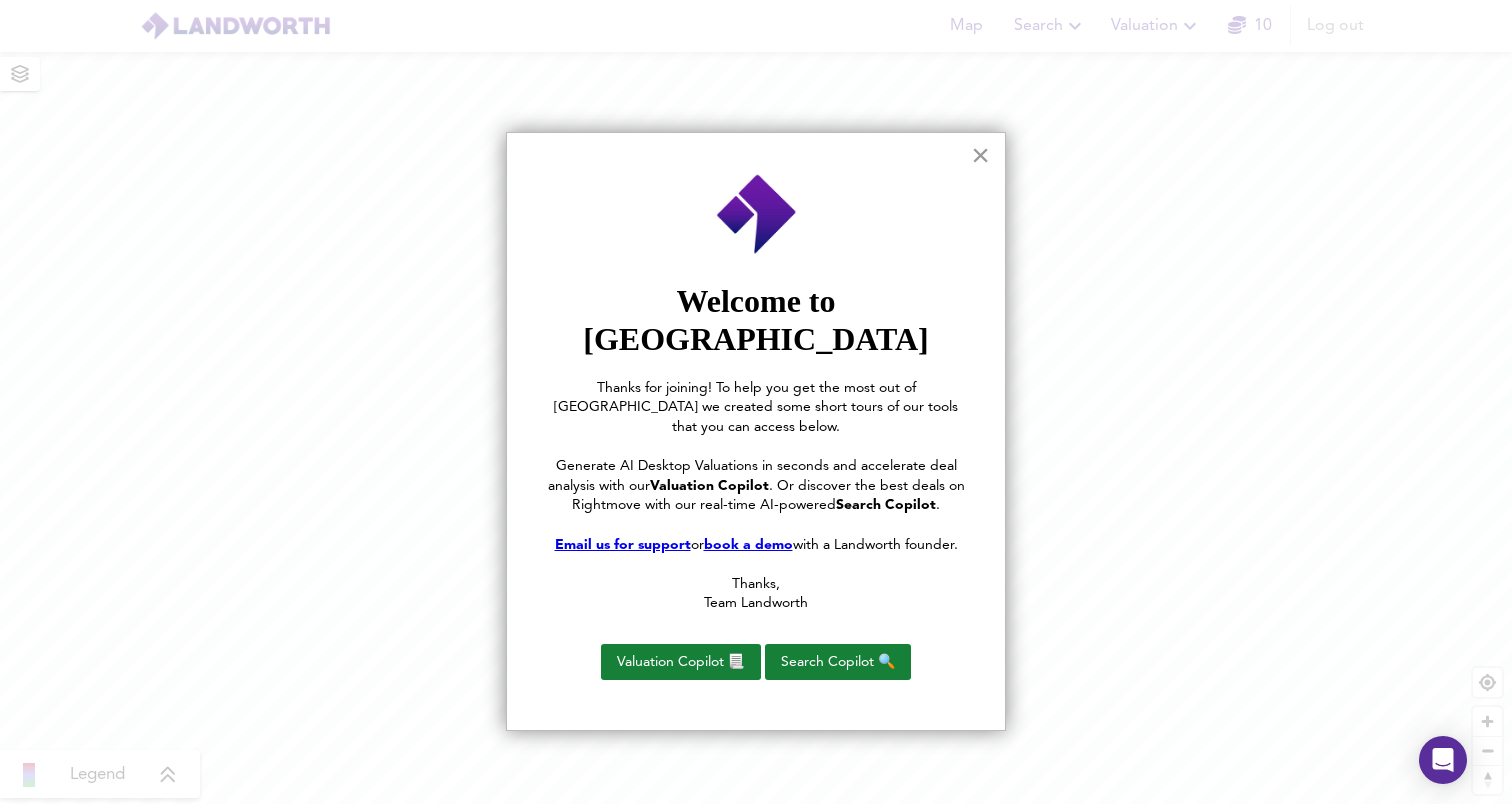 click on "×" at bounding box center (980, 155) 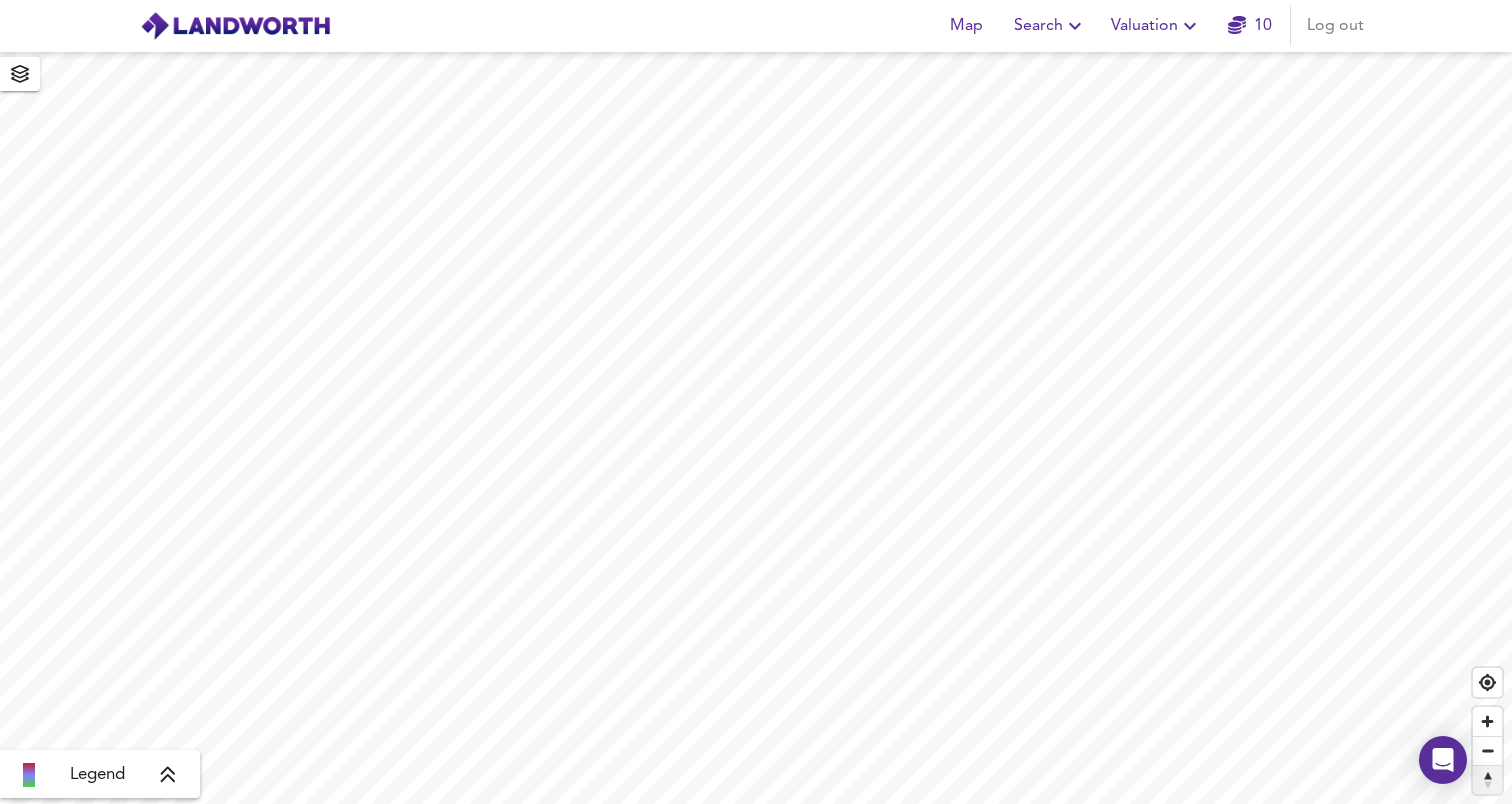 click at bounding box center [1487, 780] 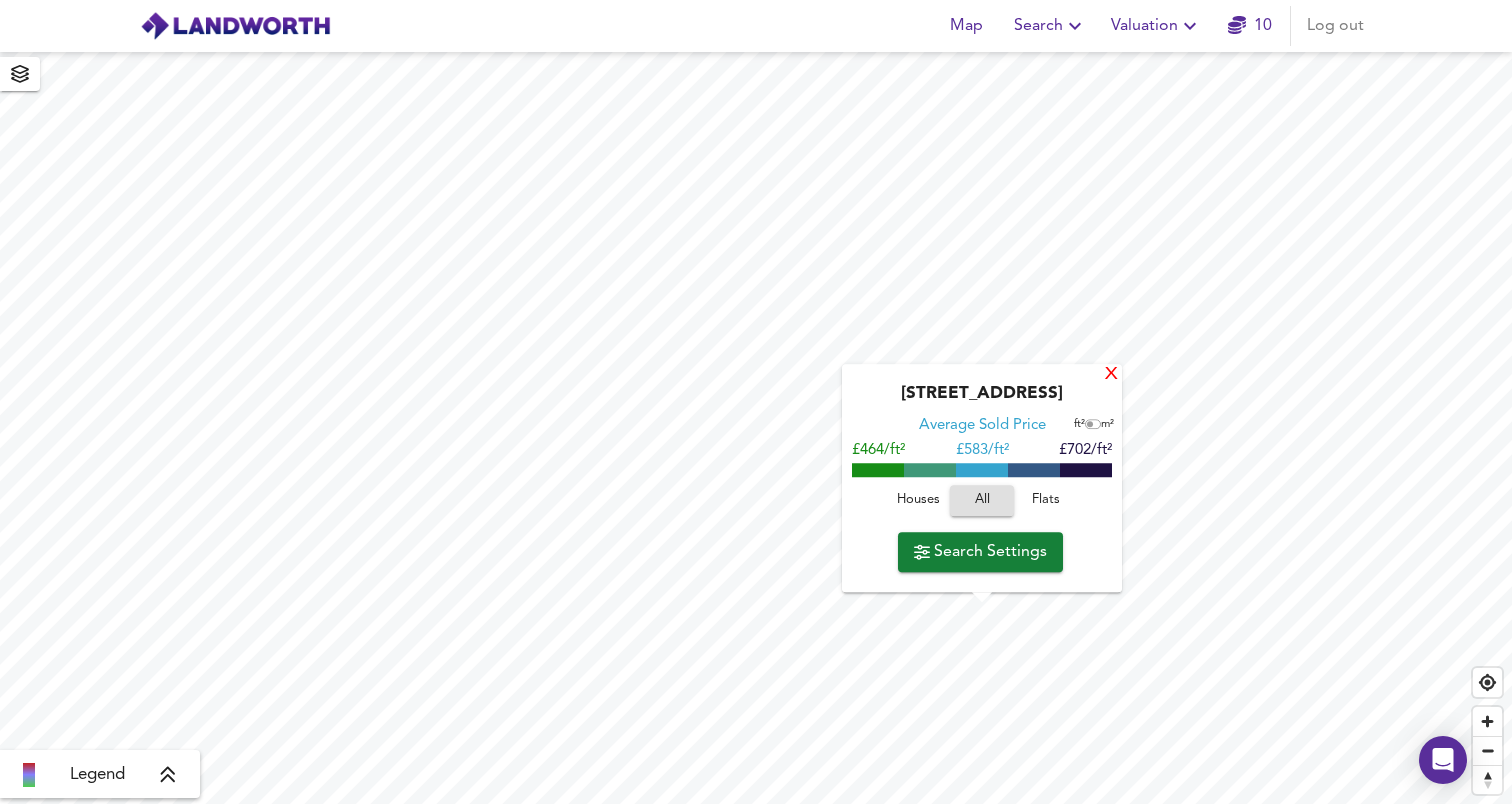 click on "X" at bounding box center (1111, 375) 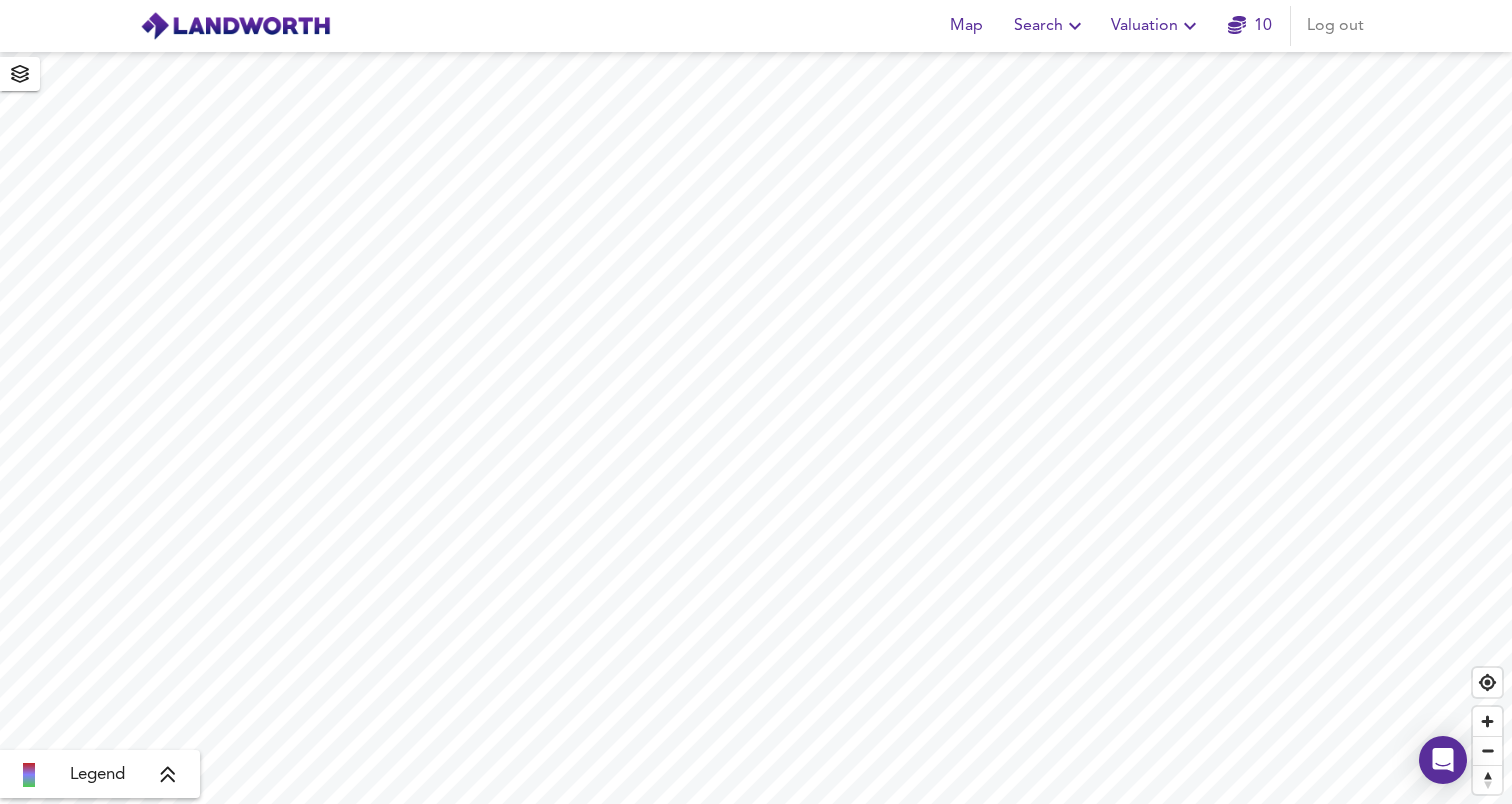 click 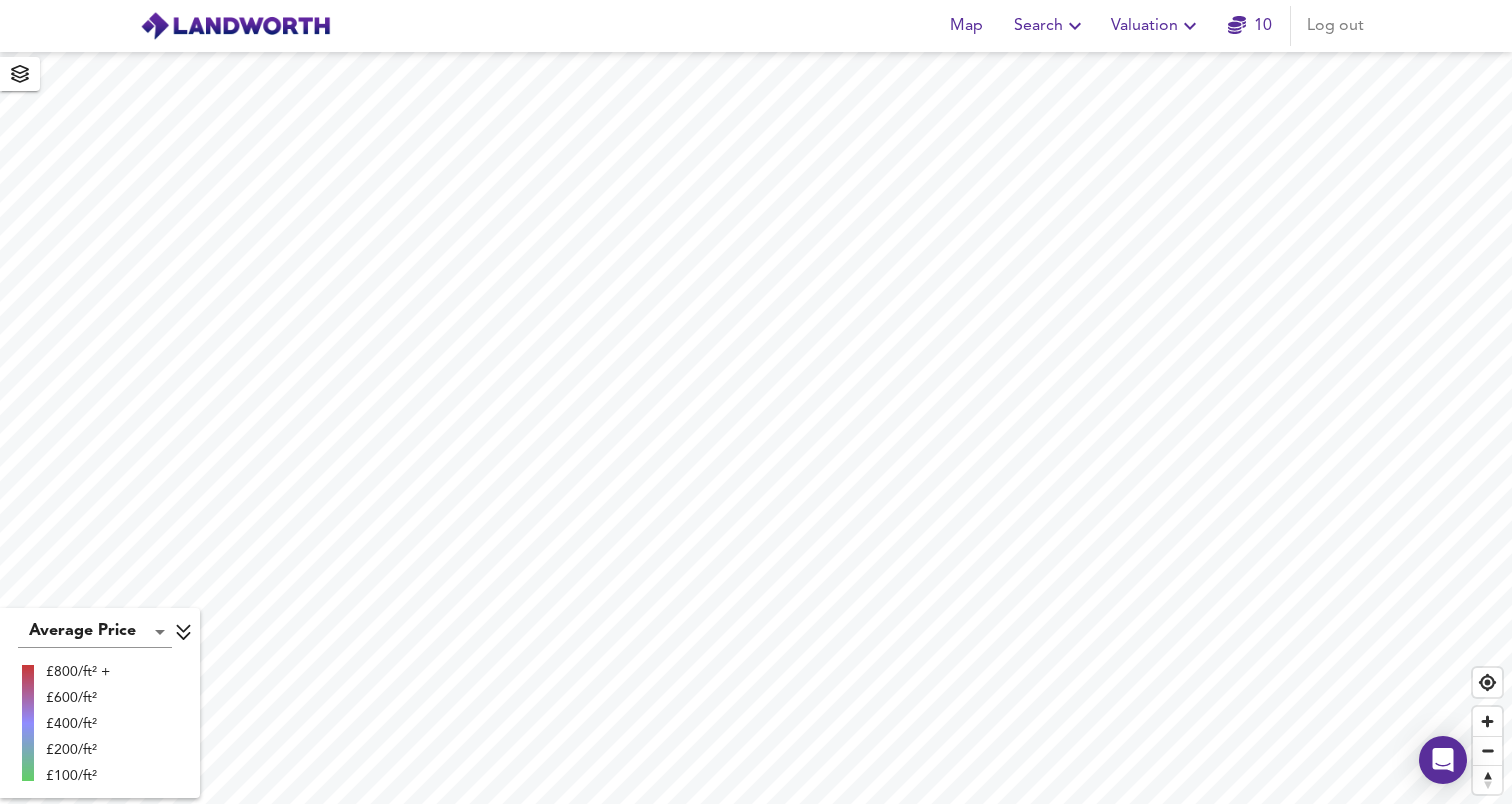 click on "Average Price landworth" at bounding box center [100, 632] 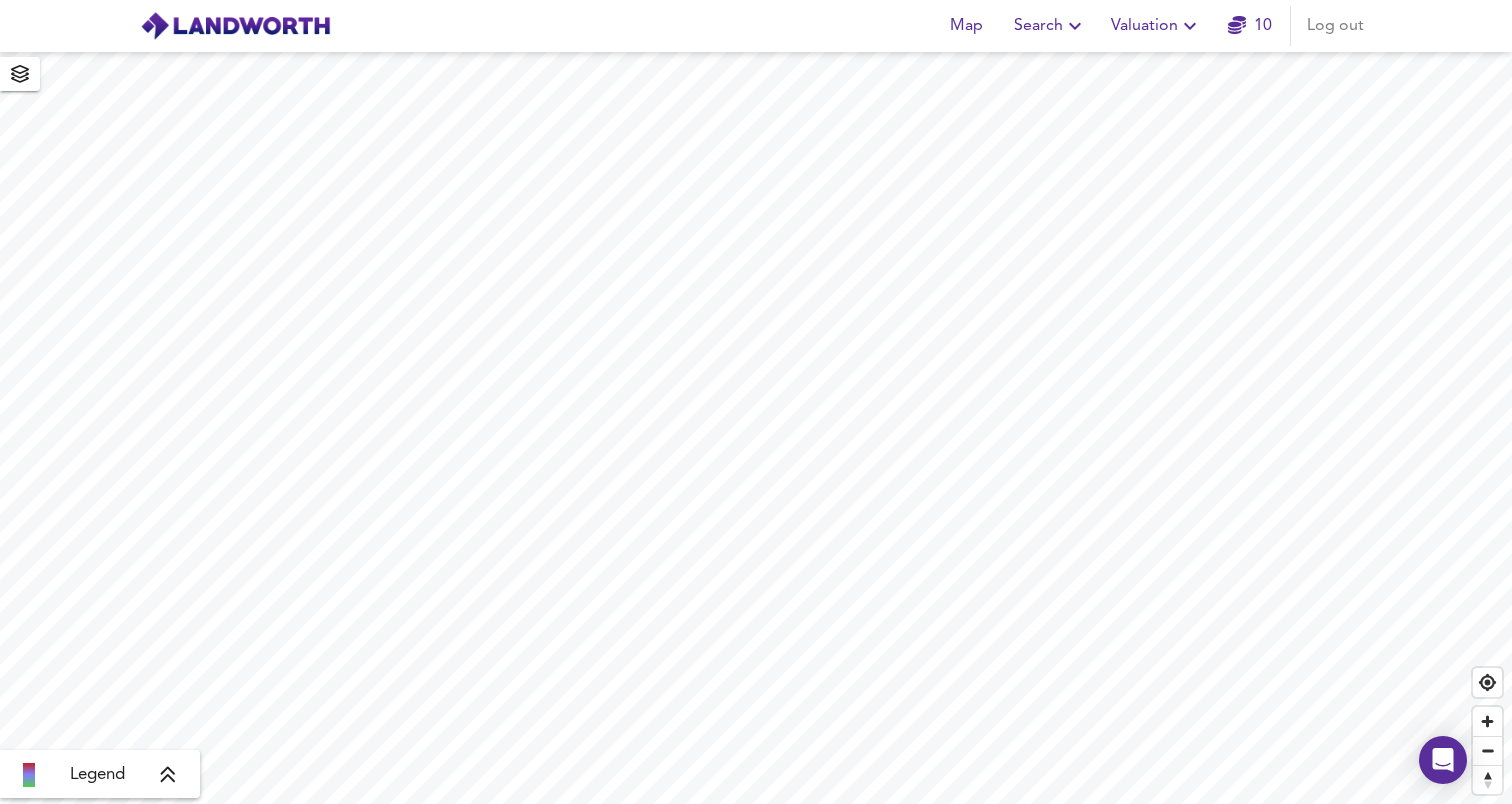 click 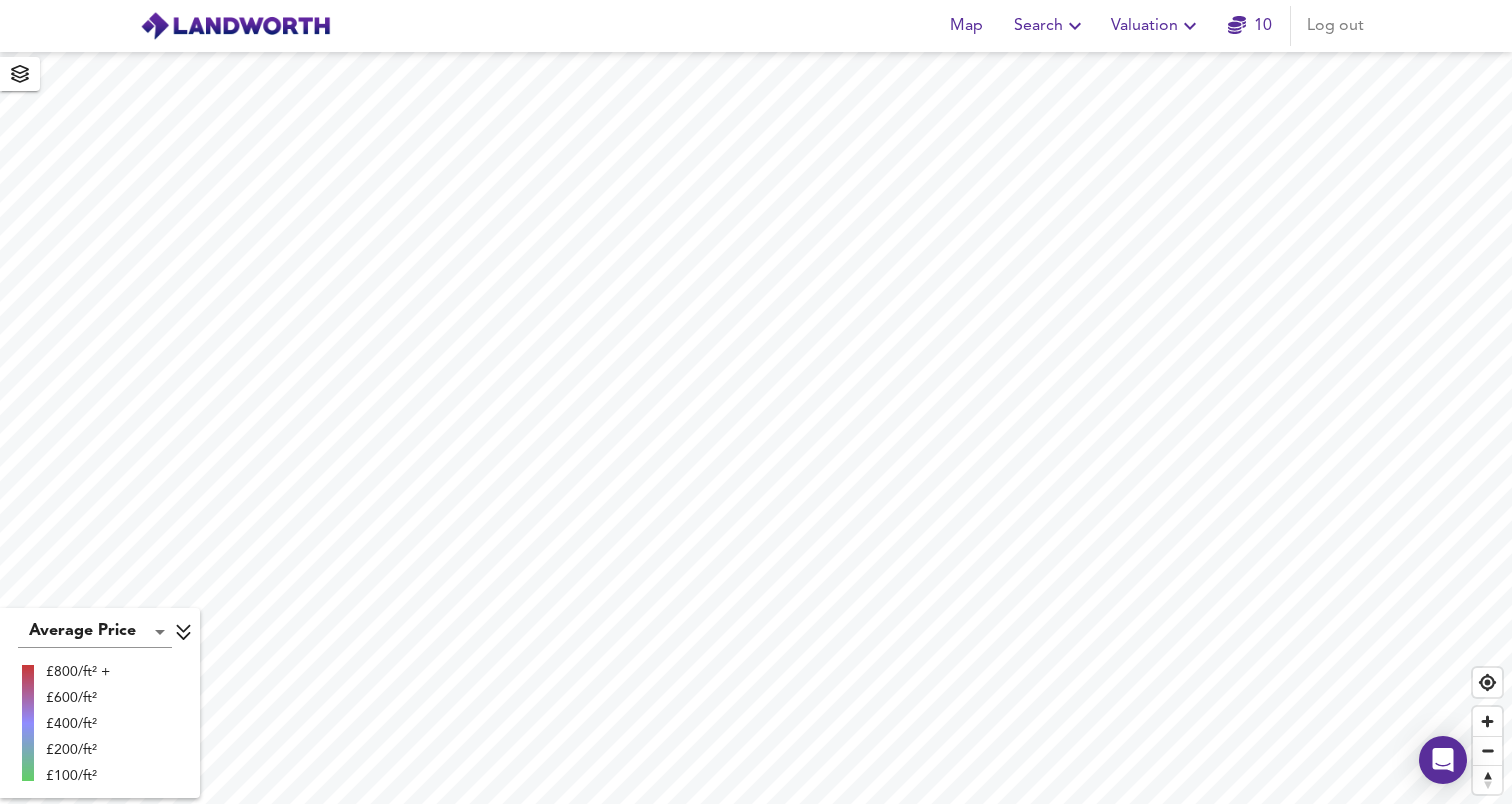 click on "Map Search Valuation    10 Log out       Average Price landworth   £800/ft² + £600/ft² £400/ft² £200/ft² £100/ft² X Map Settings Basemap          OpenStreetMap osm Heatmap          Average Price landworth 3D   View Dynamic Heatmap   Off Show Postcodes Show Boroughs 2D 3D Find Me" at bounding box center [756, 402] 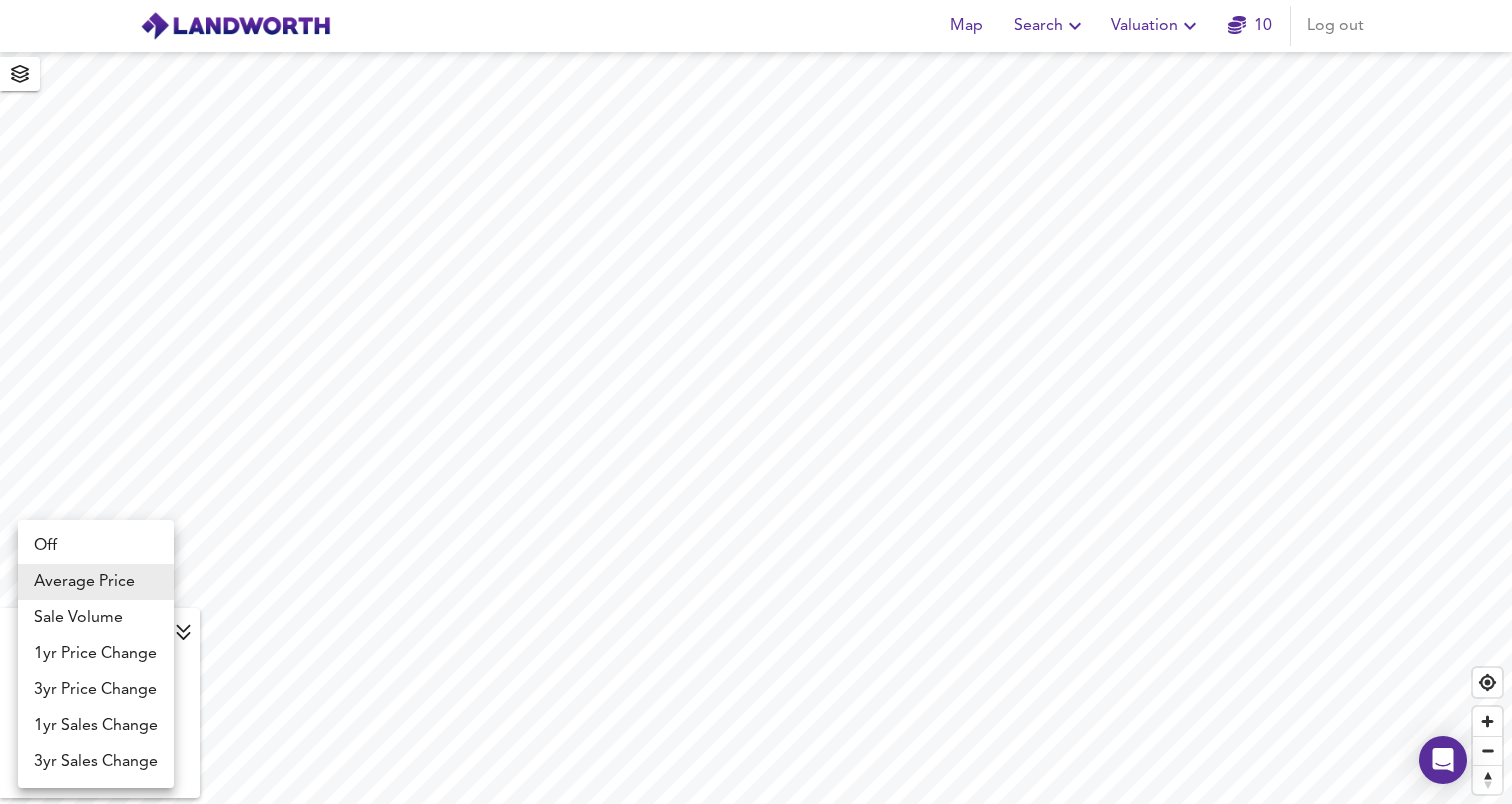 click at bounding box center [756, 402] 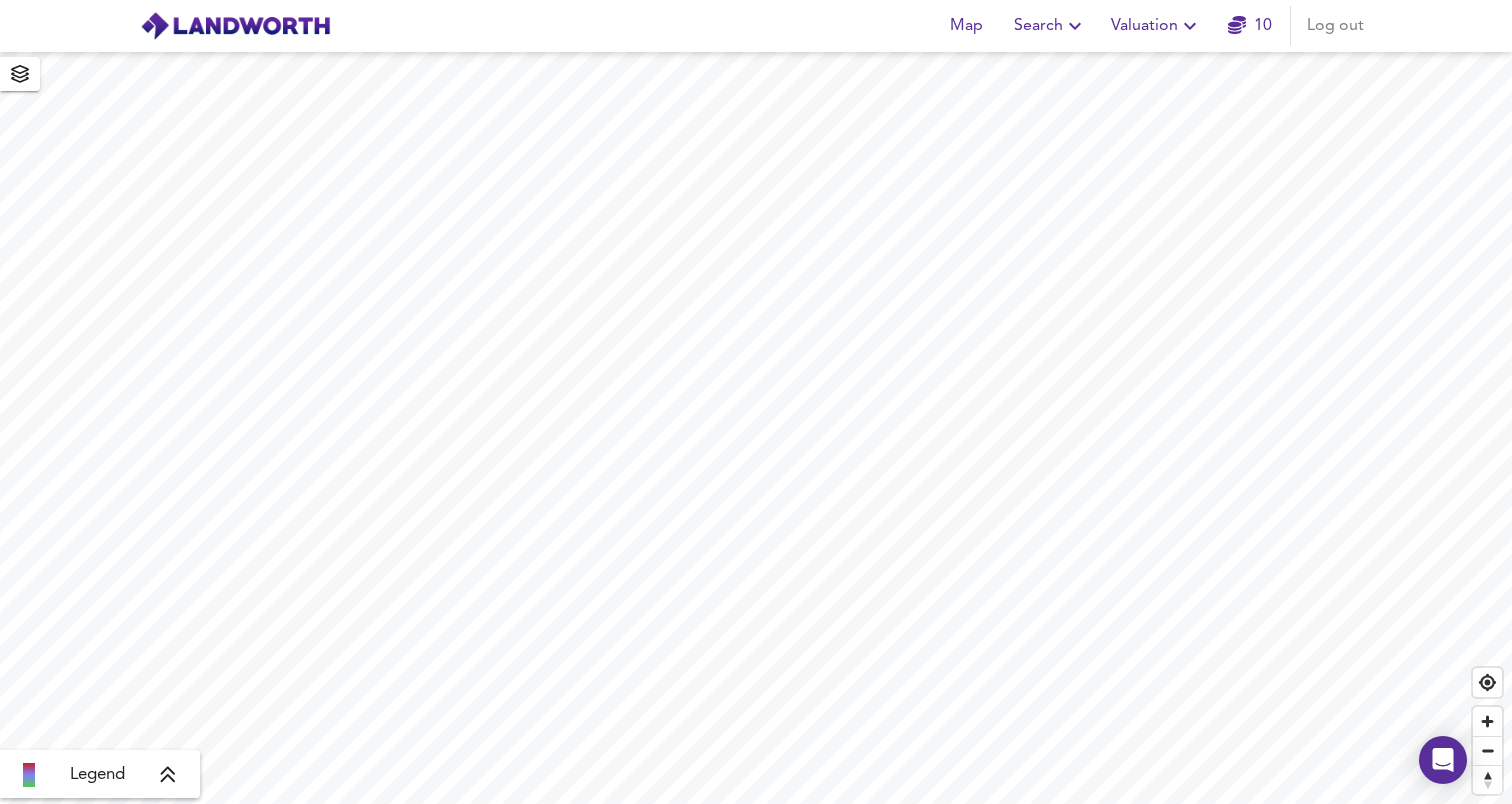 click 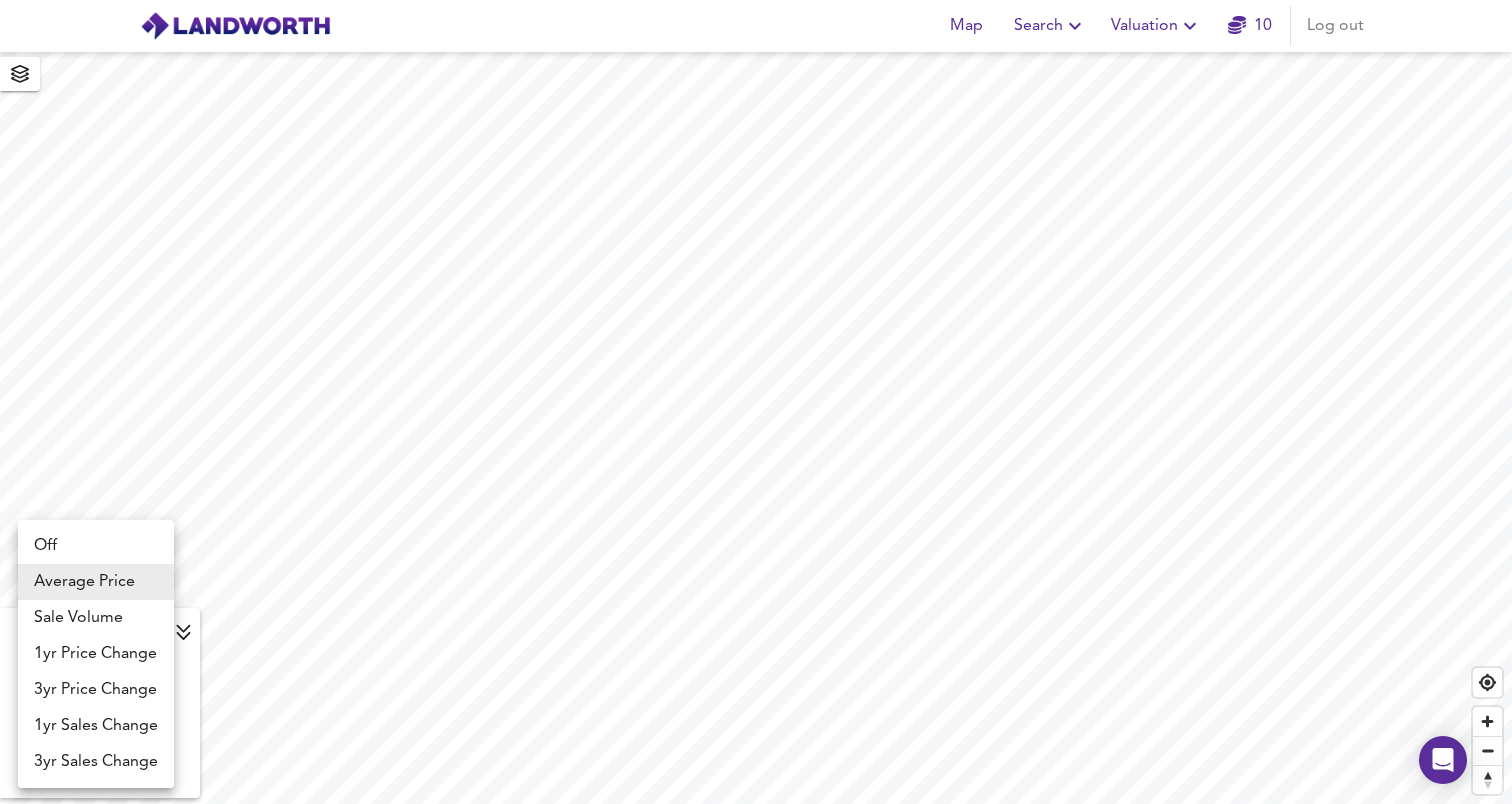 click on "Map Search Valuation    10 Log out       Average Price landworth   £800/ft² + £600/ft² £400/ft² £200/ft² £100/ft² X Map Settings Basemap          OpenStreetMap osm Heatmap          Average Price landworth 3D   View Dynamic Heatmap   Off Show Postcodes Show Boroughs 2D 3D Find Me
Off   Average Price Sale Volume 1yr Price Change 3yr Price Change 1yr Sales Change 3yr Sales Change" at bounding box center [756, 402] 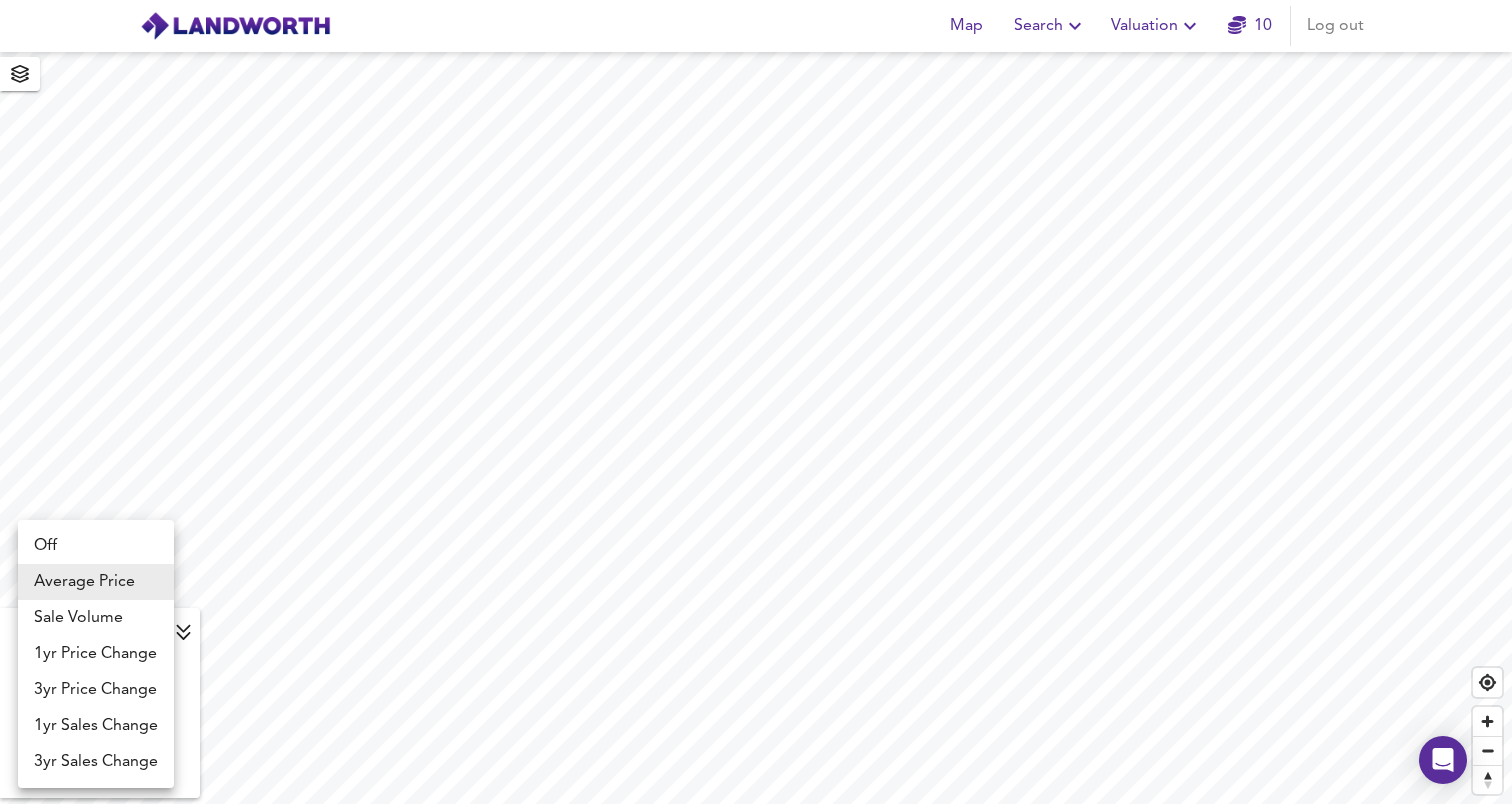 type on "weight" 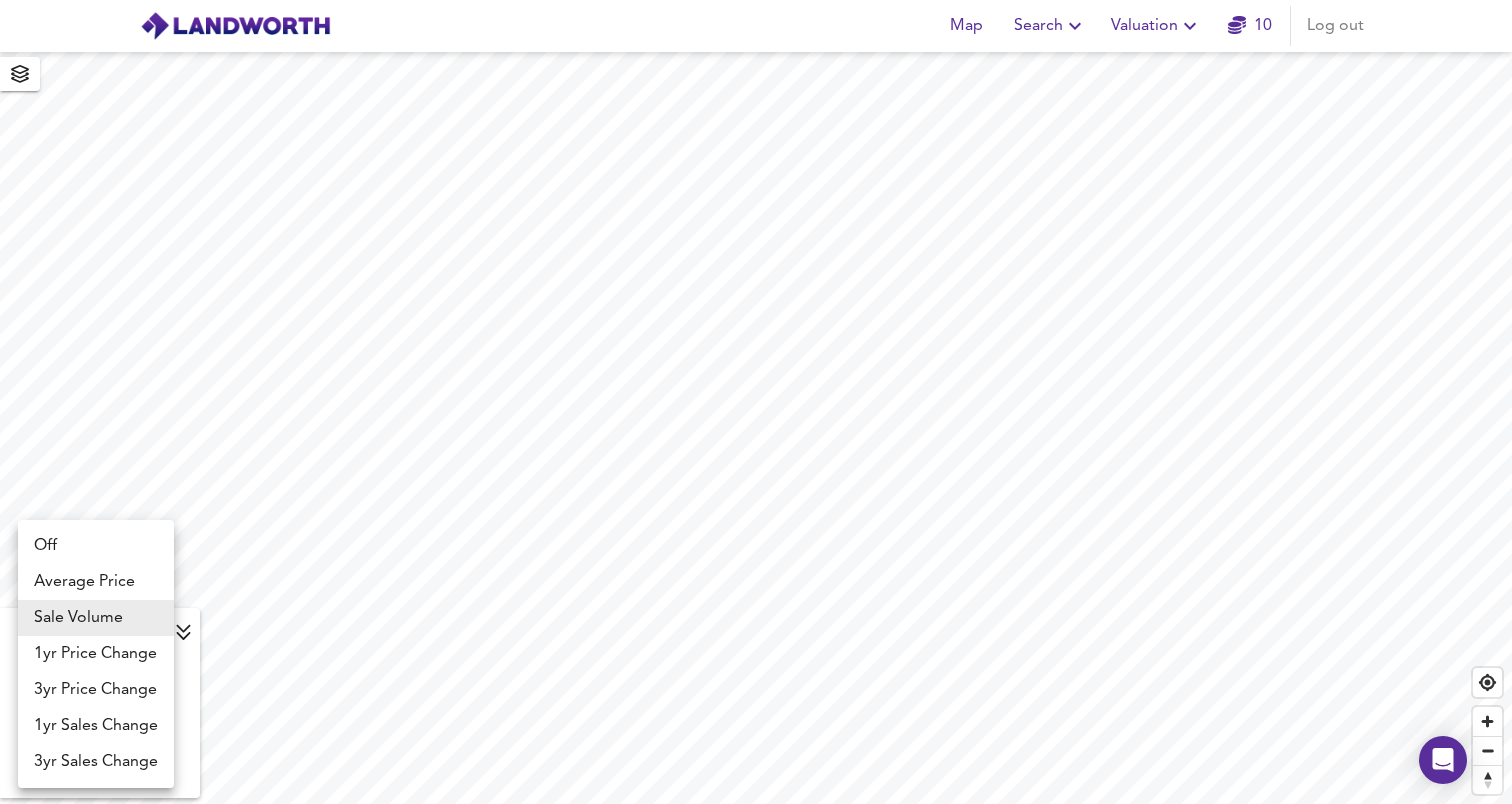 click on "Map Search Valuation    10 Log out     Sale Volume weight   200 + 150 100 50 0 X Map Settings Basemap          OpenStreetMap osm Heatmap        Sale Volume weight 3D   View Dynamic Heatmap   Off Show Postcodes Show Boroughs 2D 3D Find Me
Off   Average Price Sale Volume 1yr Price Change 3yr Price Change 1yr Sales Change 3yr Sales Change" at bounding box center (756, 402) 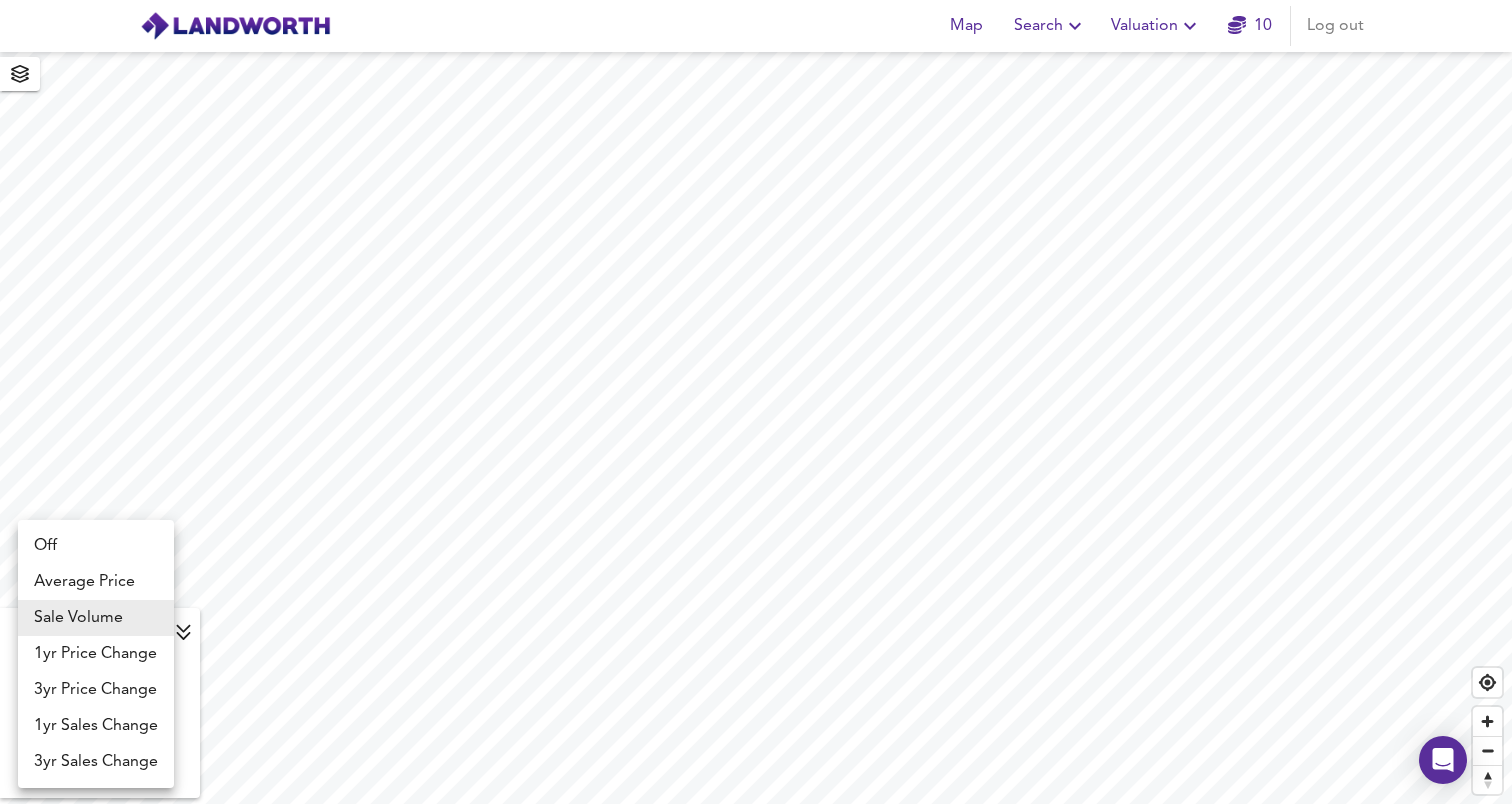 click on "1yr Price Change" at bounding box center (96, 654) 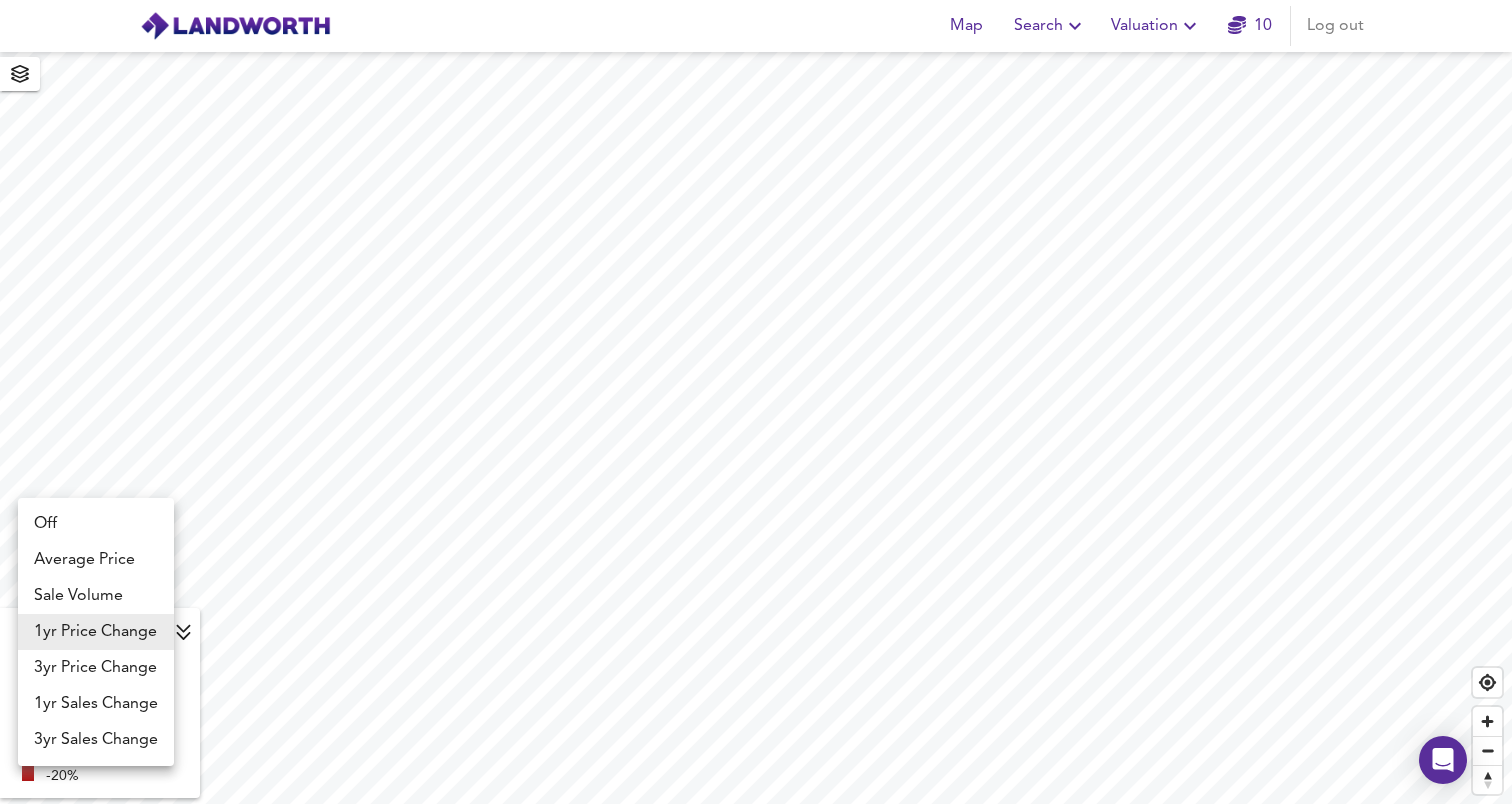 click on "Map Search Valuation    10 Log out     1yr Price Change lwc1y   +20% +10% 0% -10% -20% X Map Settings Basemap          OpenStreetMap osm Heatmap        1yr Price Change lwc1y 3D   View Dynamic Heatmap   Off Show Postcodes Show Boroughs 2D 3D Find Me
Off   Average Price Sale Volume 1yr Price Change 3yr Price Change 1yr Sales Change 3yr Sales Change" at bounding box center (756, 402) 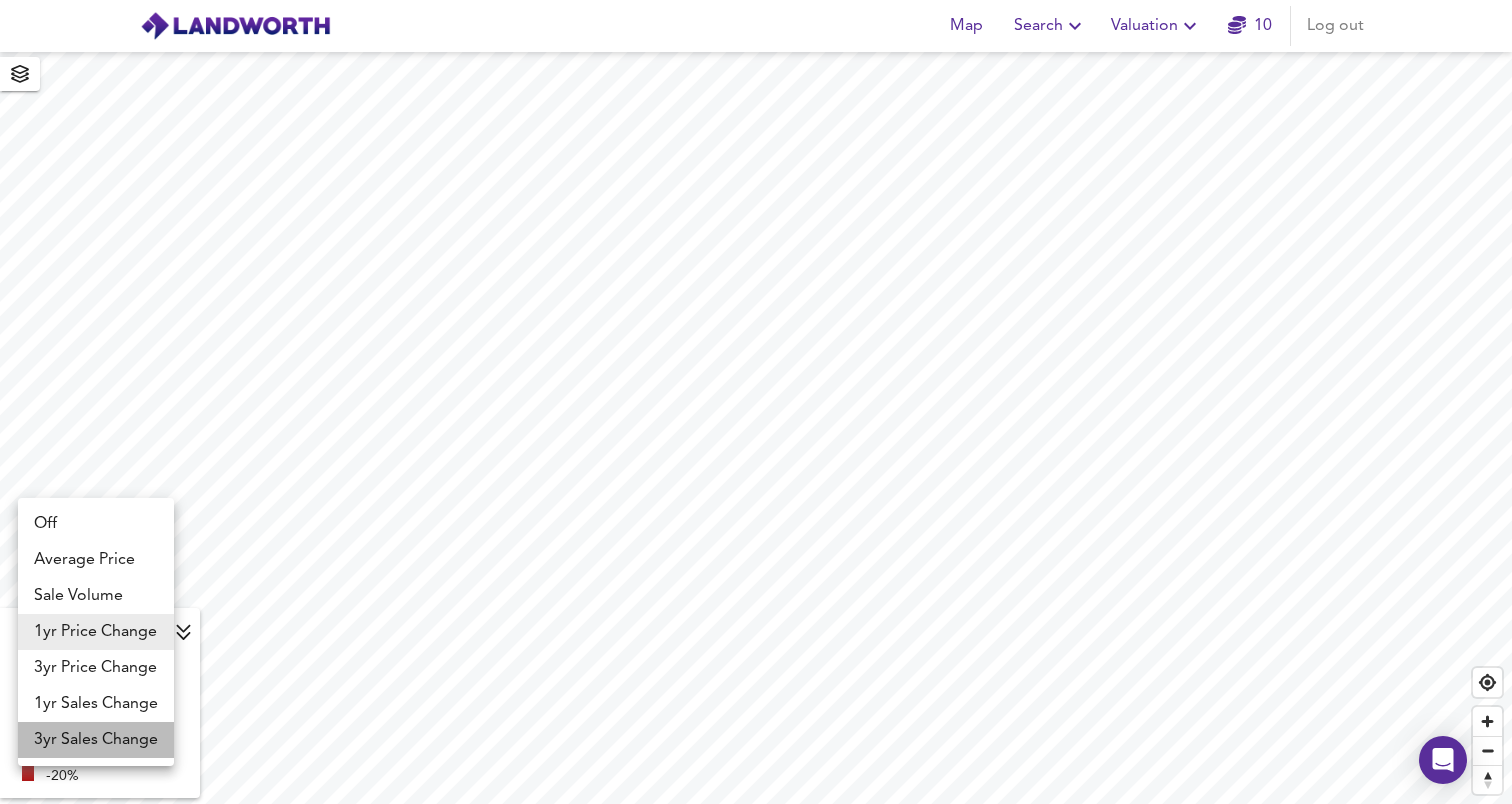 click on "3yr Sales Change" at bounding box center [96, 740] 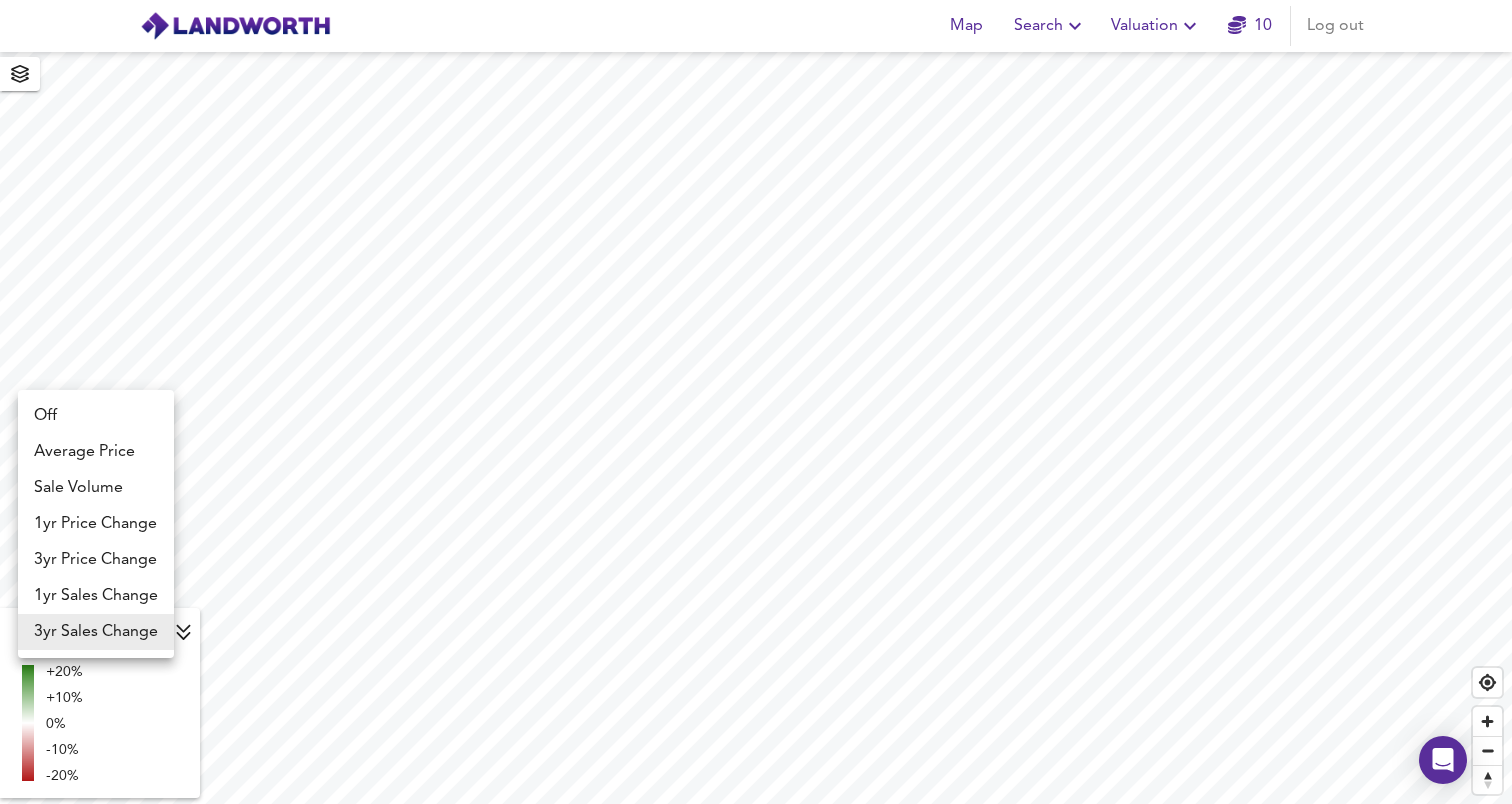 click on "Map Search Valuation    10 Log out     3yr Sales Change sc3y   +20% +10% 0% -10% -20% X Map Settings Basemap          OpenStreetMap osm Heatmap        3yr Sales Change sc3y 3D   View Dynamic Heatmap   Off Show Postcodes Show Boroughs 2D 3D Find Me
Off   Average Price Sale Volume 1yr Price Change 3yr Price Change 1yr Sales Change 3yr Sales Change" at bounding box center [756, 402] 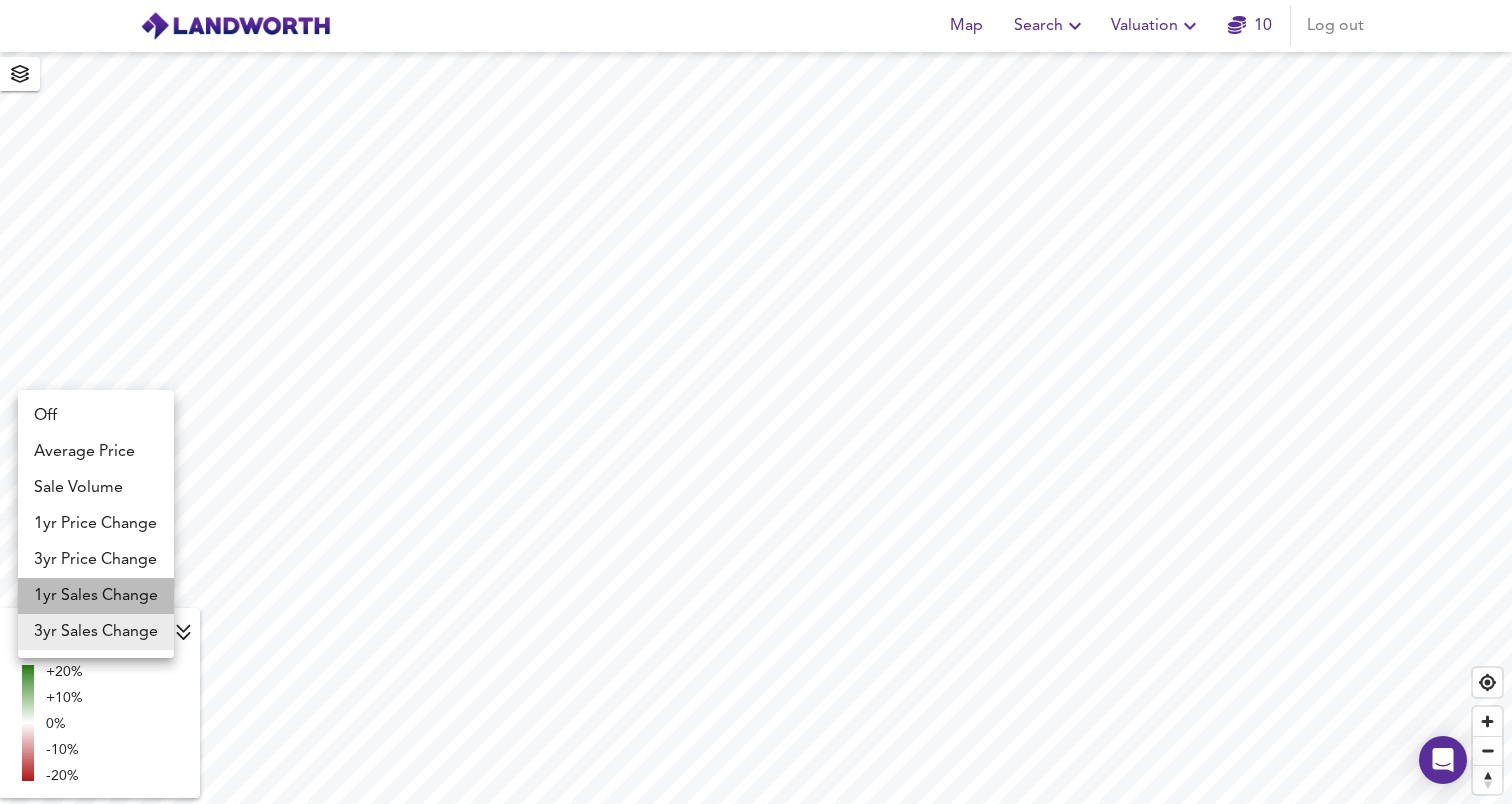 click on "1yr Sales Change" at bounding box center (96, 596) 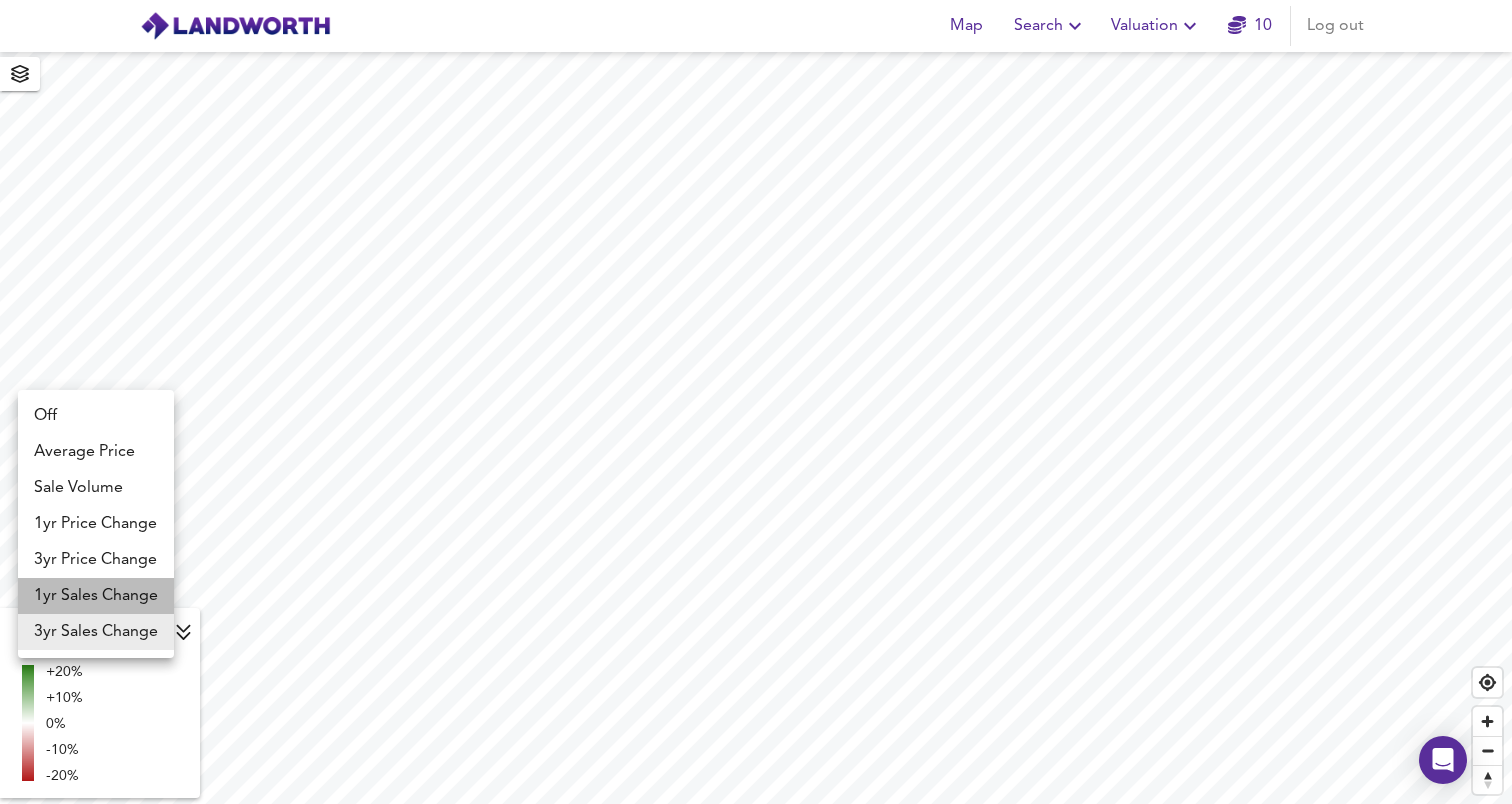 type on "sc1y" 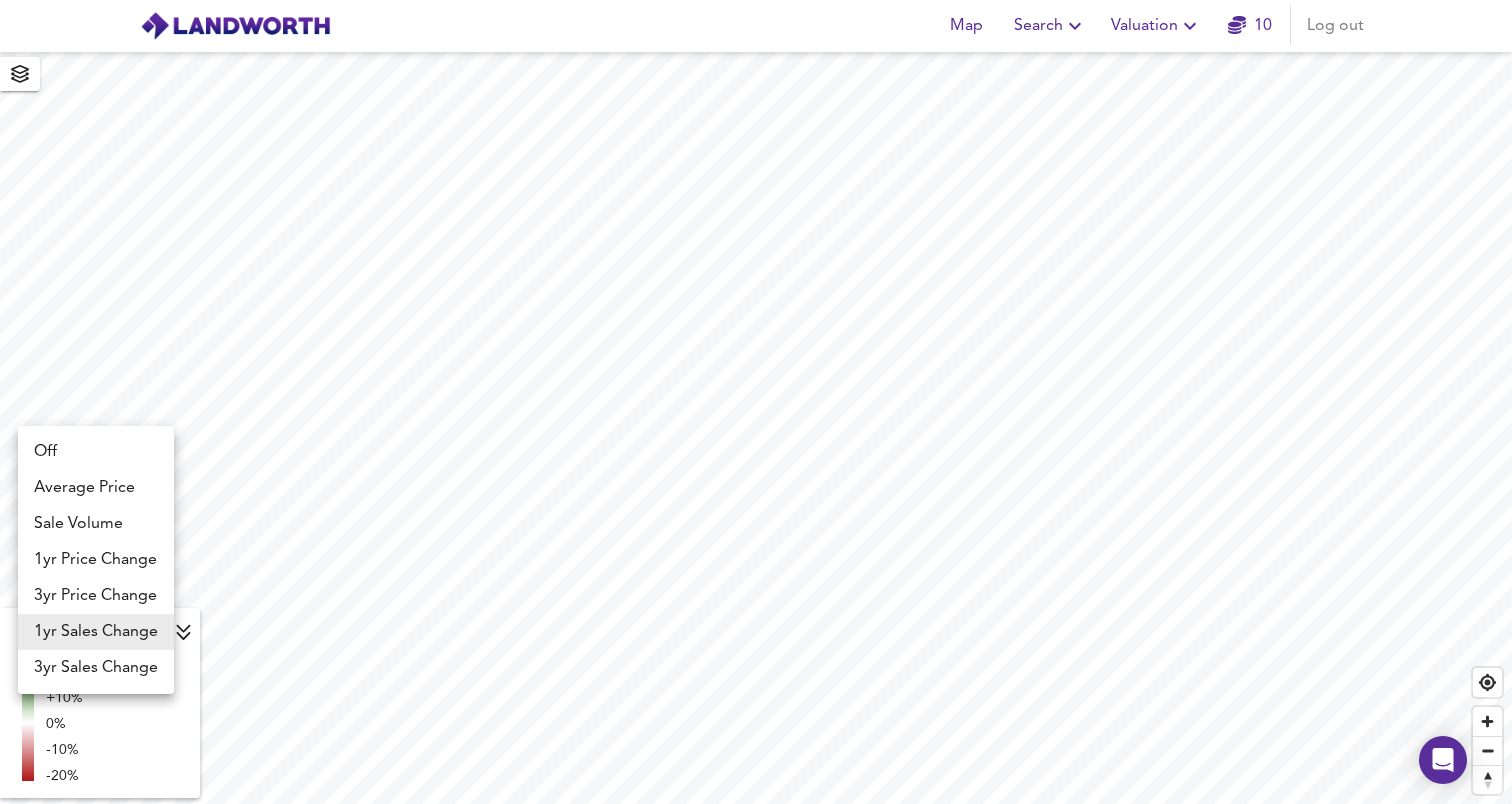 click on "Map Search Valuation    10 Log out     1yr Sales Change sc1y   +20% +10% 0% -10% -20% X Map Settings Basemap          OpenStreetMap osm Heatmap        1yr Sales Change sc1y 3D   View Dynamic Heatmap   Off Show Postcodes Show Boroughs 2D 3D Find Me
Off   Average Price Sale Volume 1yr Price Change 3yr Price Change 1yr Sales Change 3yr Sales Change" at bounding box center (756, 402) 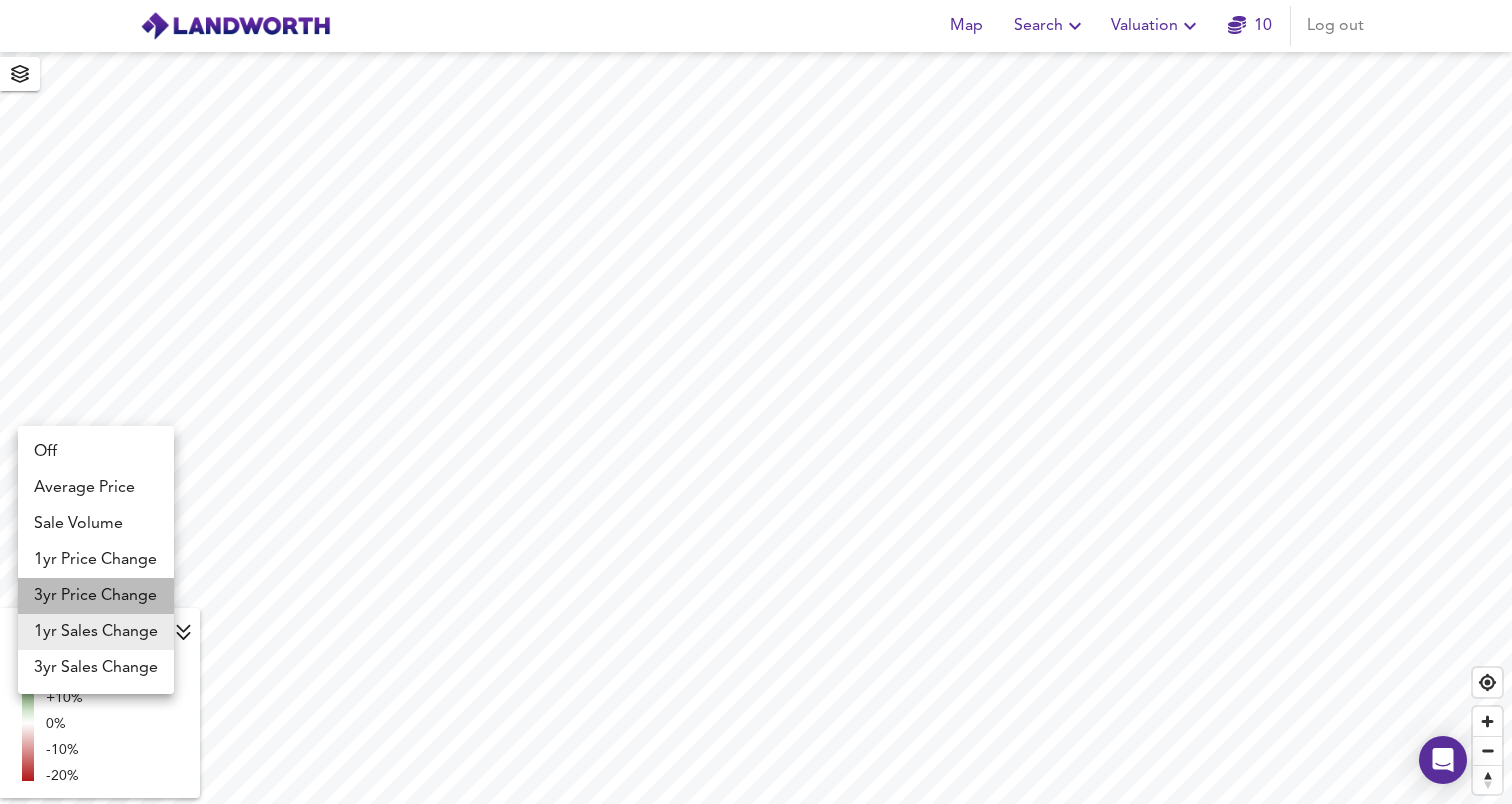 click on "3yr Price Change" at bounding box center (96, 596) 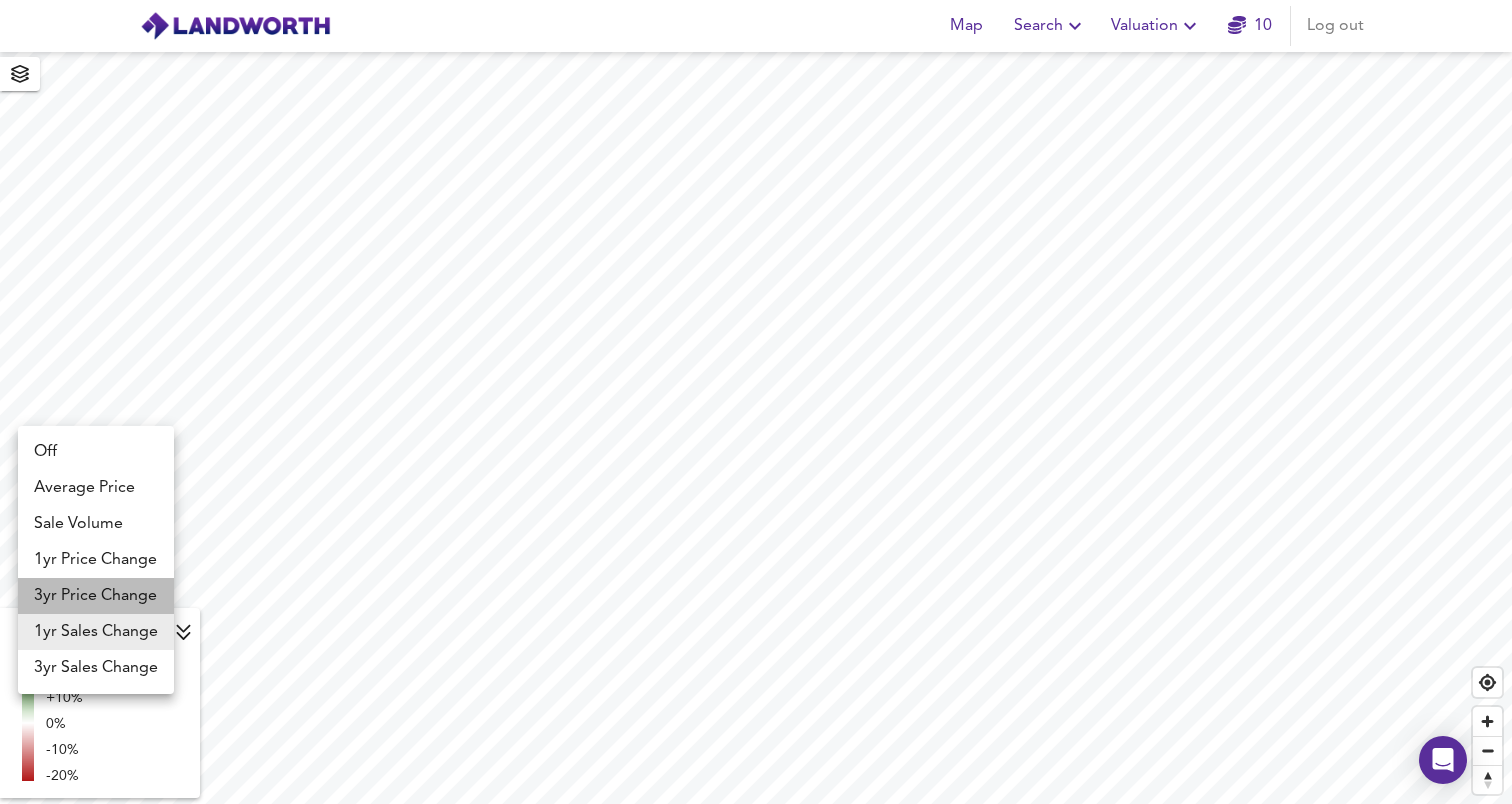 type on "lwc3y" 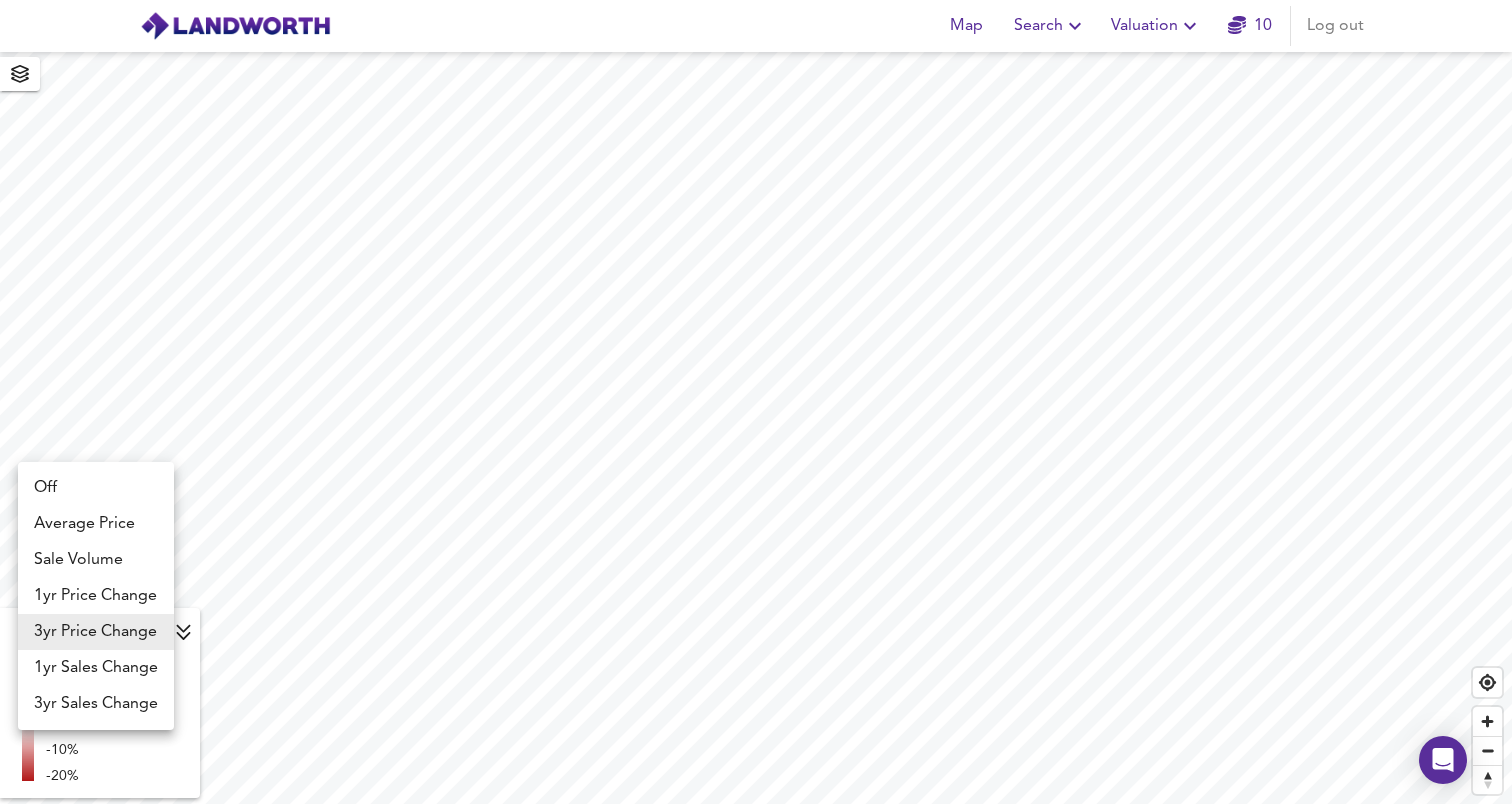 click on "Map Search Valuation    10 Log out     3yr Price Change lwc3y   +20% +10% 0% -10% -20% X Map Settings Basemap          OpenStreetMap osm Heatmap        3yr Price Change lwc3y 3D   View Dynamic Heatmap   Off Show Postcodes Show Boroughs 2D 3D Find Me
Off   Average Price Sale Volume 1yr Price Change 3yr Price Change 1yr Sales Change 3yr Sales Change" at bounding box center (756, 402) 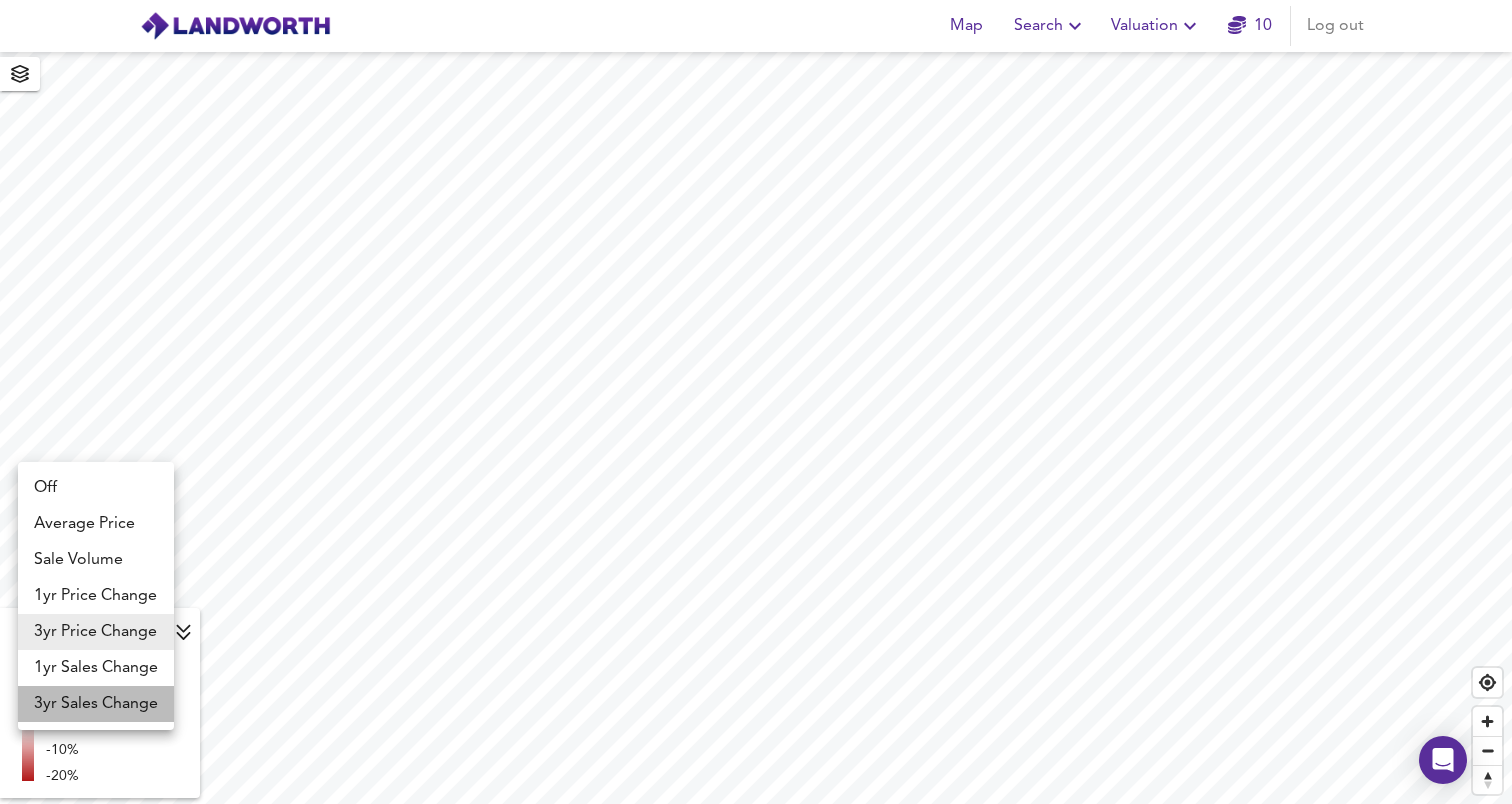 click on "3yr Sales Change" at bounding box center (96, 704) 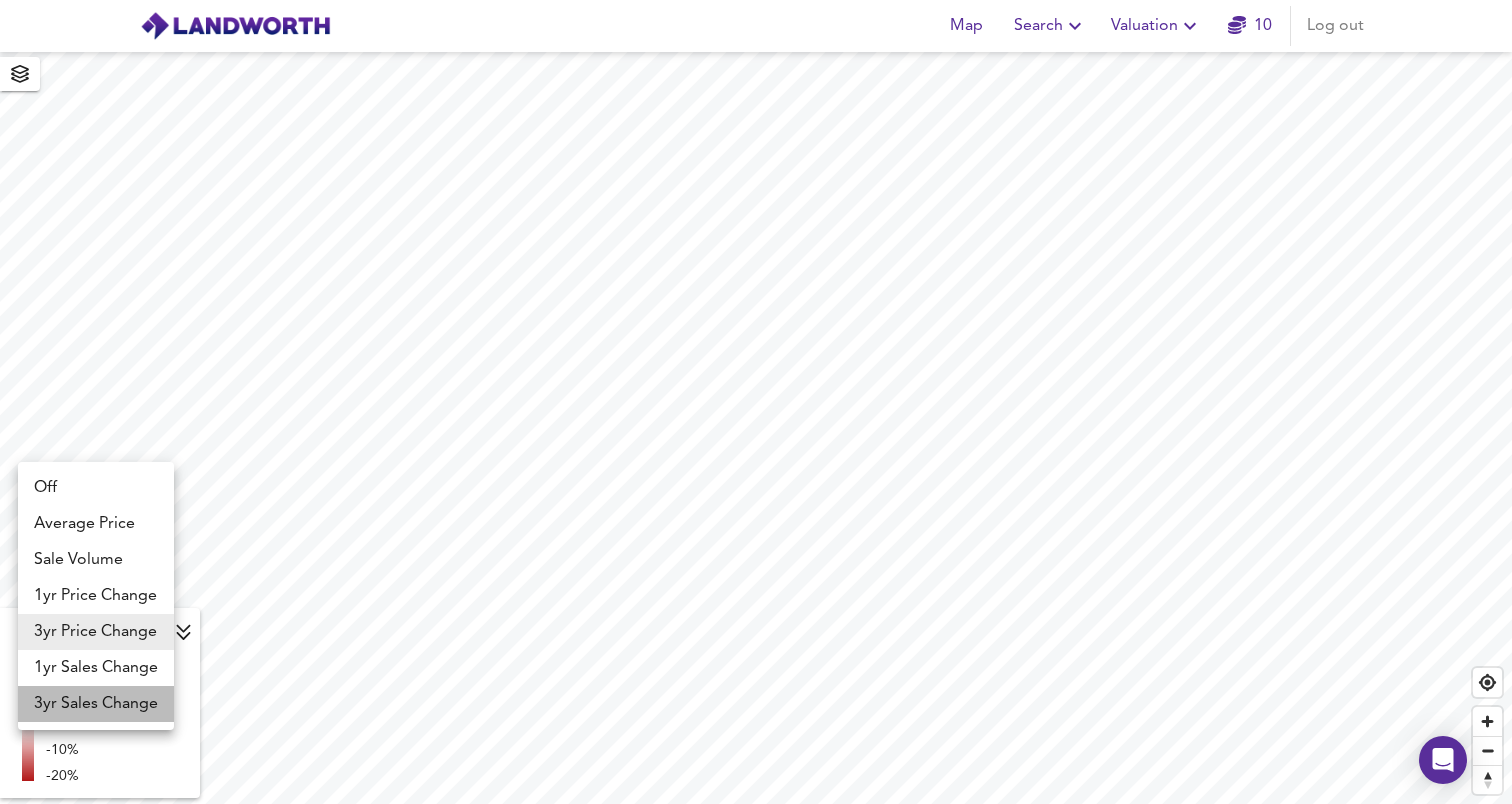 type on "sc3y" 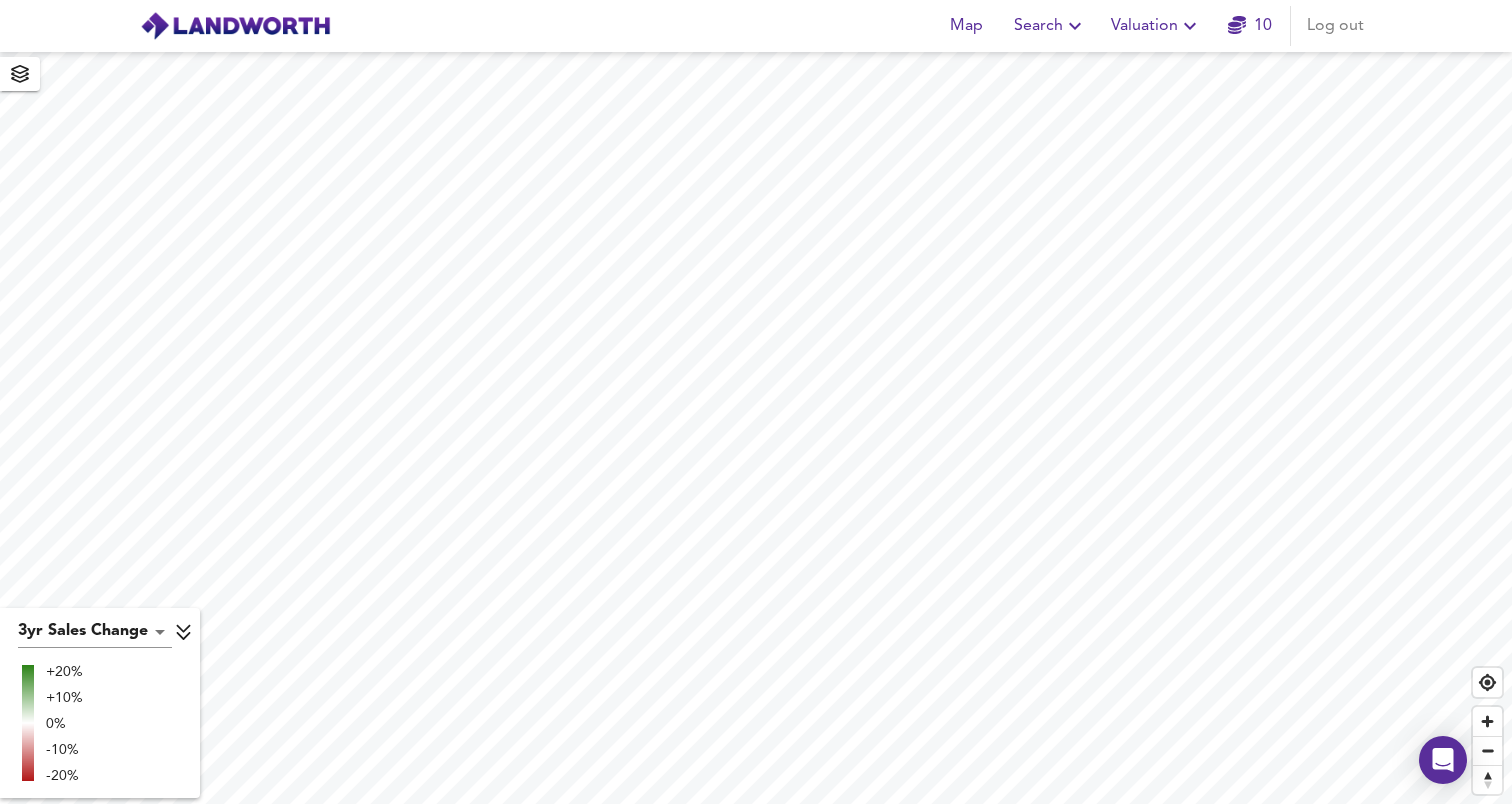 click on "Map Search Valuation    10 Log out     3yr Sales Change sc3y   +20% +10% 0% -10% -20% X Map Settings Basemap          OpenStreetMap osm Heatmap        3yr Sales Change sc3y 3D   View Dynamic Heatmap   Off Show Postcodes Show Boroughs 2D 3D Find Me" at bounding box center (756, 402) 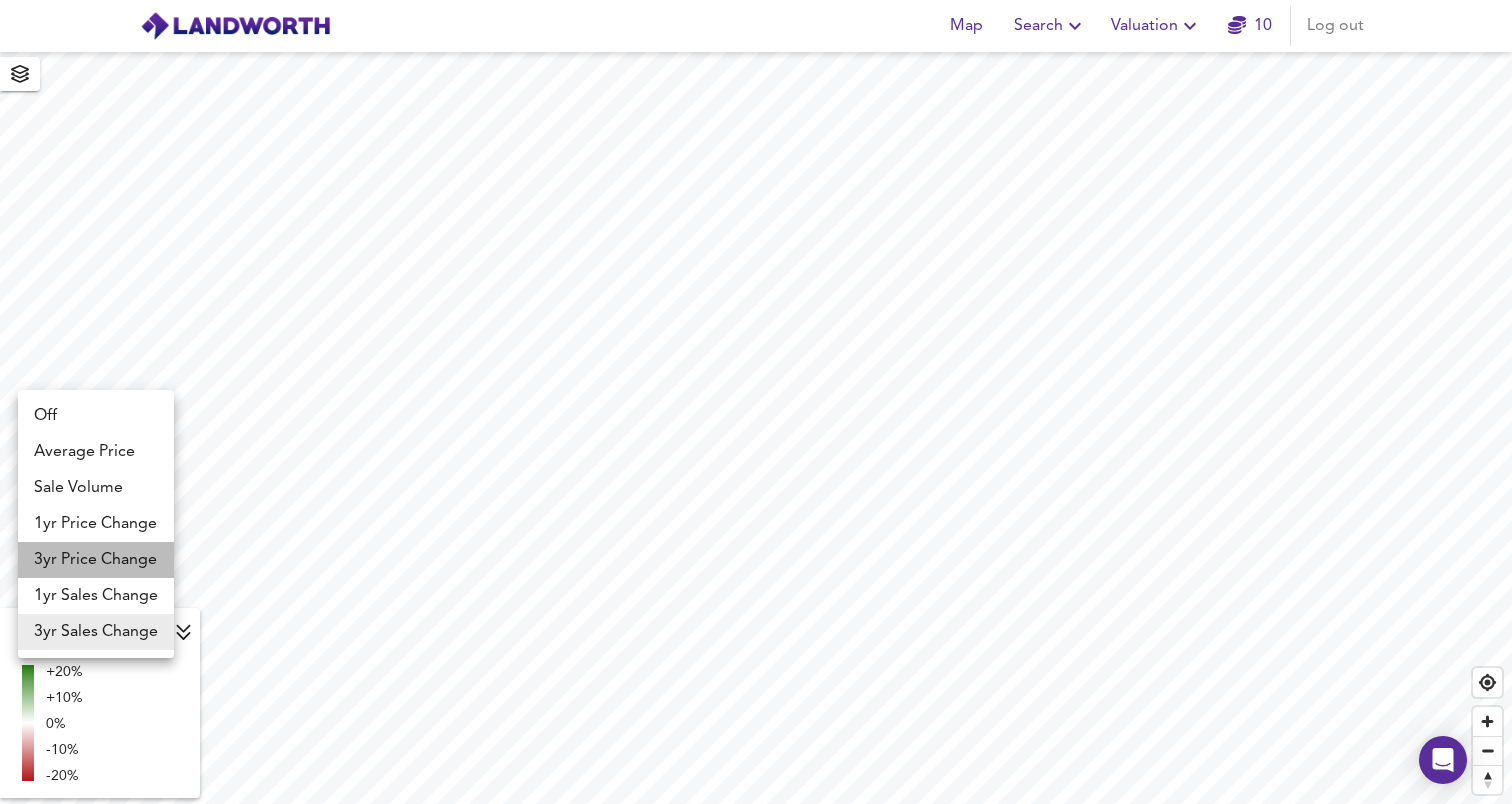 click on "3yr Price Change" at bounding box center [96, 560] 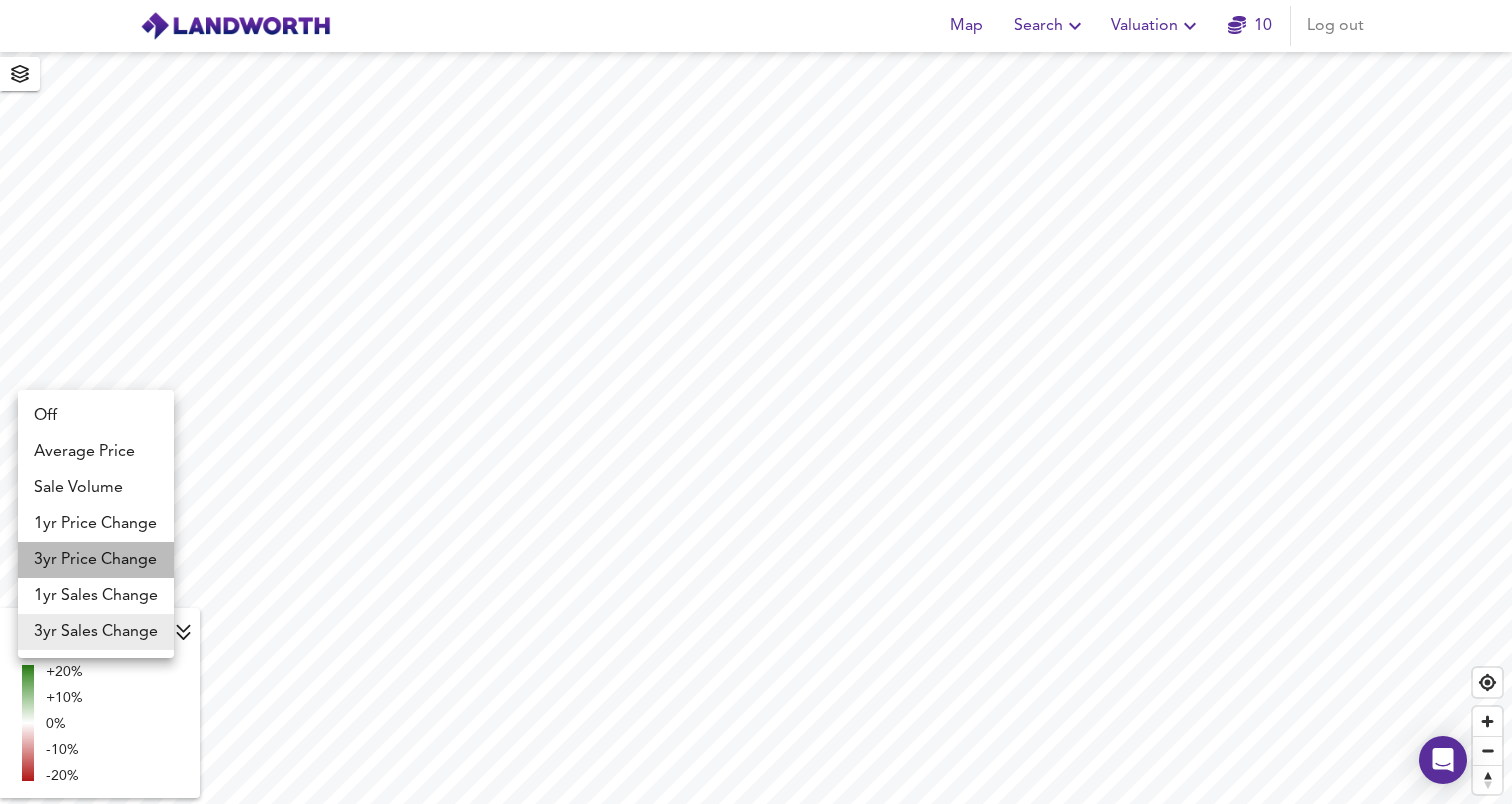 type on "lwc3y" 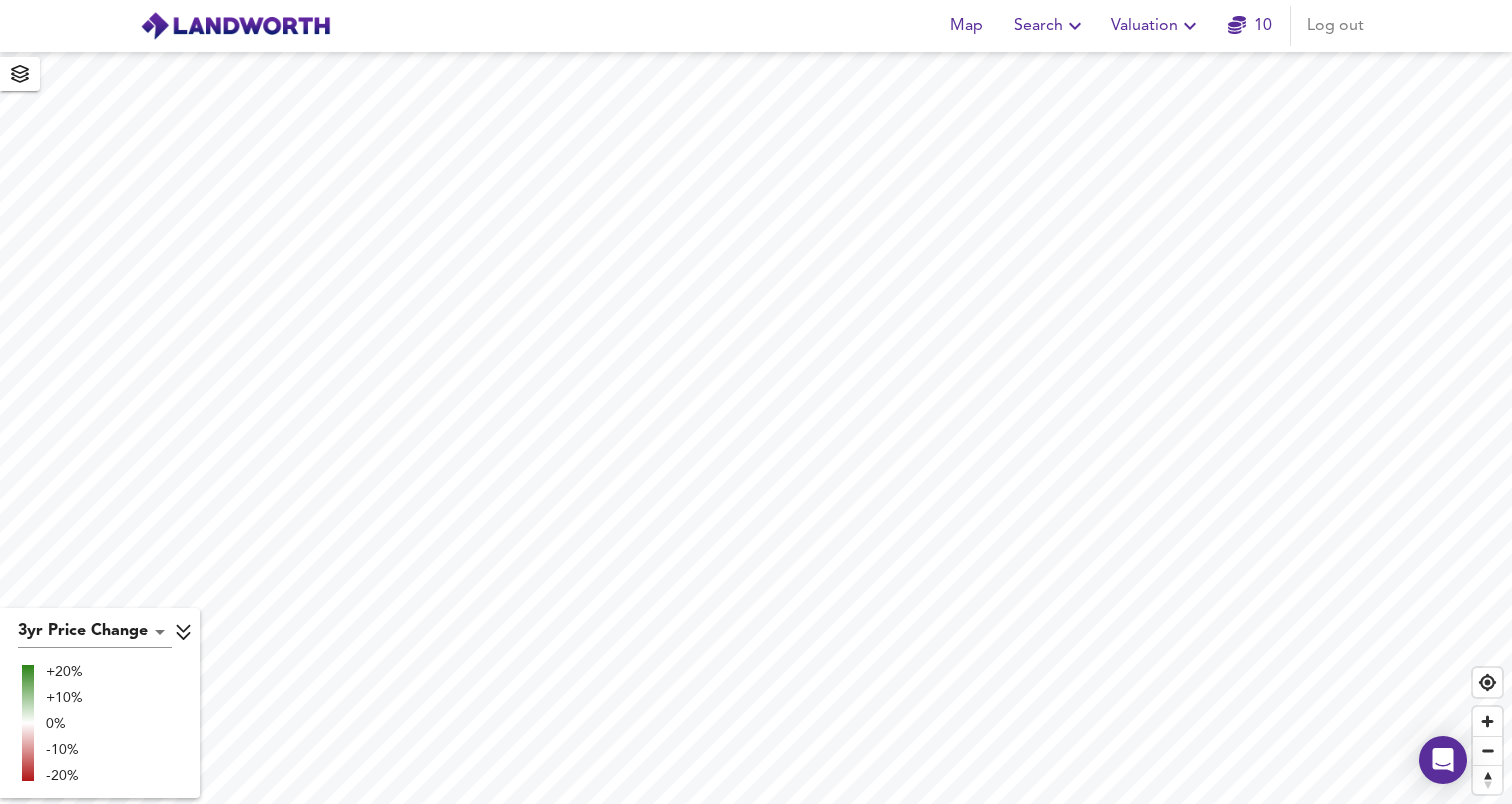 click on "Map Search Valuation    10 Log out     3yr Price Change lwc3y   +20% +10% 0% -10% -20% X Map Settings Basemap          OpenStreetMap osm Heatmap        3yr Price Change lwc3y 3D   View Dynamic Heatmap   Off Show Postcodes Show Boroughs 2D 3D Find Me" at bounding box center [756, 402] 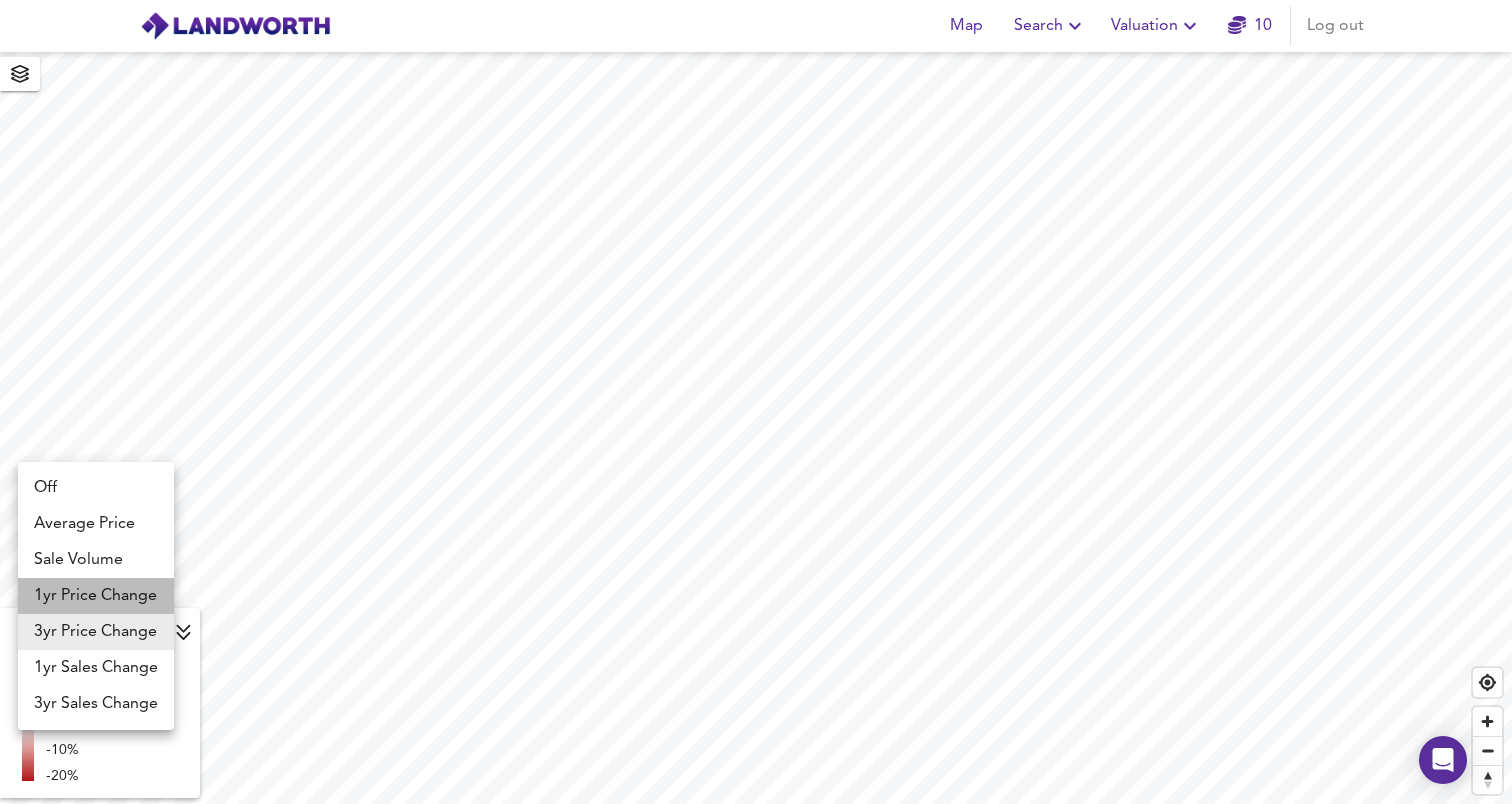 click on "1yr Price Change" at bounding box center [96, 596] 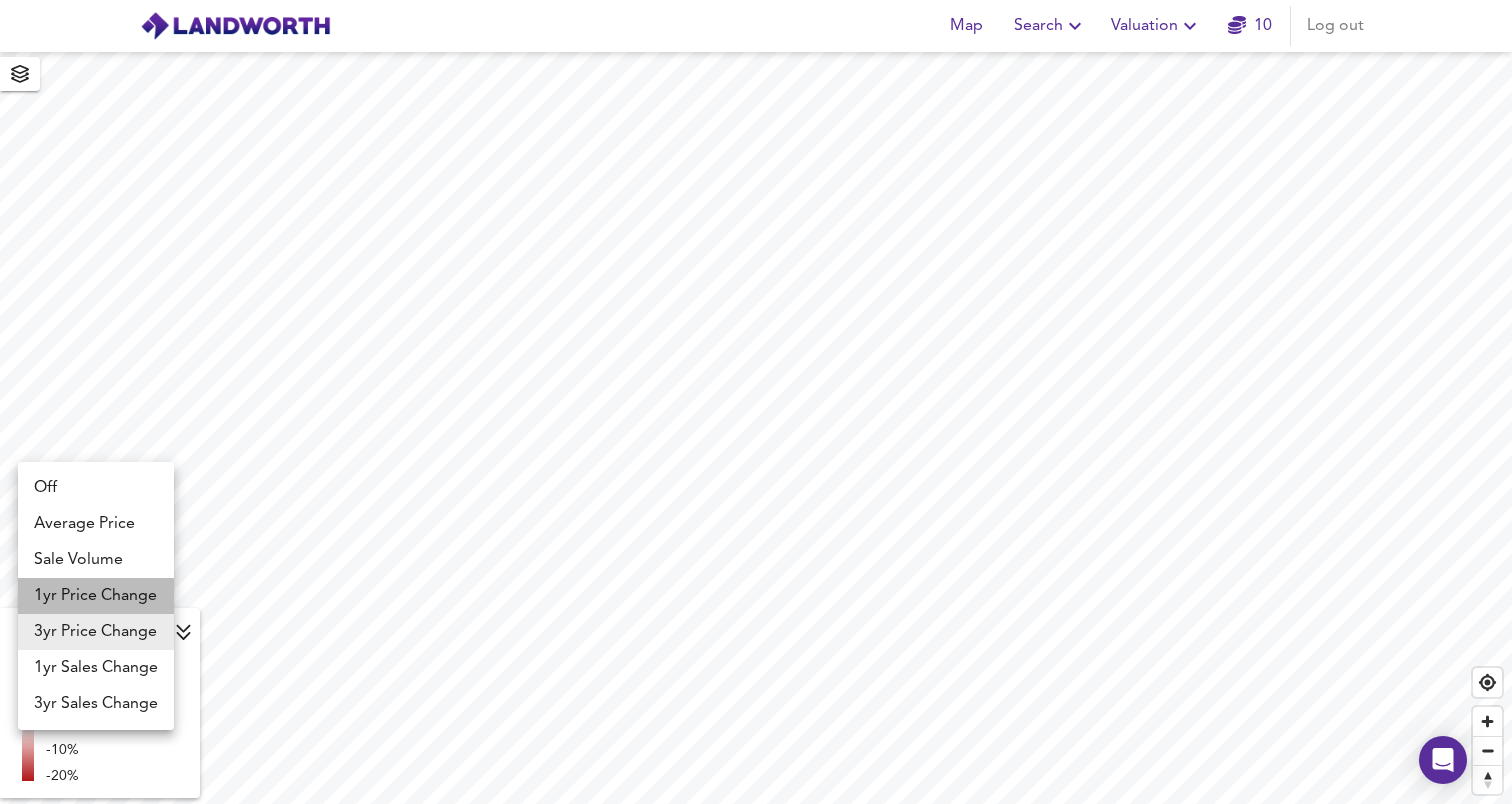 type on "lwc1y" 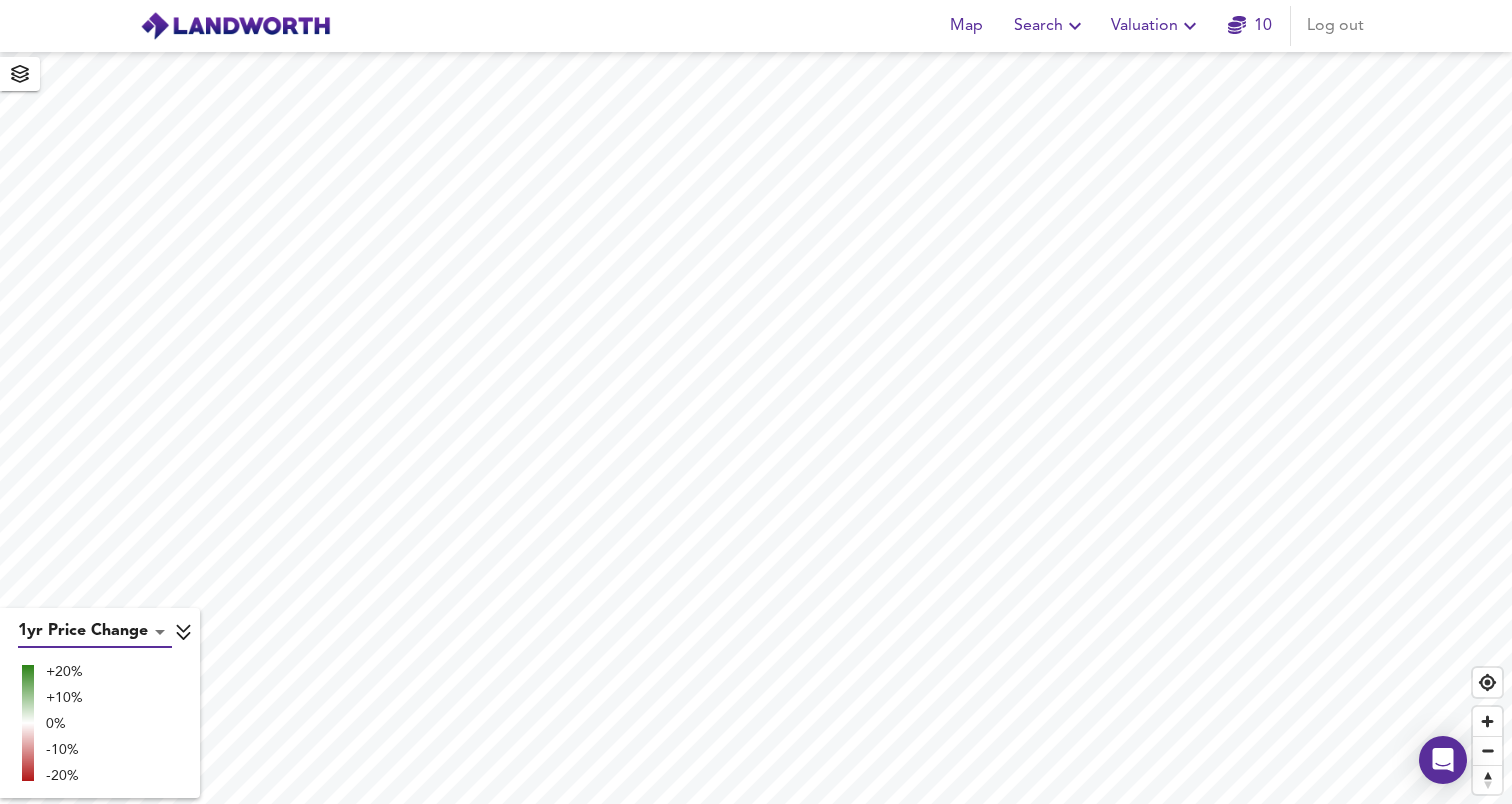 click on "Map Search Valuation    10 Log out     1yr Price Change lwc1y   +20% +10% 0% -10% -20% X Map Settings Basemap          OpenStreetMap osm Heatmap        1yr Price Change lwc1y 3D   View Dynamic Heatmap   Off Show Postcodes Show Boroughs 2D 3D Find Me" at bounding box center (756, 402) 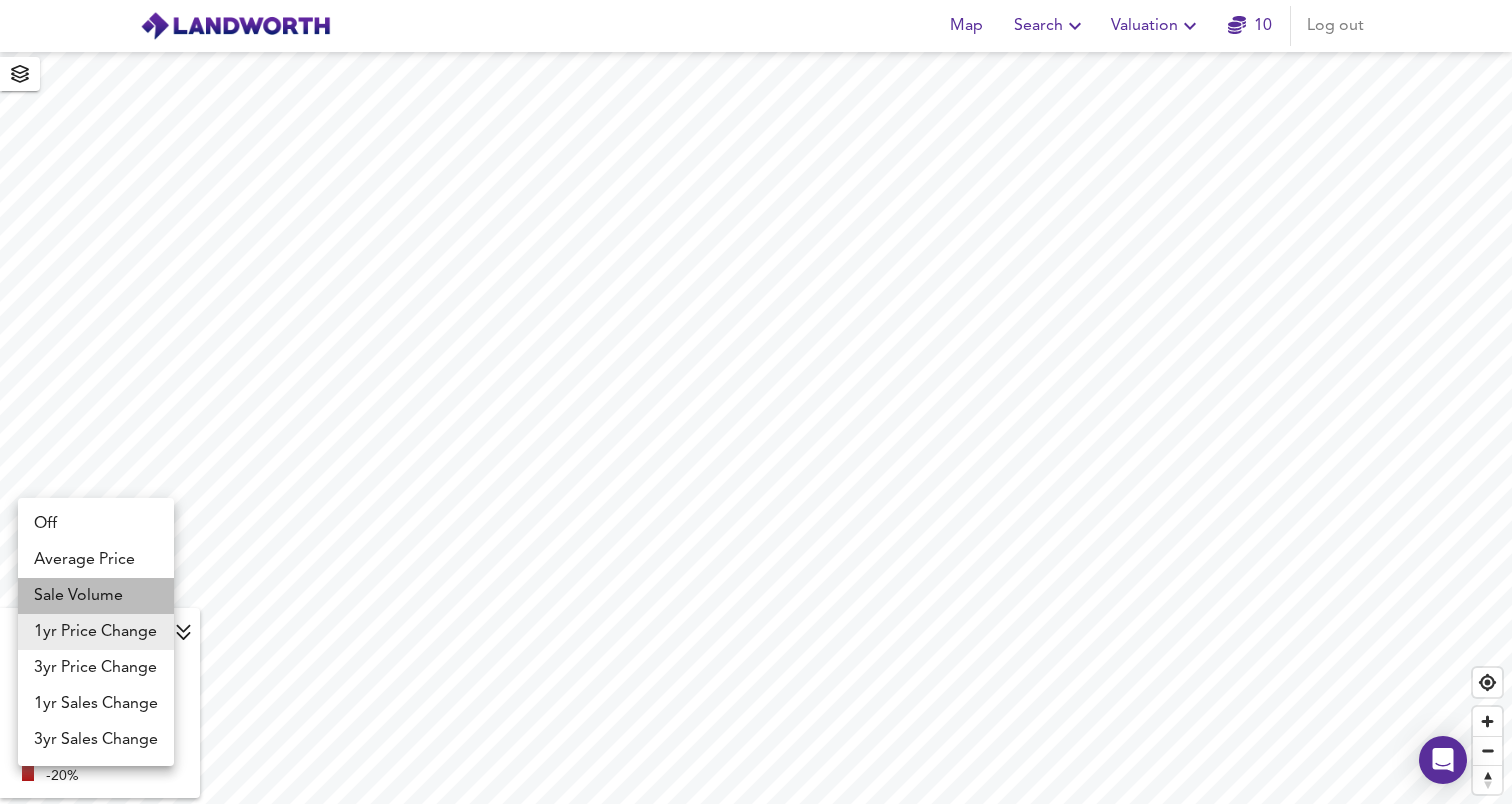 click on "Sale Volume" at bounding box center (96, 596) 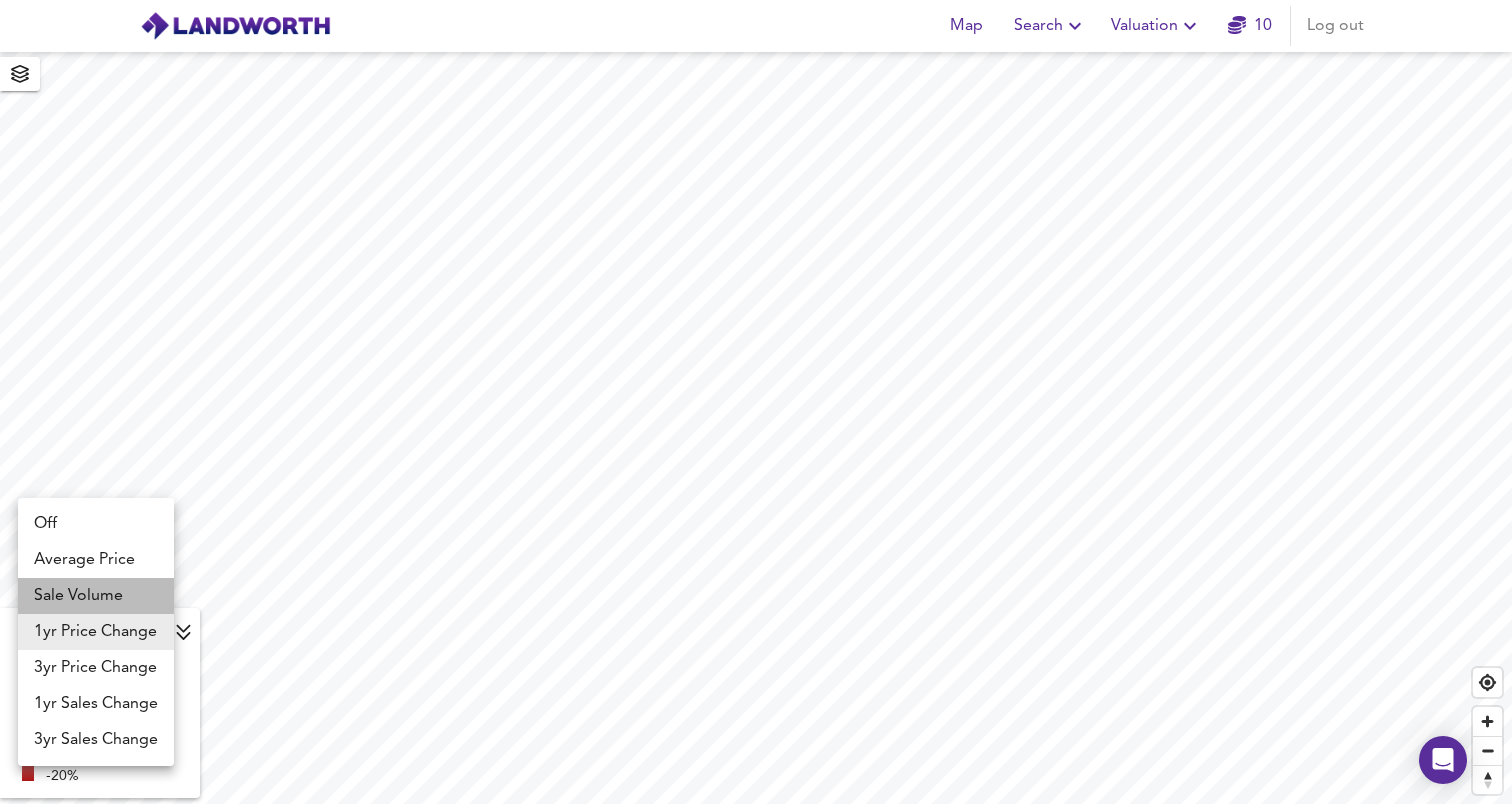 type on "weight" 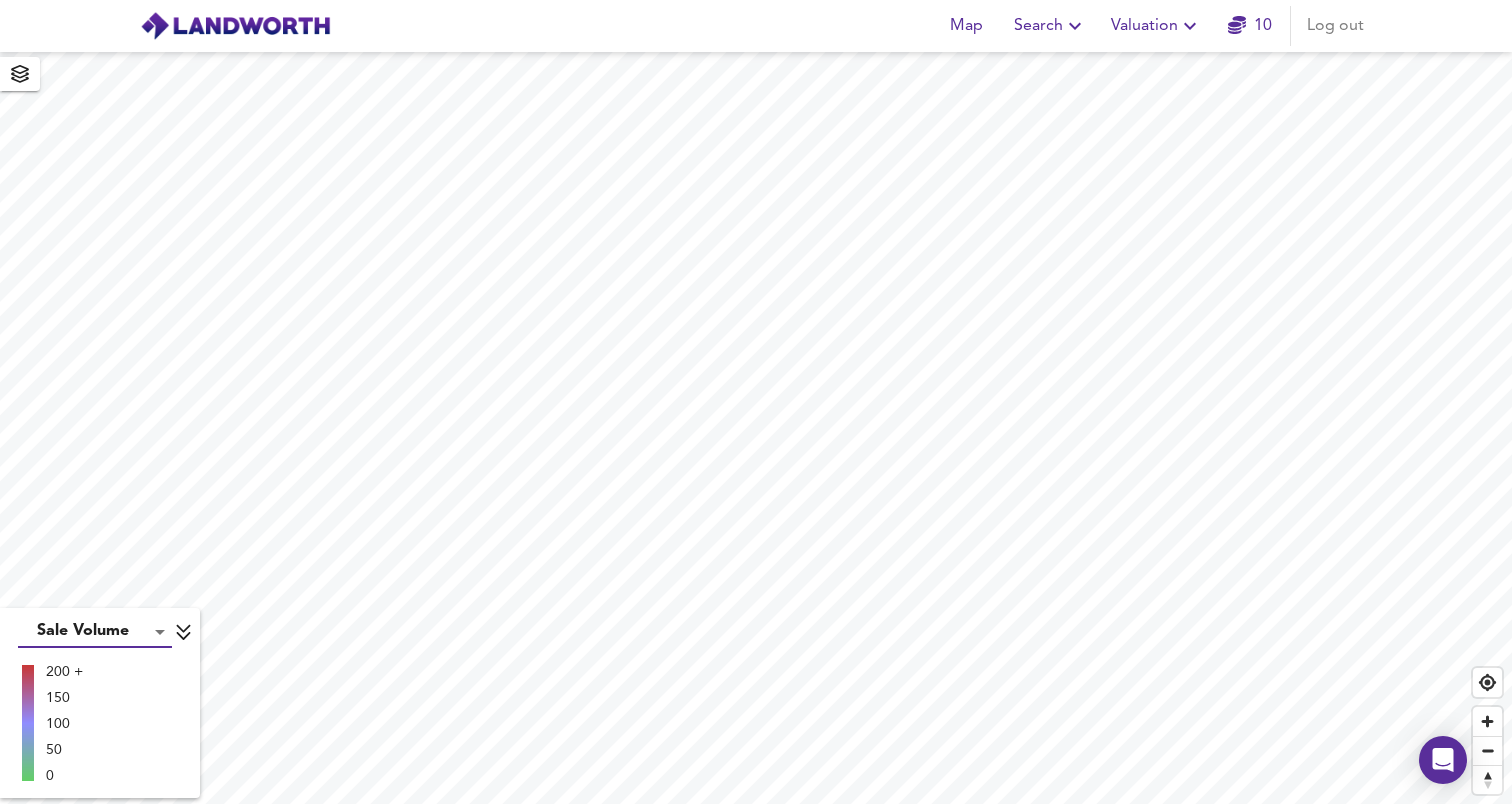 click on "Map Search Valuation    10 Log out     Sale Volume weight   200 + 150 100 50 0 X Map Settings Basemap          OpenStreetMap osm Heatmap        Sale Volume weight 3D   View Dynamic Heatmap   Off Show Postcodes Show Boroughs 2D 3D Find Me" at bounding box center (756, 402) 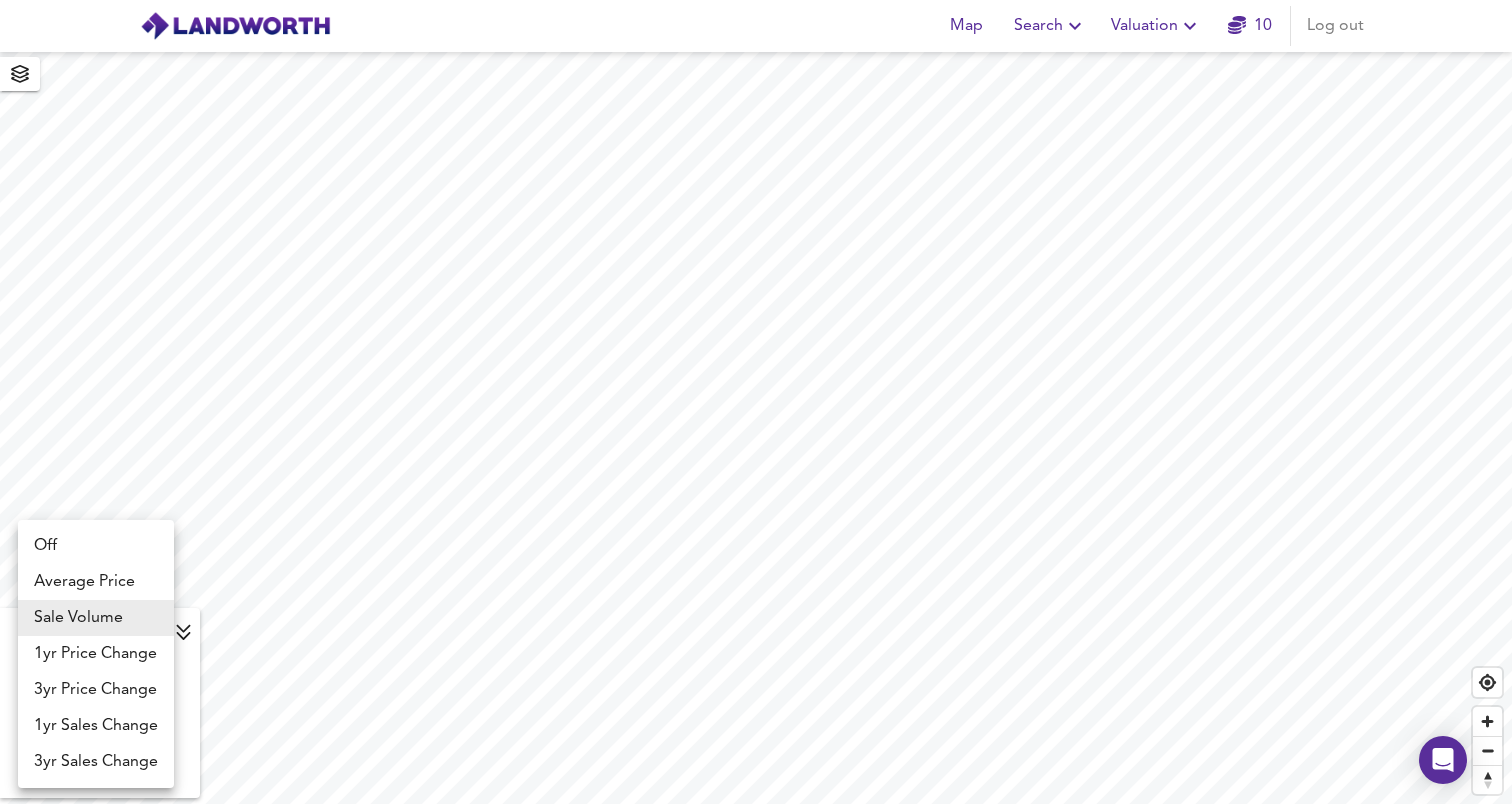 click at bounding box center [756, 402] 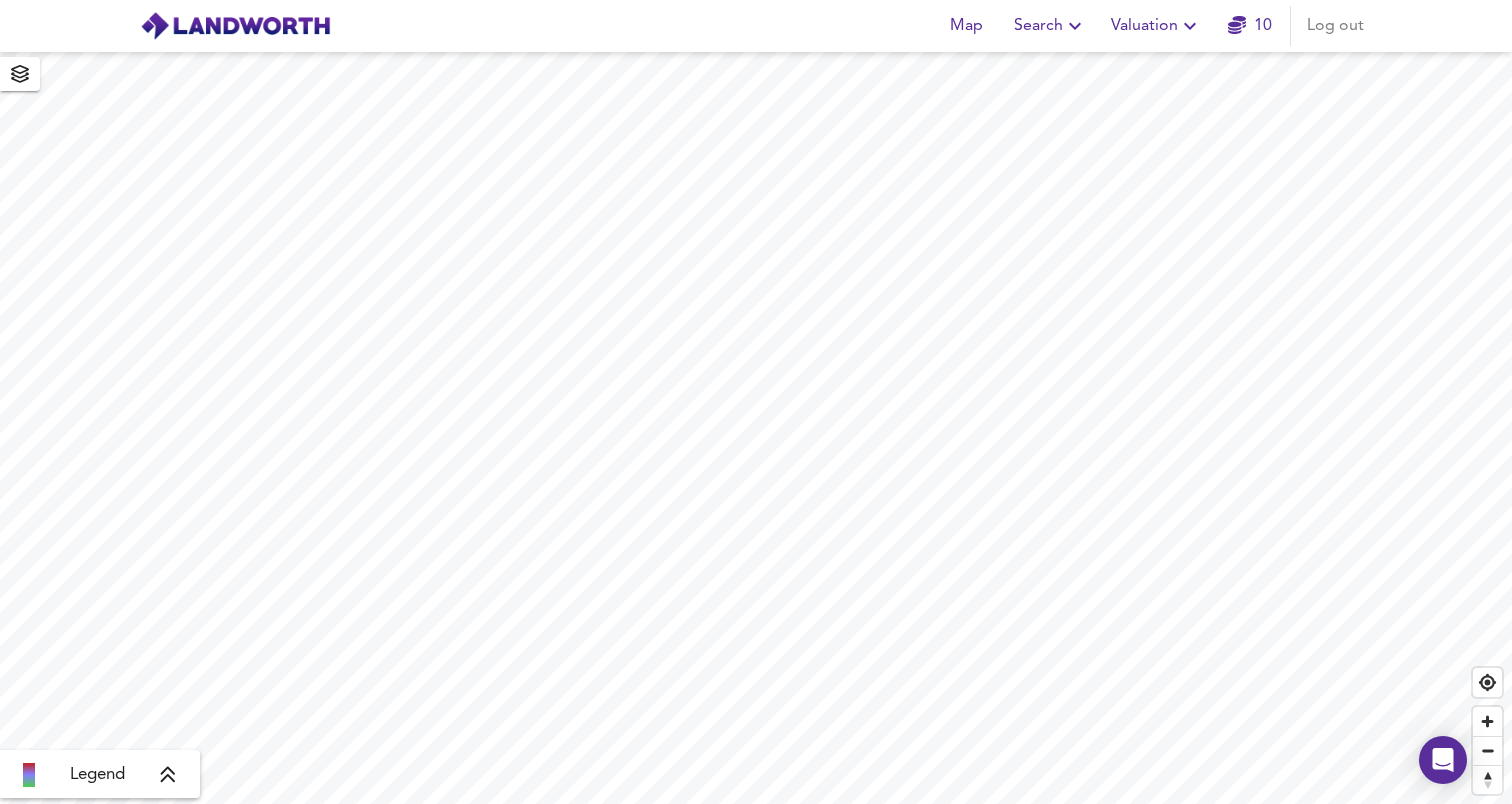 click on "10" at bounding box center (1250, 26) 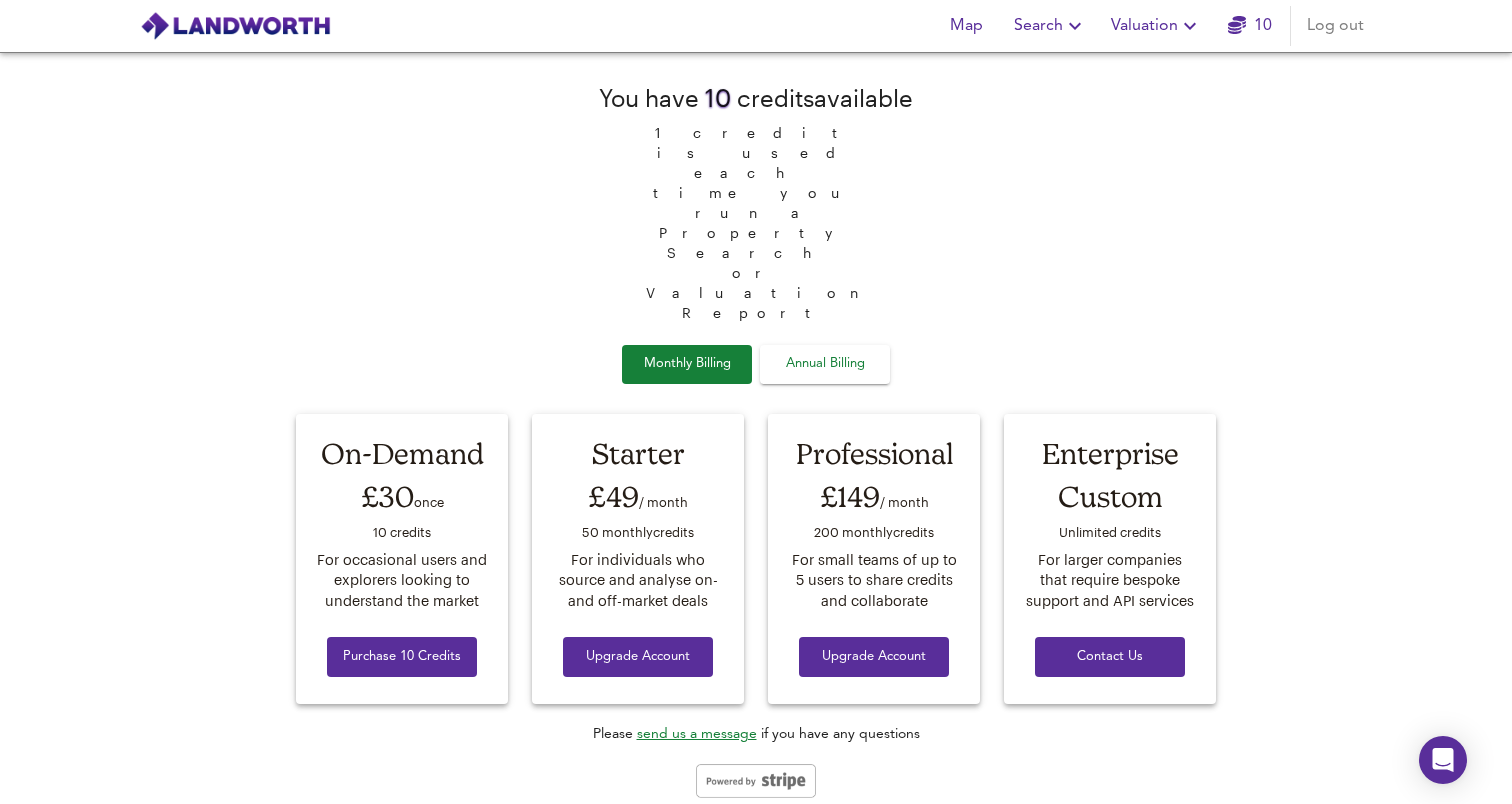 click on "10" at bounding box center (1250, 26) 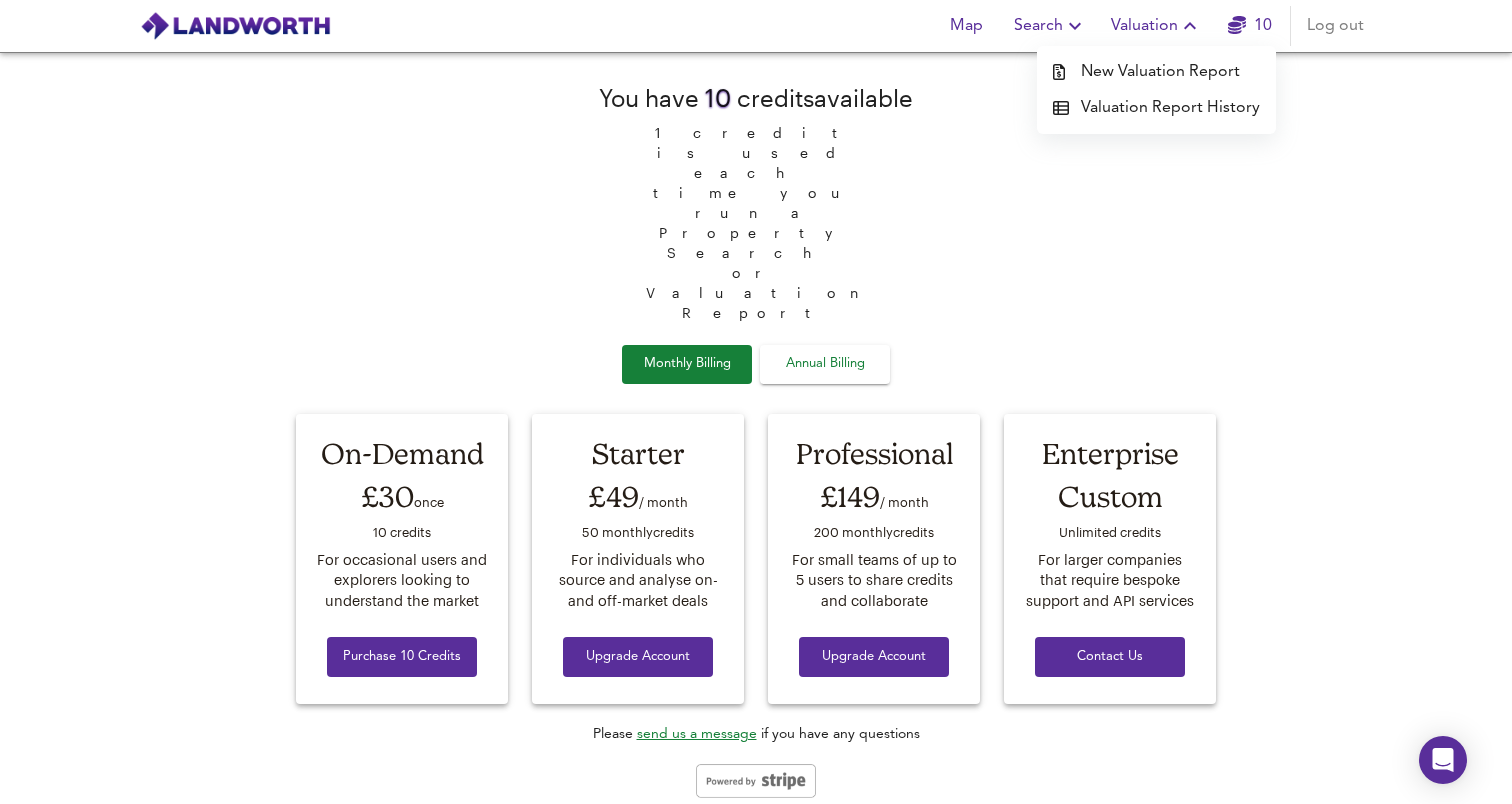 click on "Map" at bounding box center (966, 26) 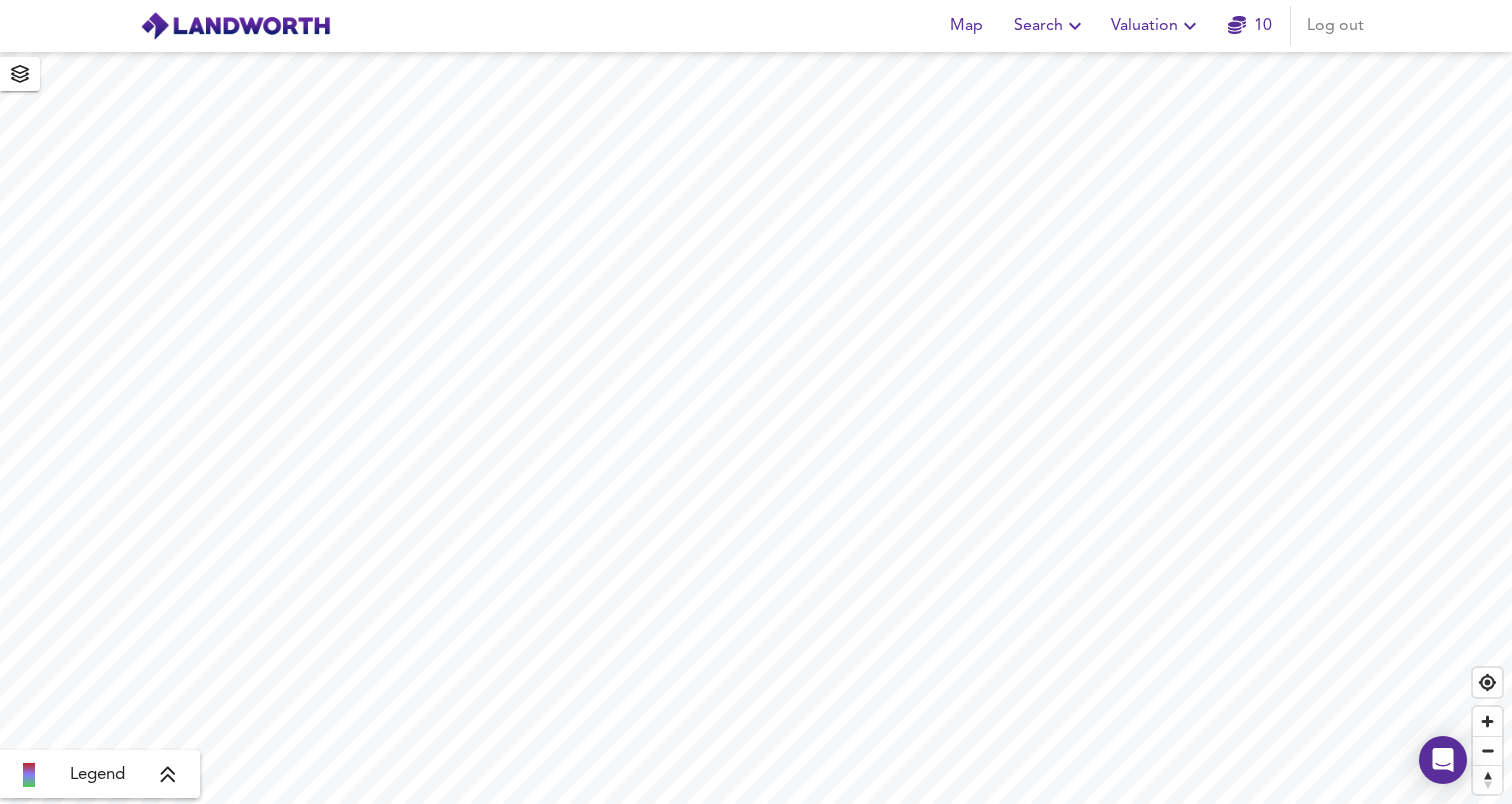 click 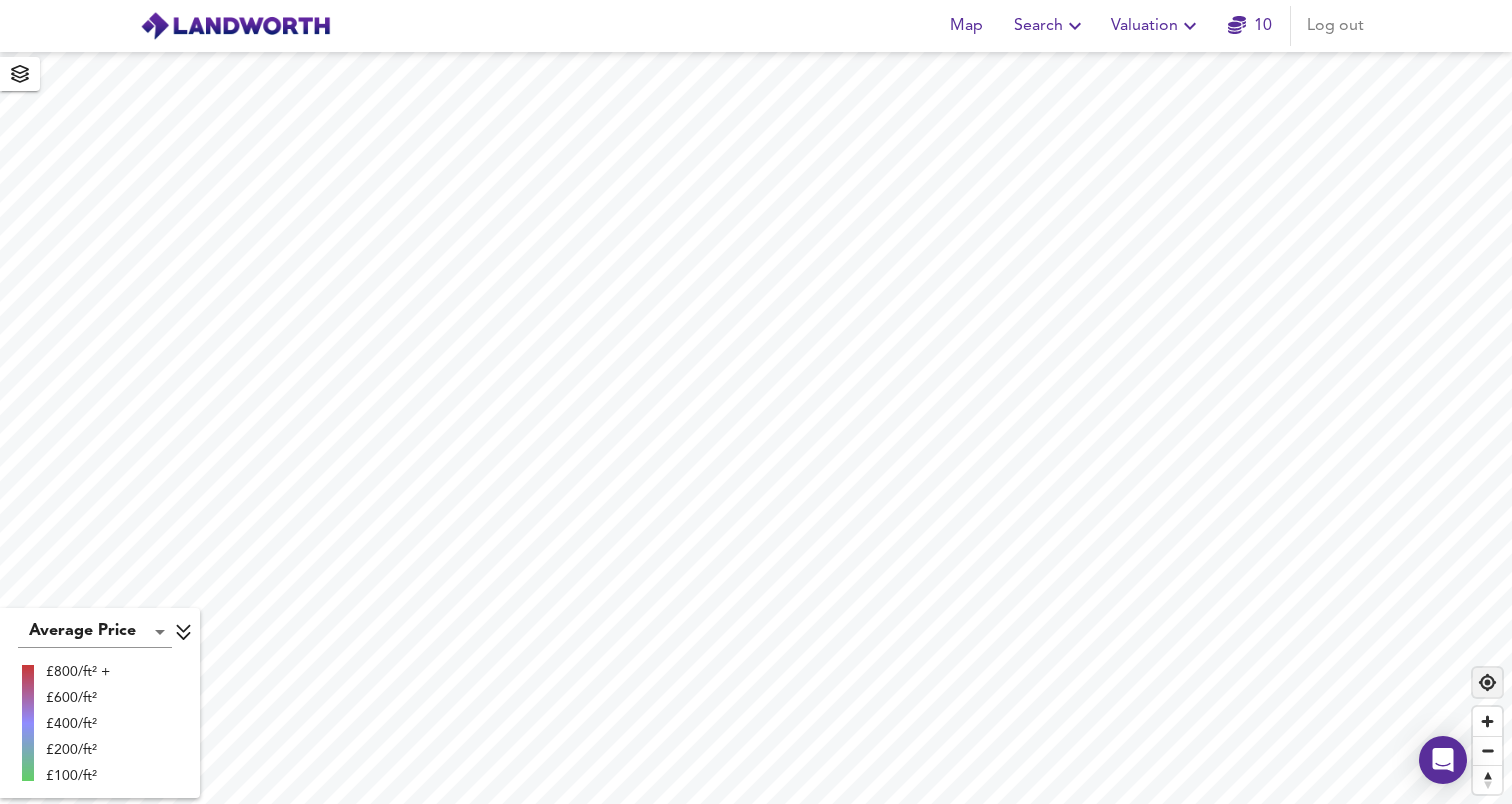 click at bounding box center (1487, 682) 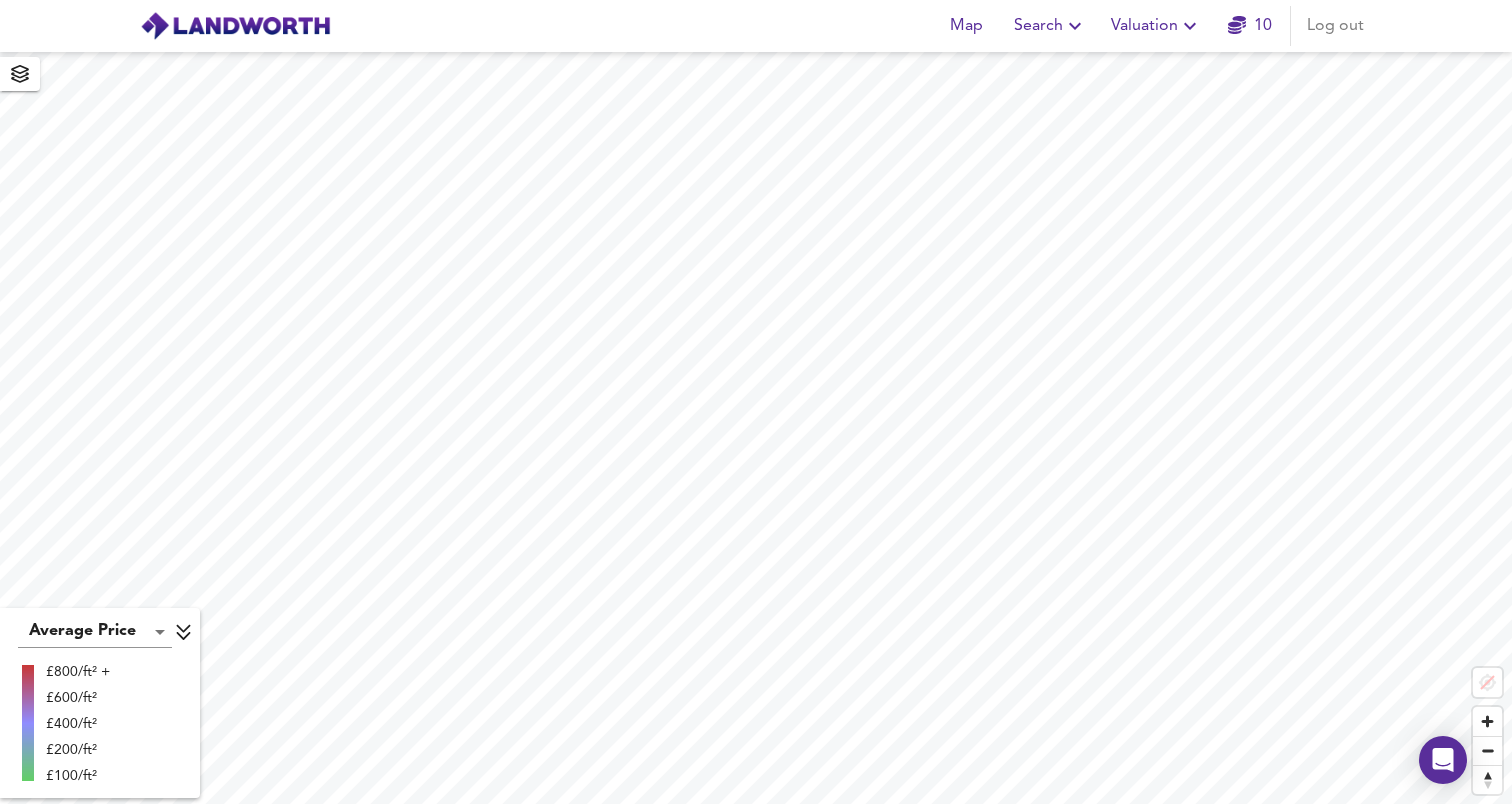 click 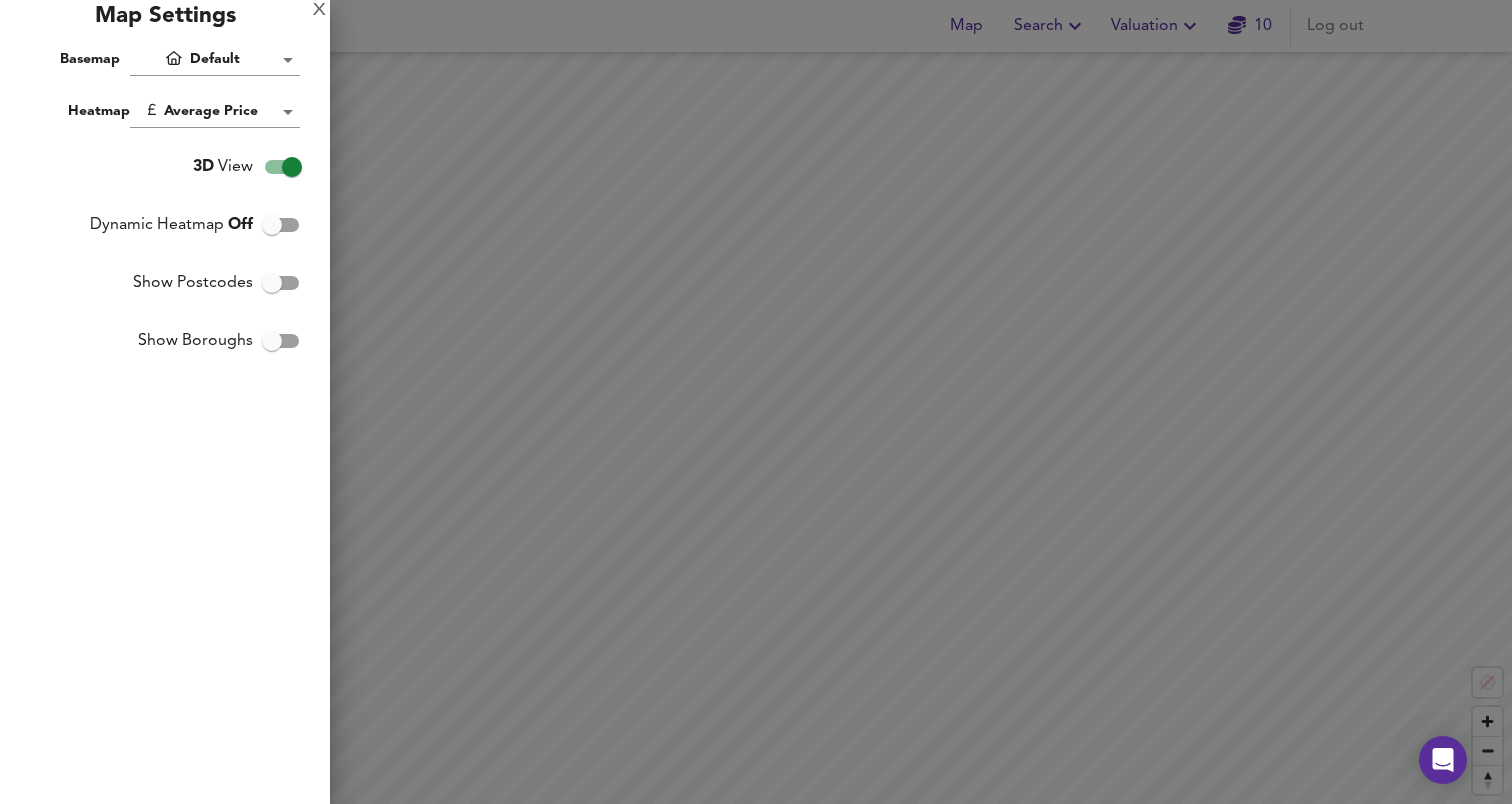 click on "3D   View" at bounding box center (292, 167) 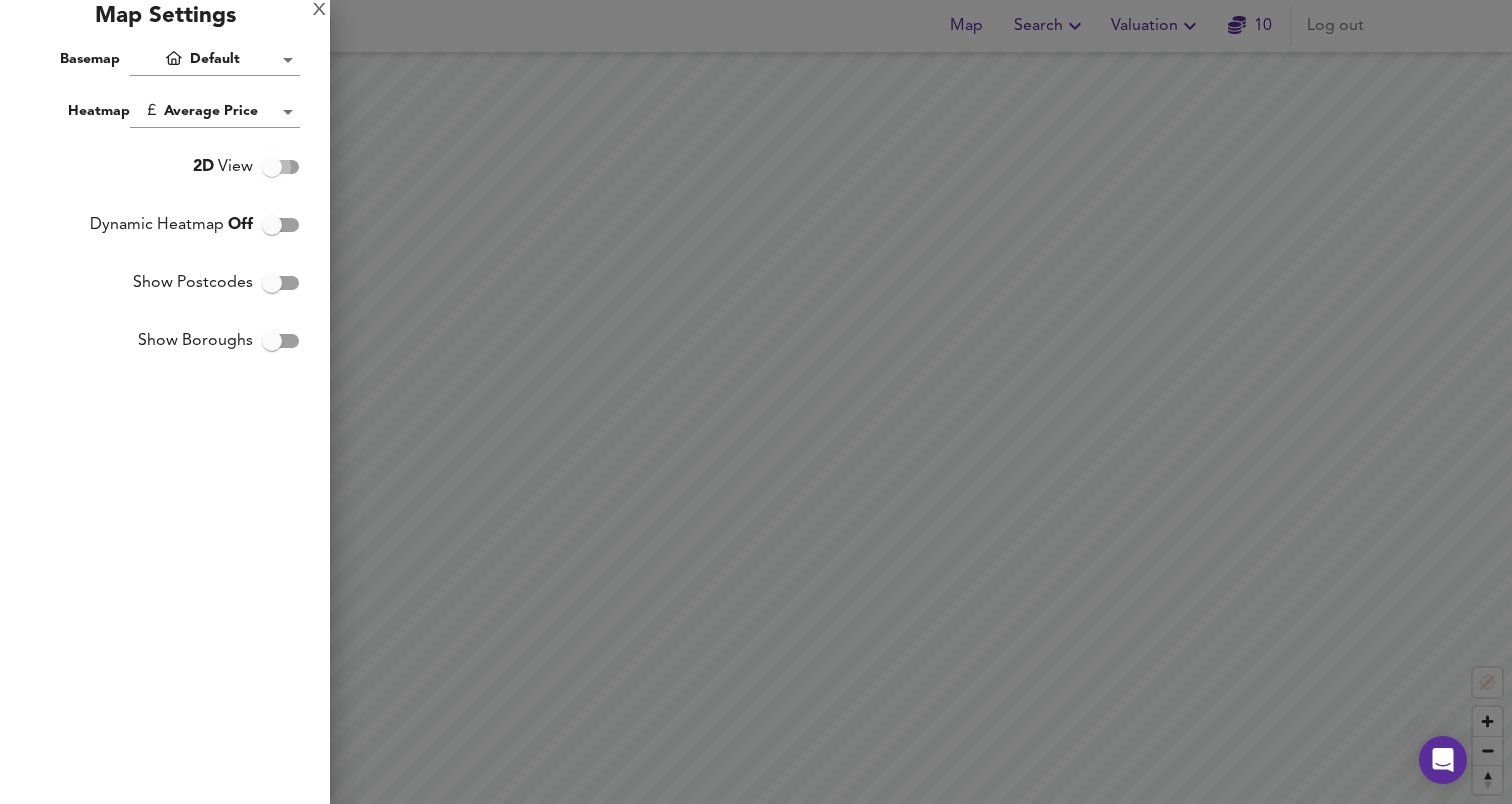 click on "2D   View" at bounding box center (272, 167) 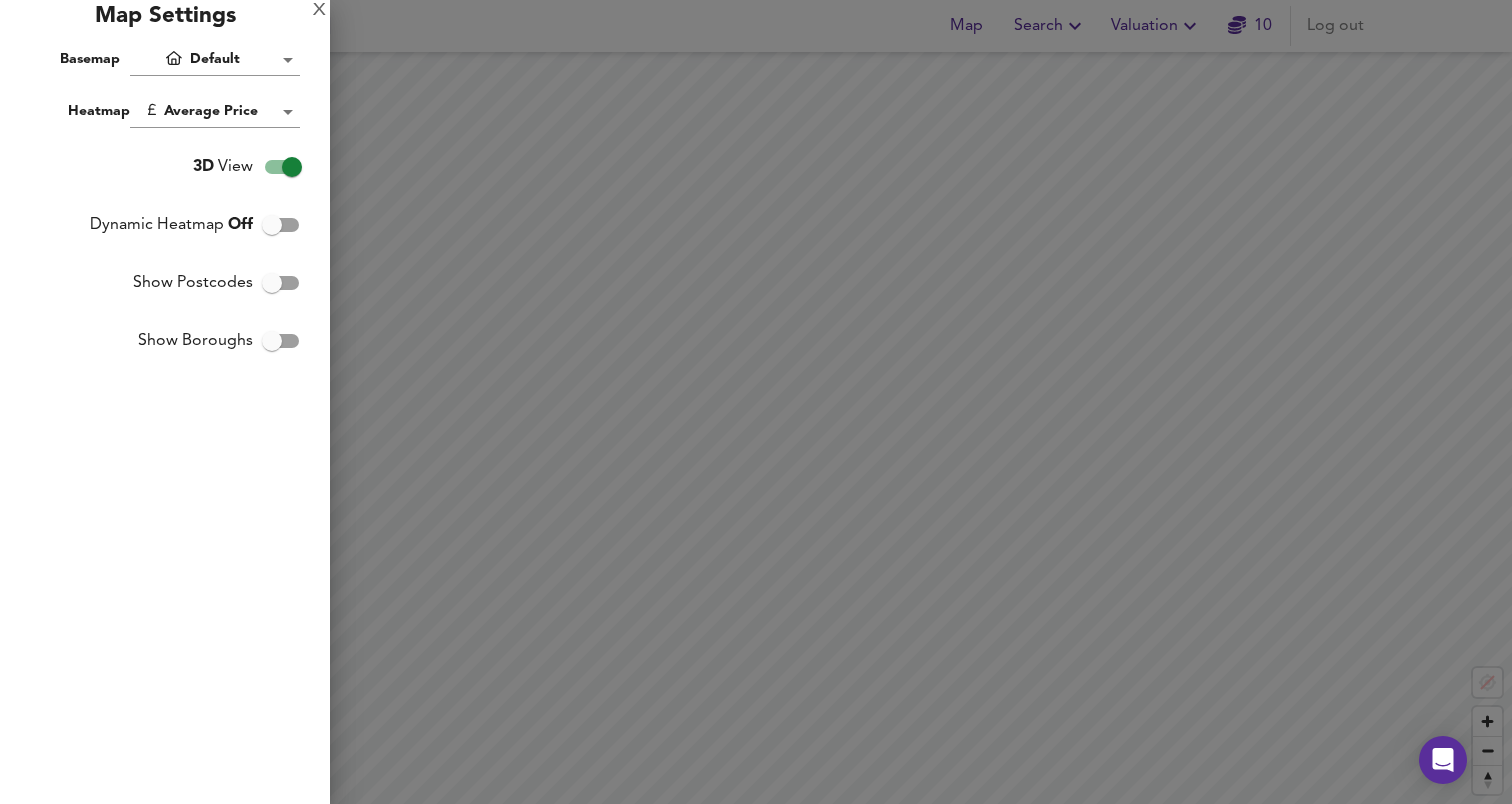click on "Dynamic Heatmap   Off" at bounding box center (272, 225) 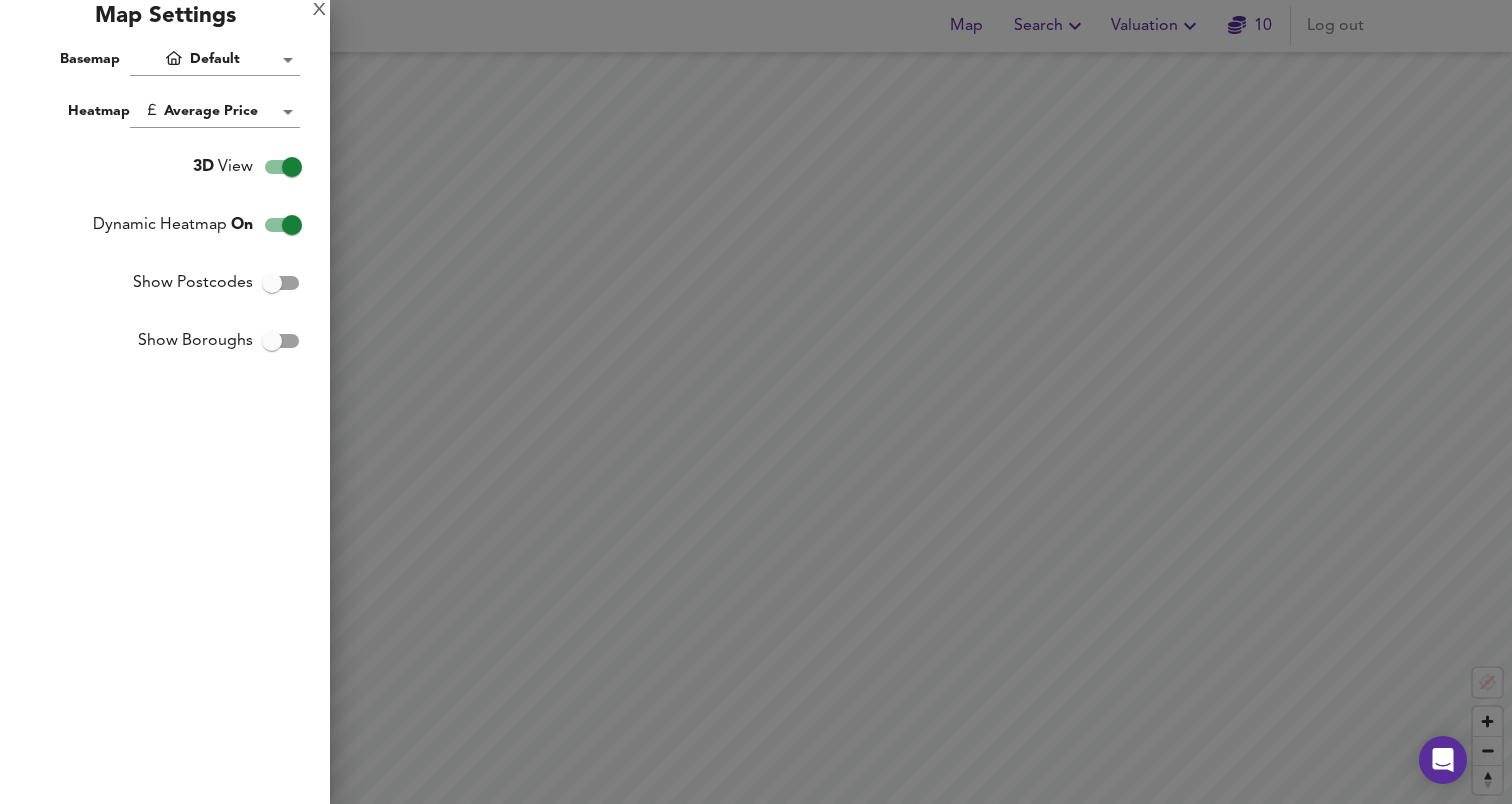click at bounding box center (756, 402) 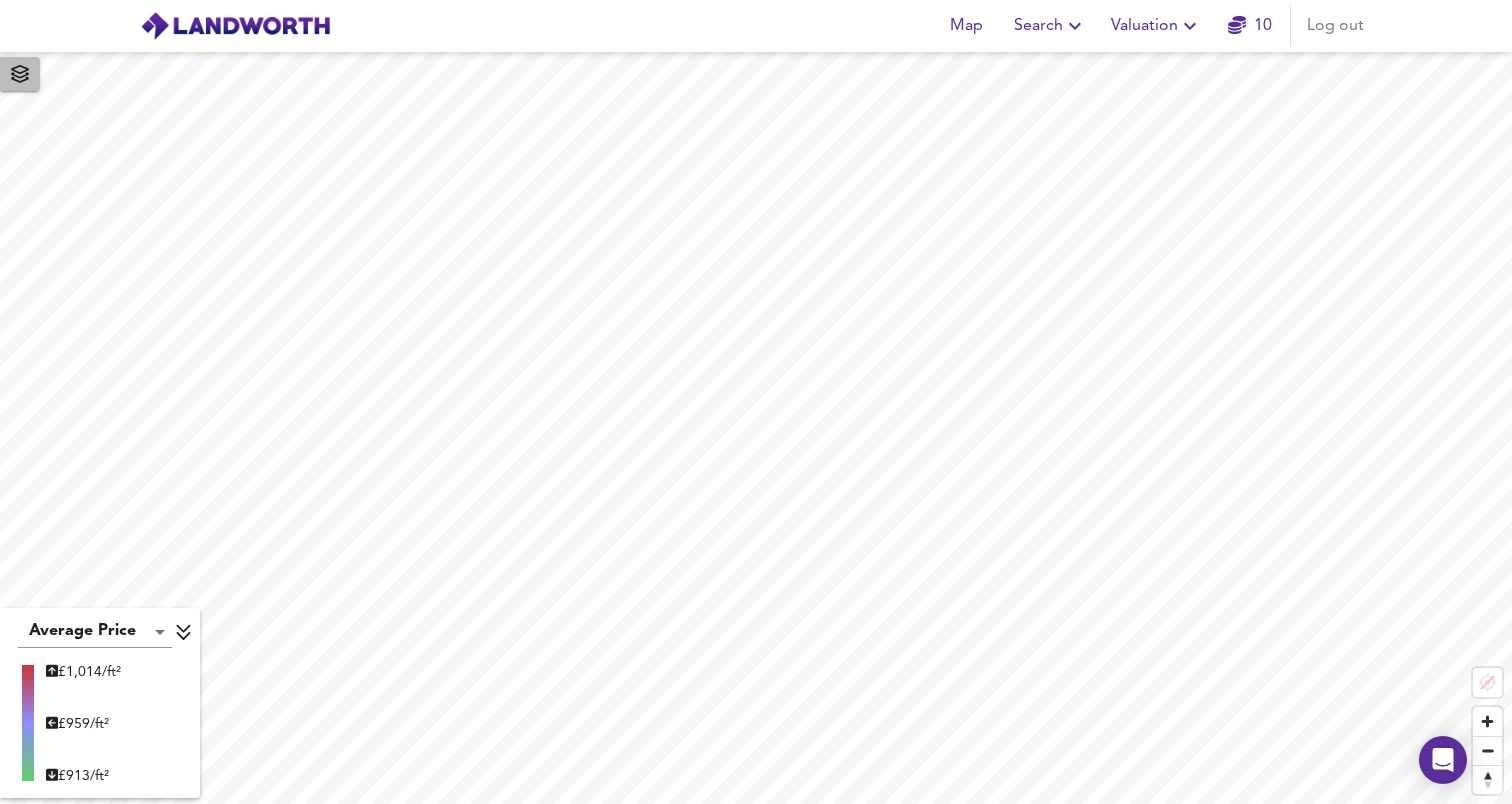 click 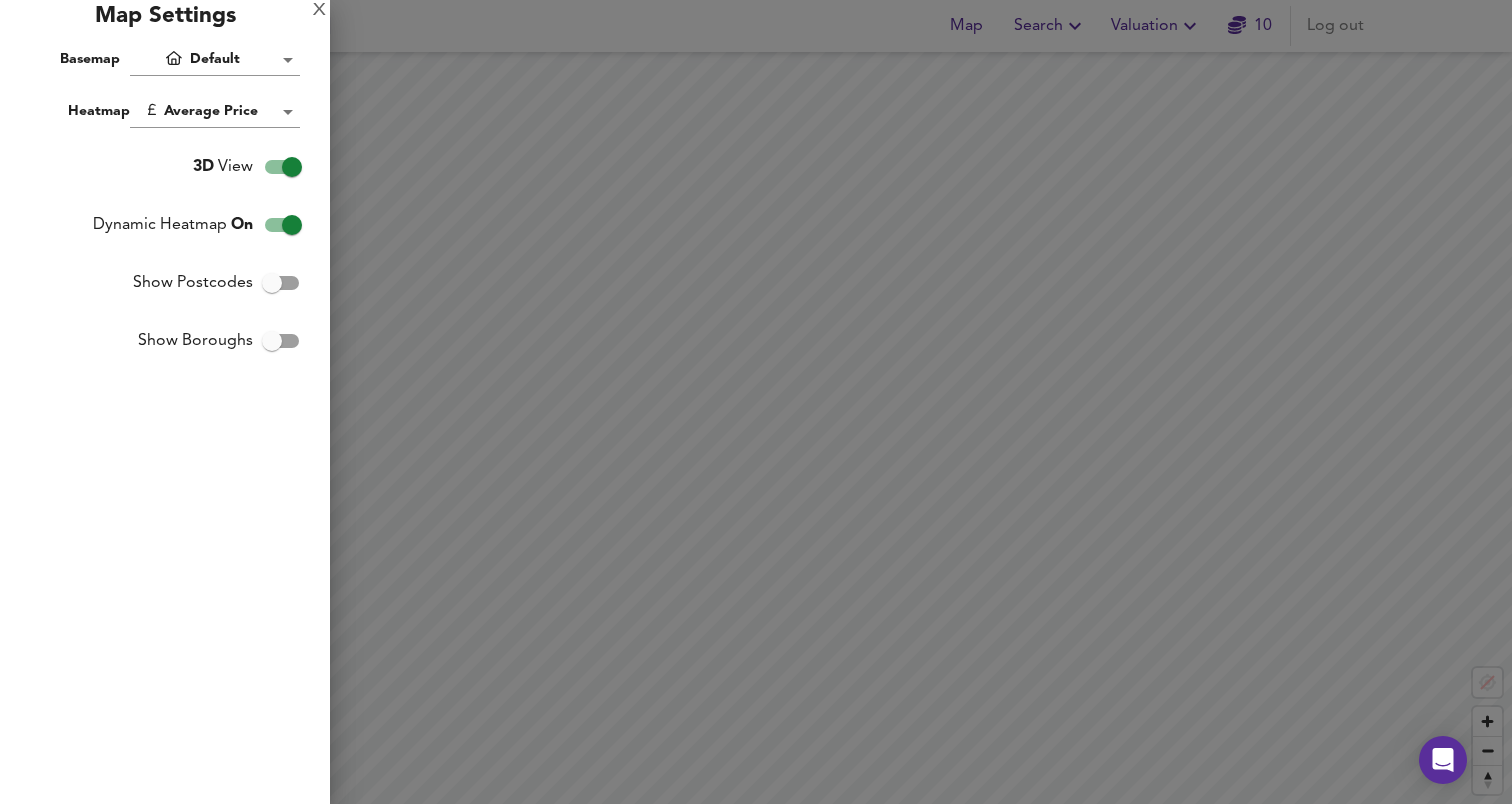 click on "Dynamic Heatmap   On" at bounding box center (292, 225) 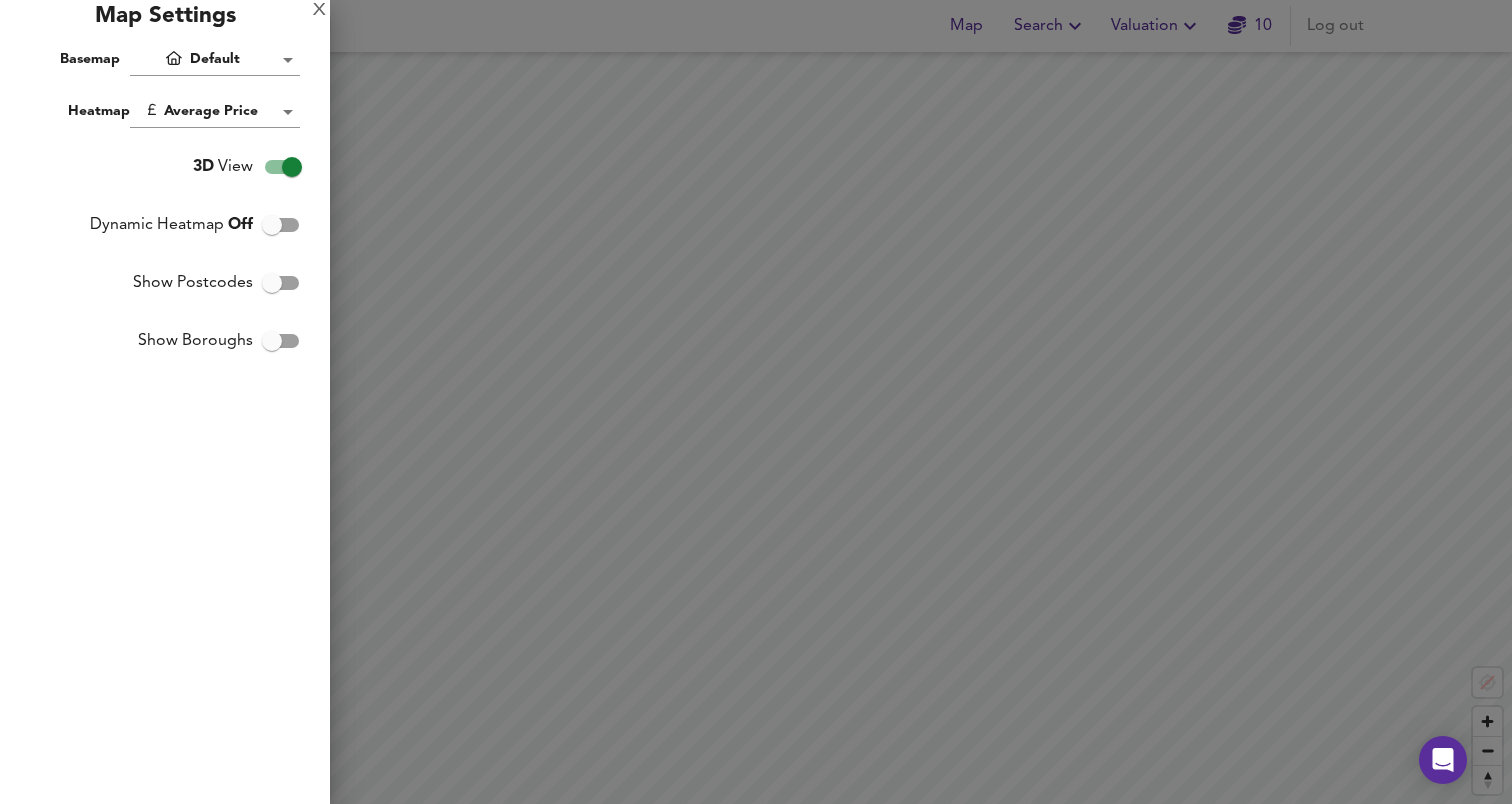click on "Dynamic Heatmap   Off" at bounding box center [272, 225] 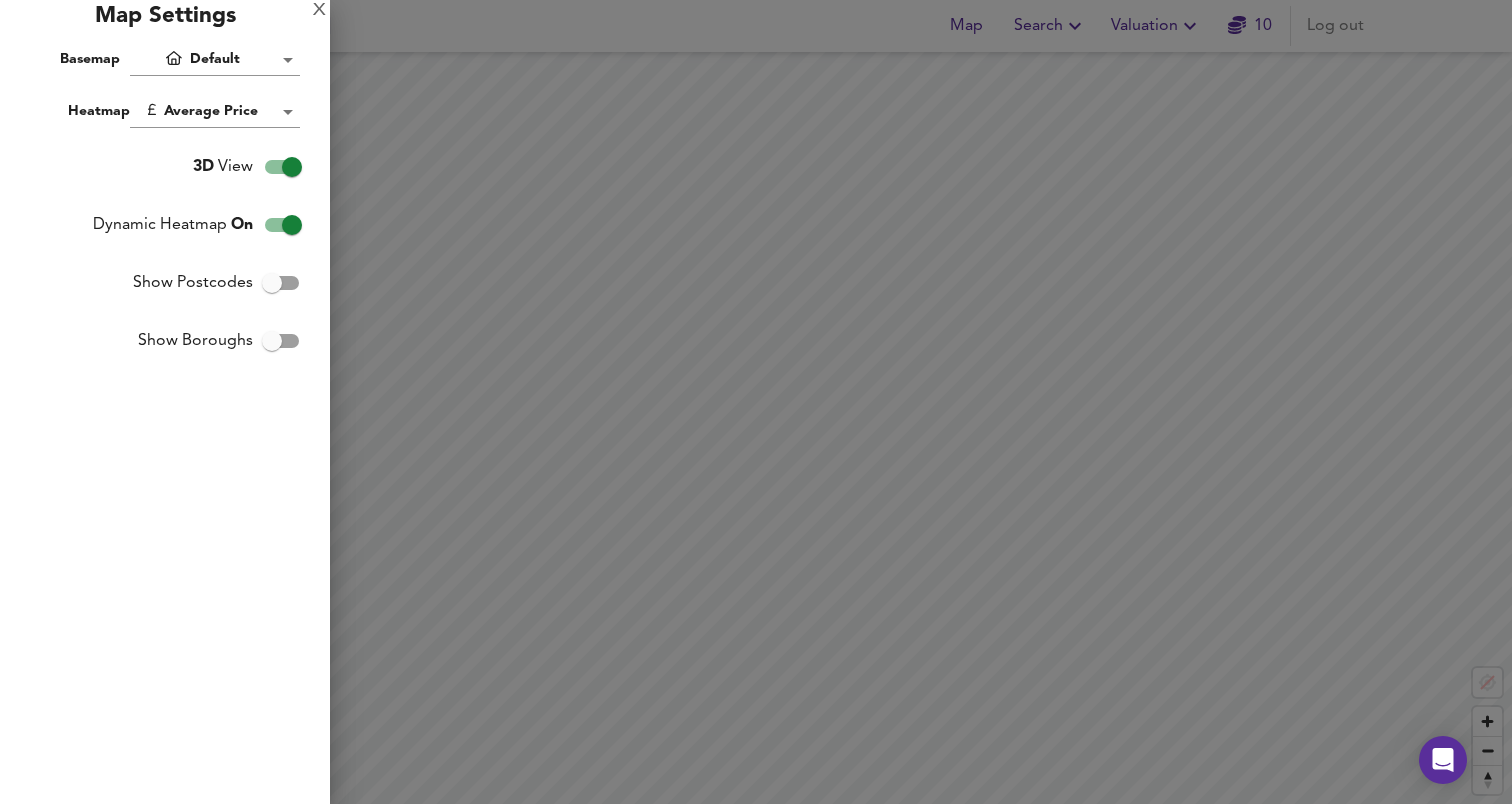 click on "Dynamic Heatmap   On" at bounding box center [292, 225] 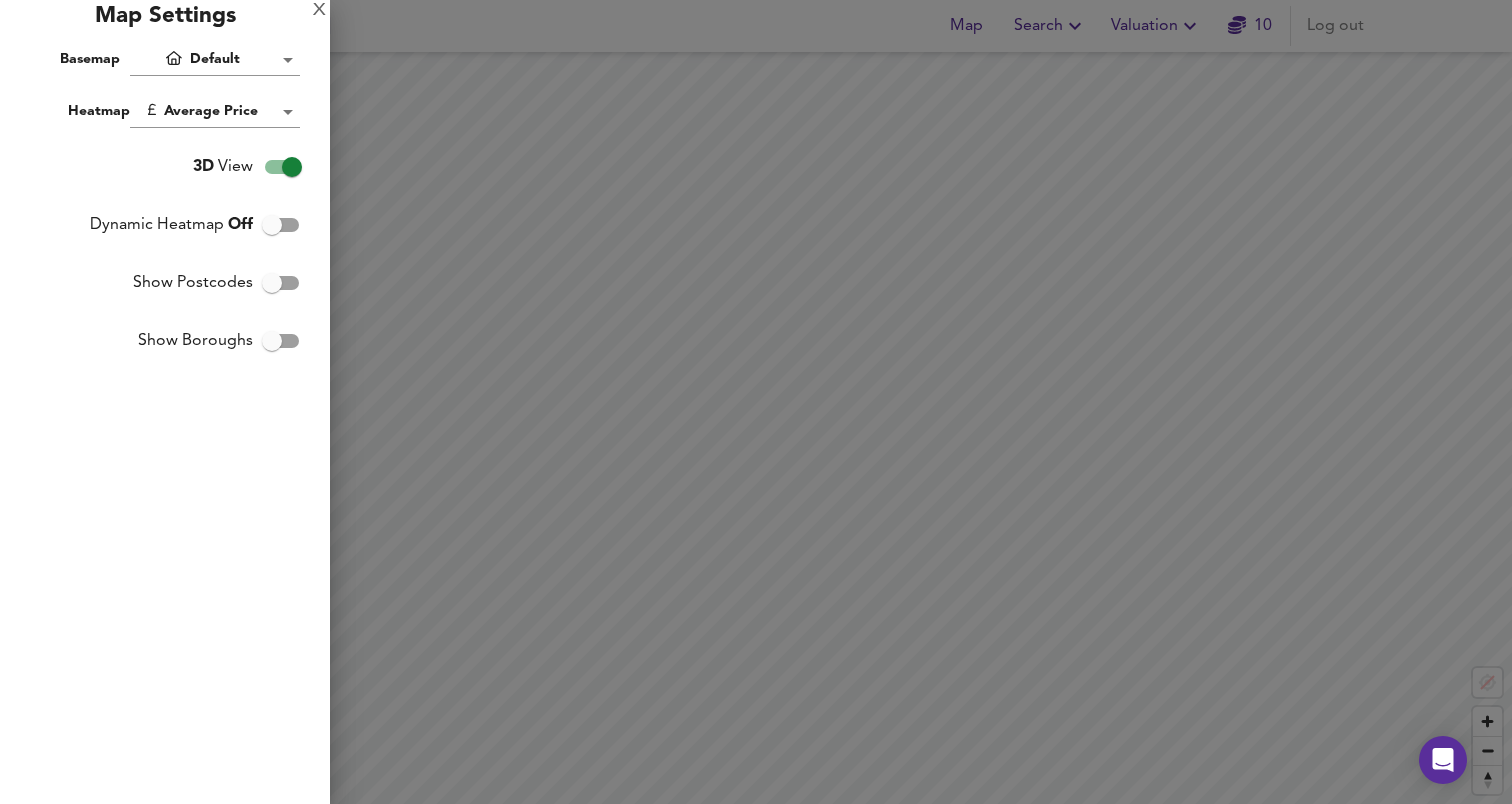 click on "Show Boroughs" at bounding box center (272, 341) 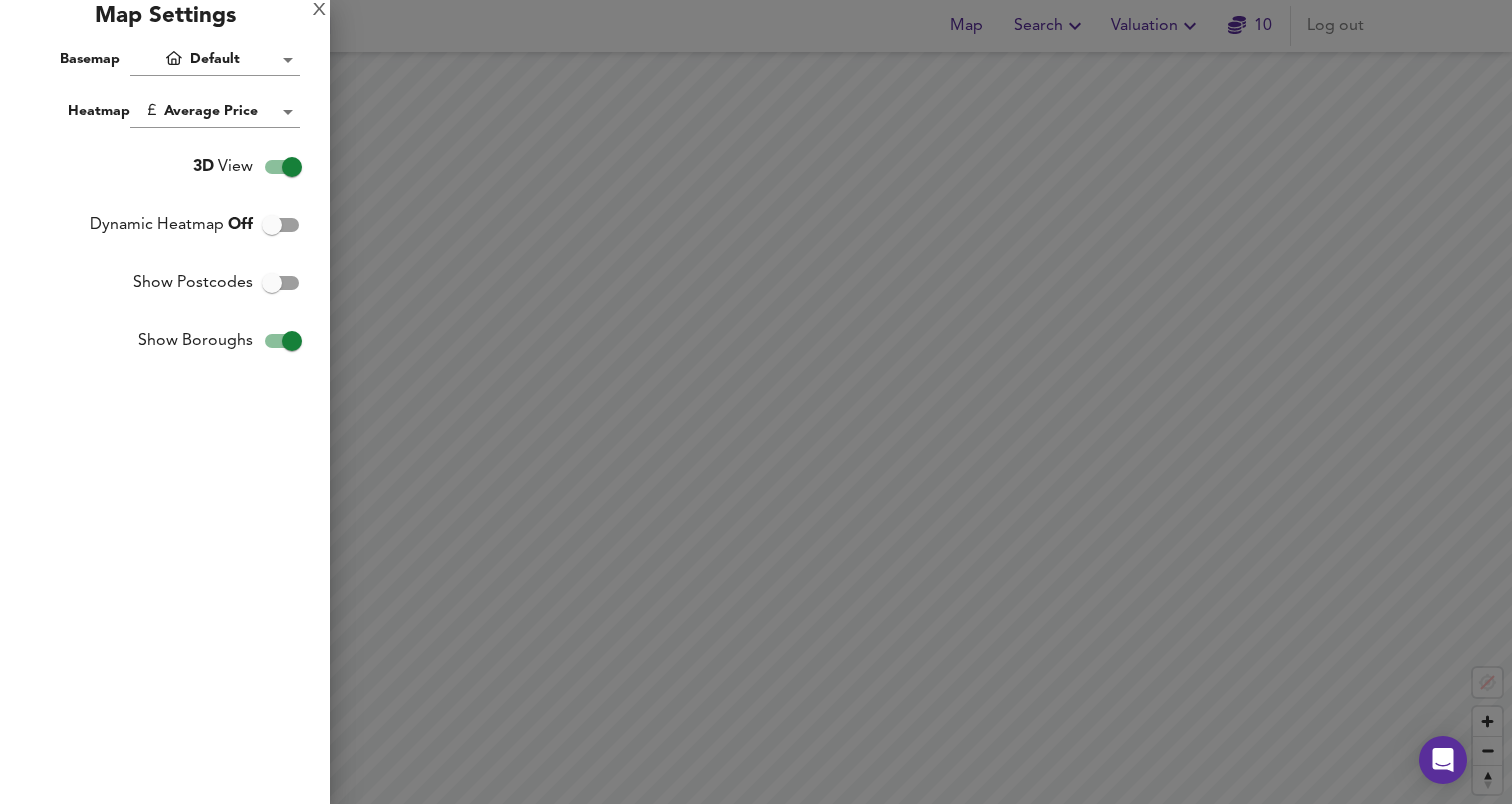 click on "Show Postcodes" at bounding box center (272, 283) 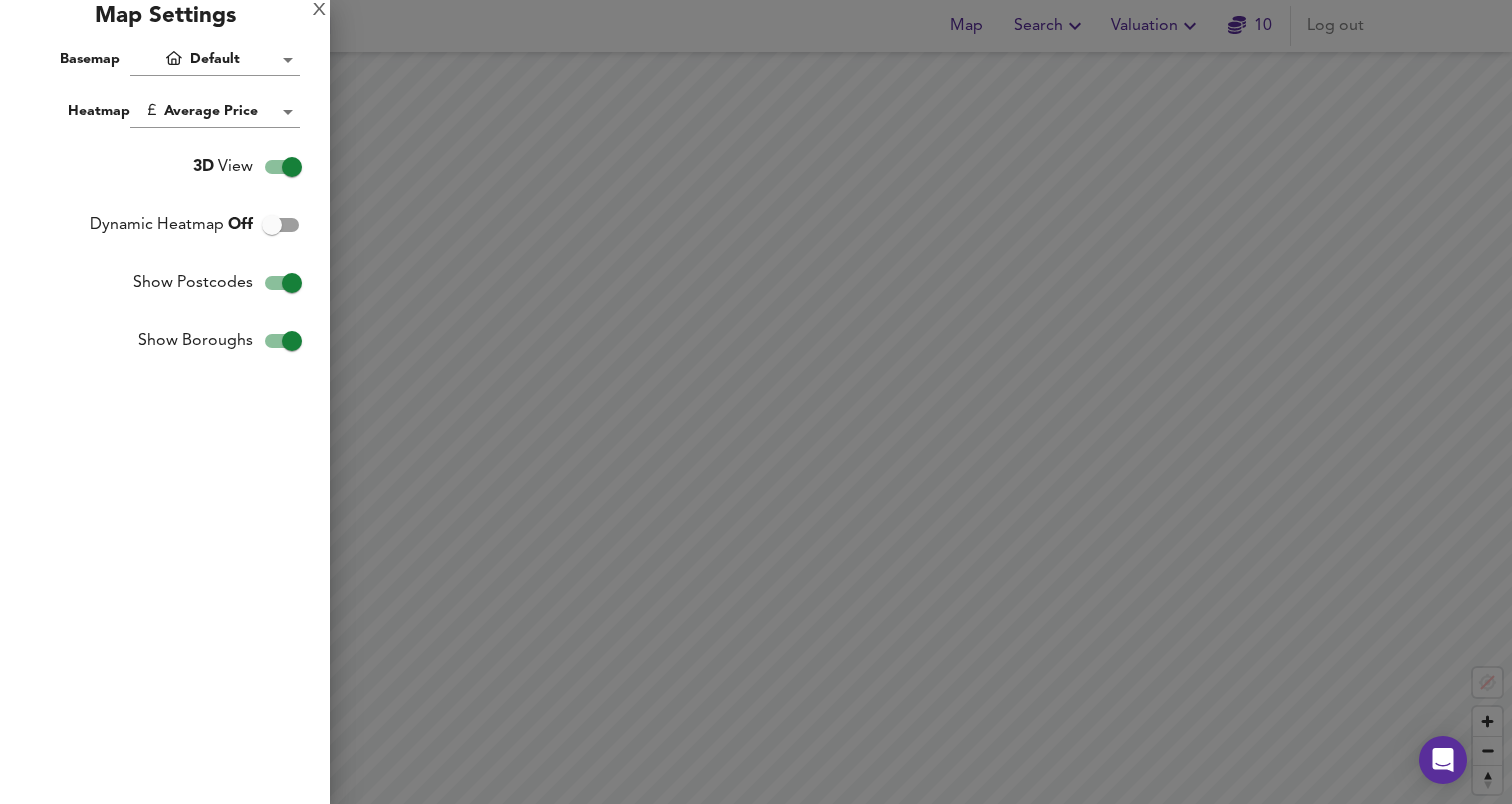 click at bounding box center (756, 402) 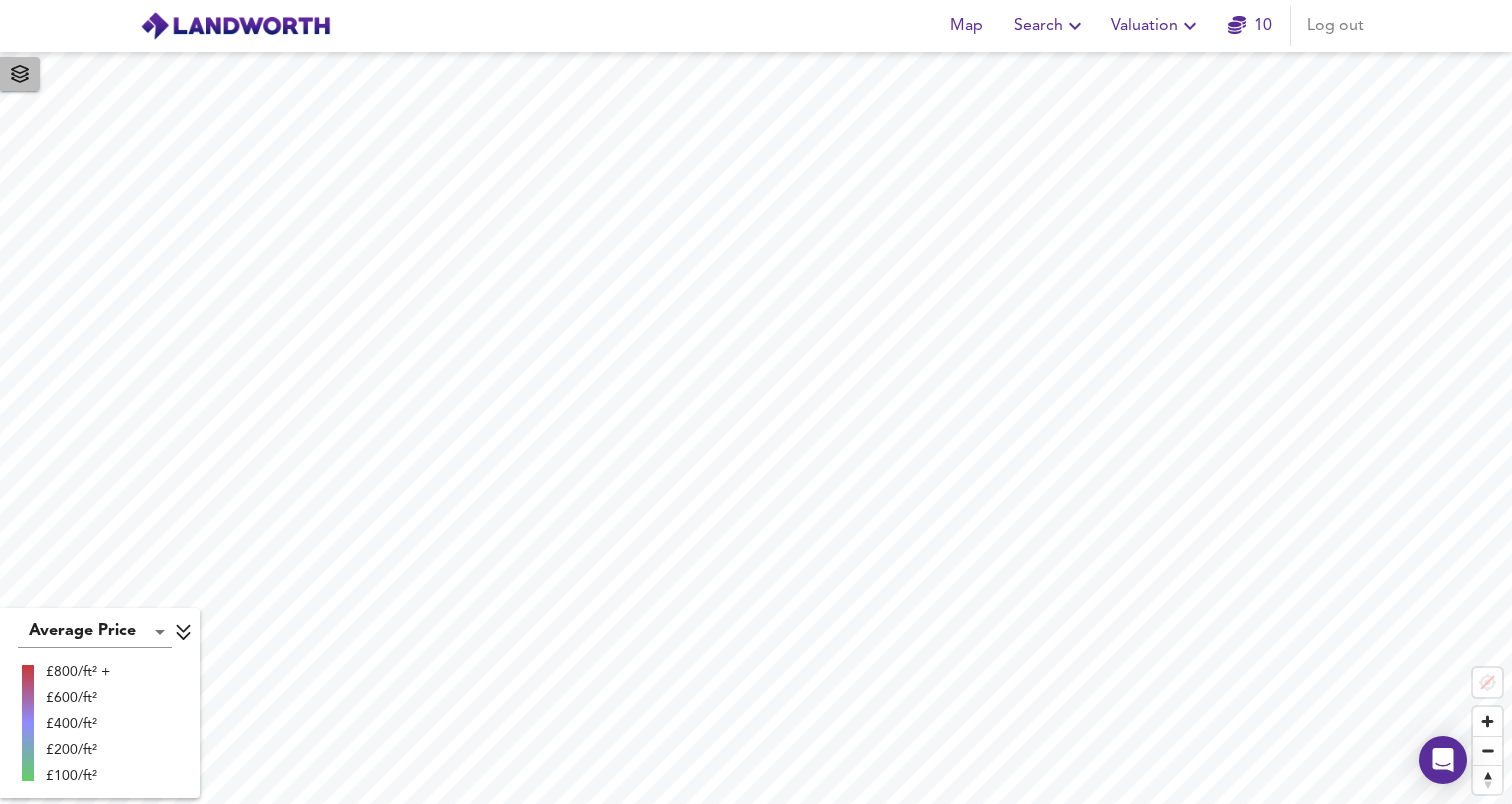 click at bounding box center (20, 74) 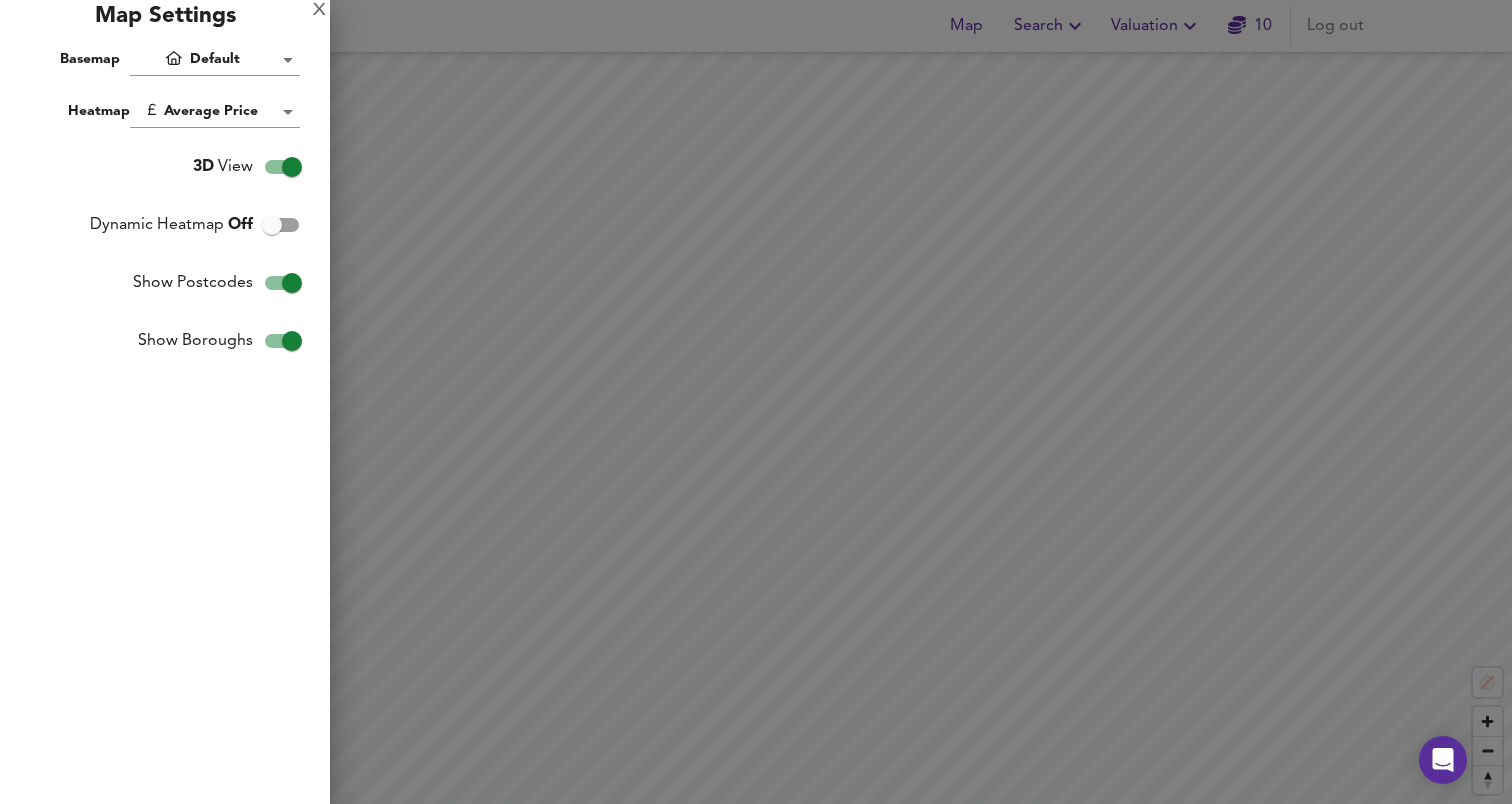 click on "Show Postcodes" at bounding box center (292, 283) 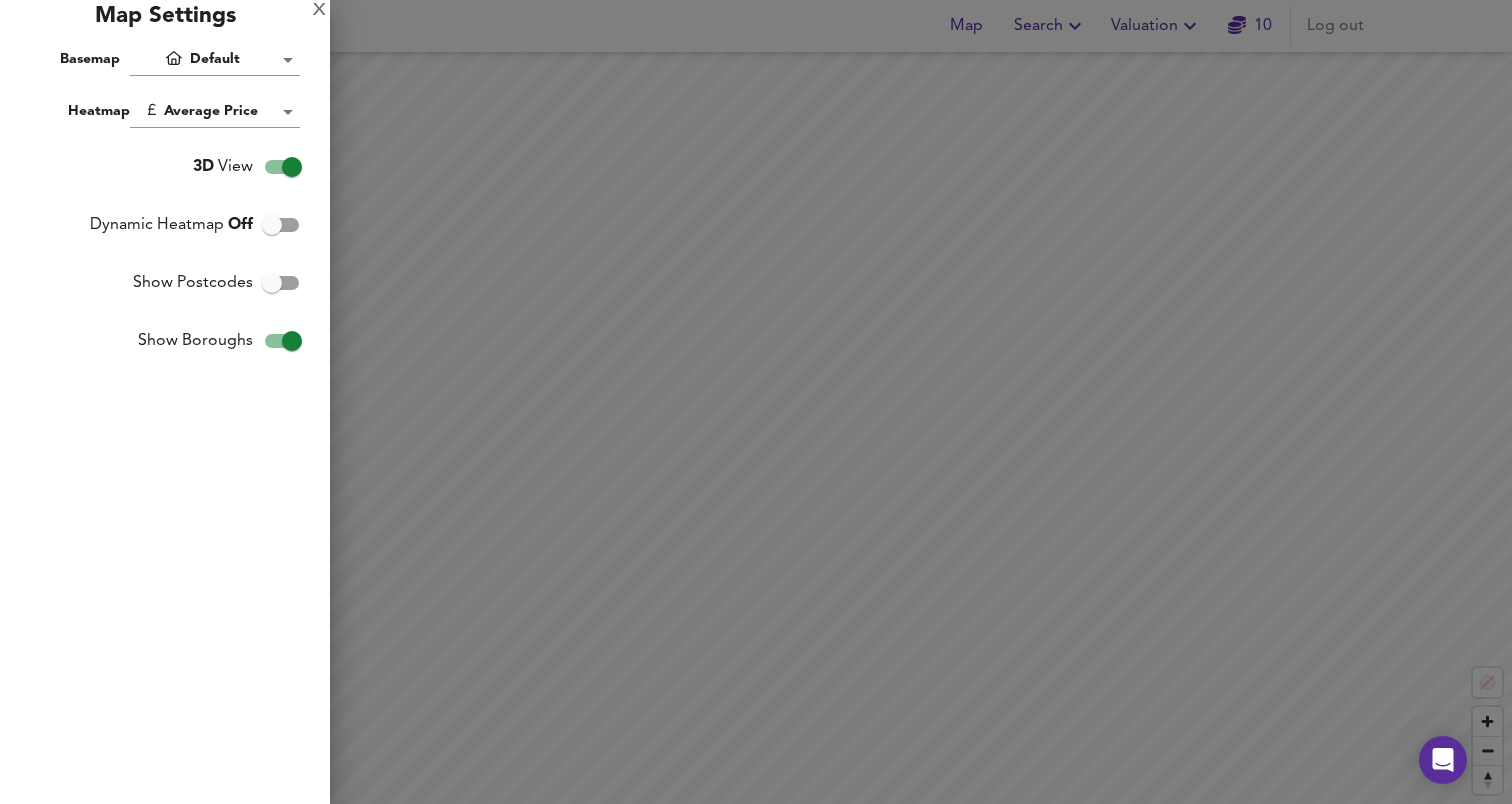 click at bounding box center [756, 402] 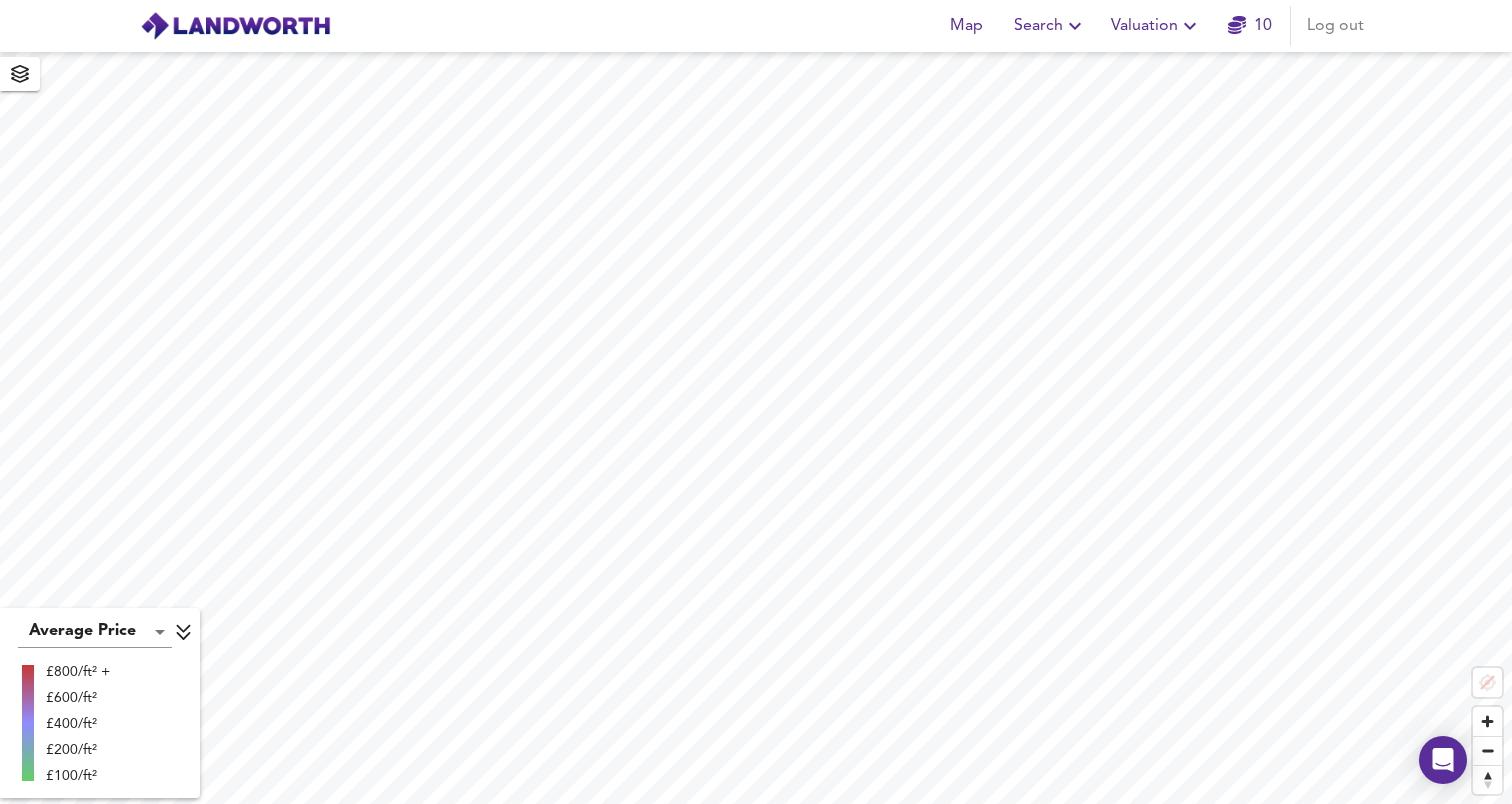 click 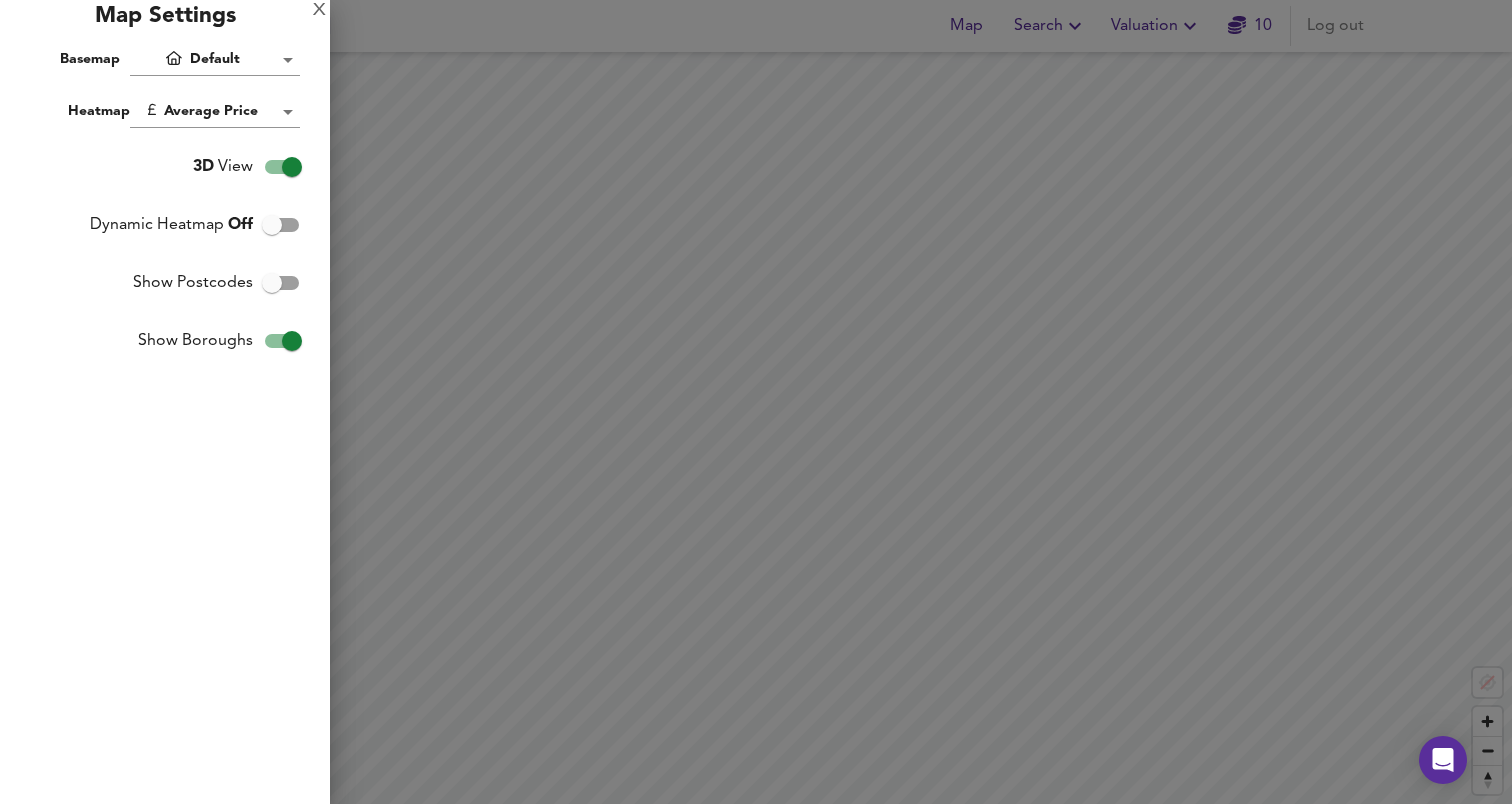 click on "Show Boroughs" at bounding box center (292, 341) 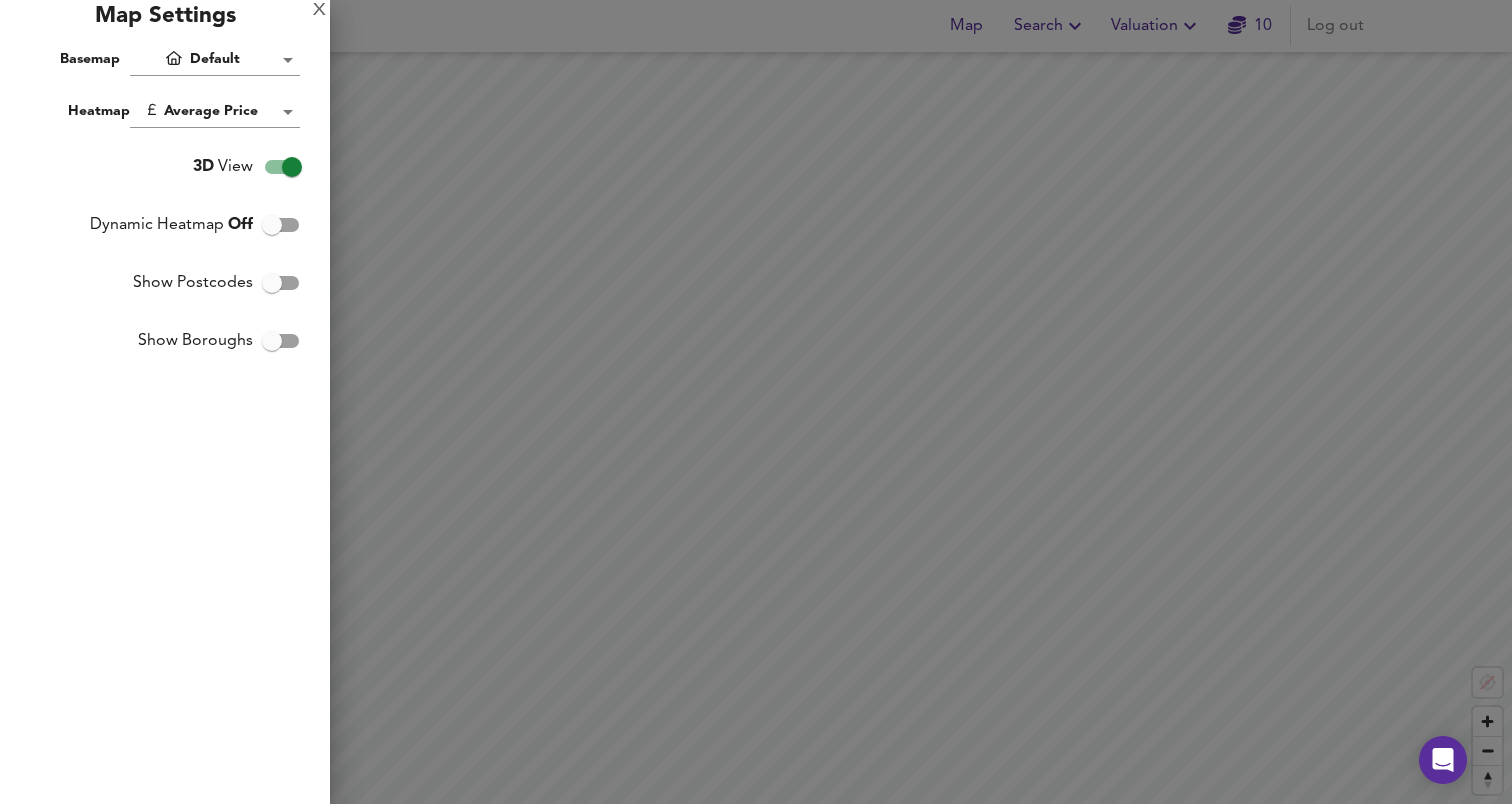 click at bounding box center (756, 402) 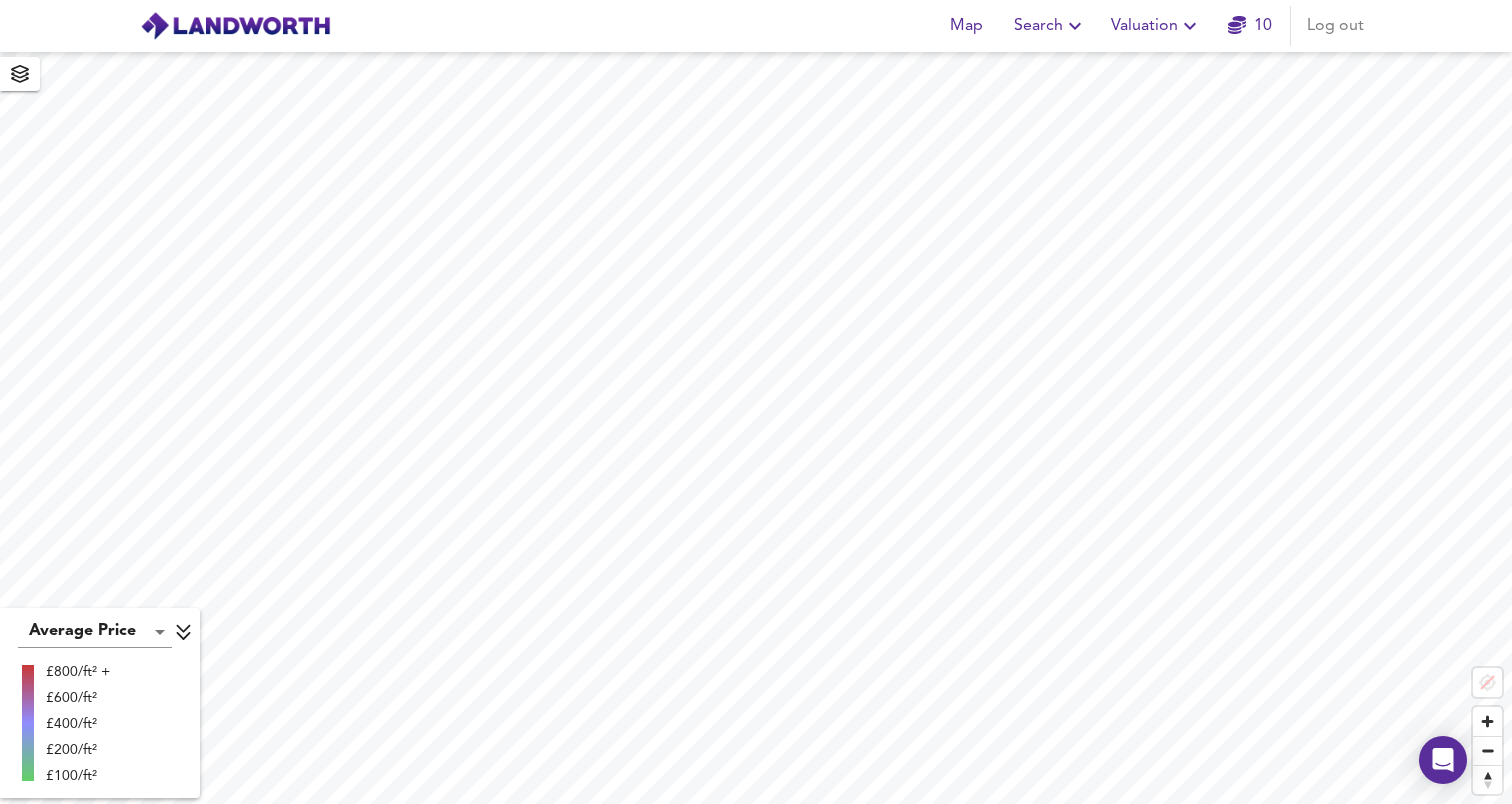 click 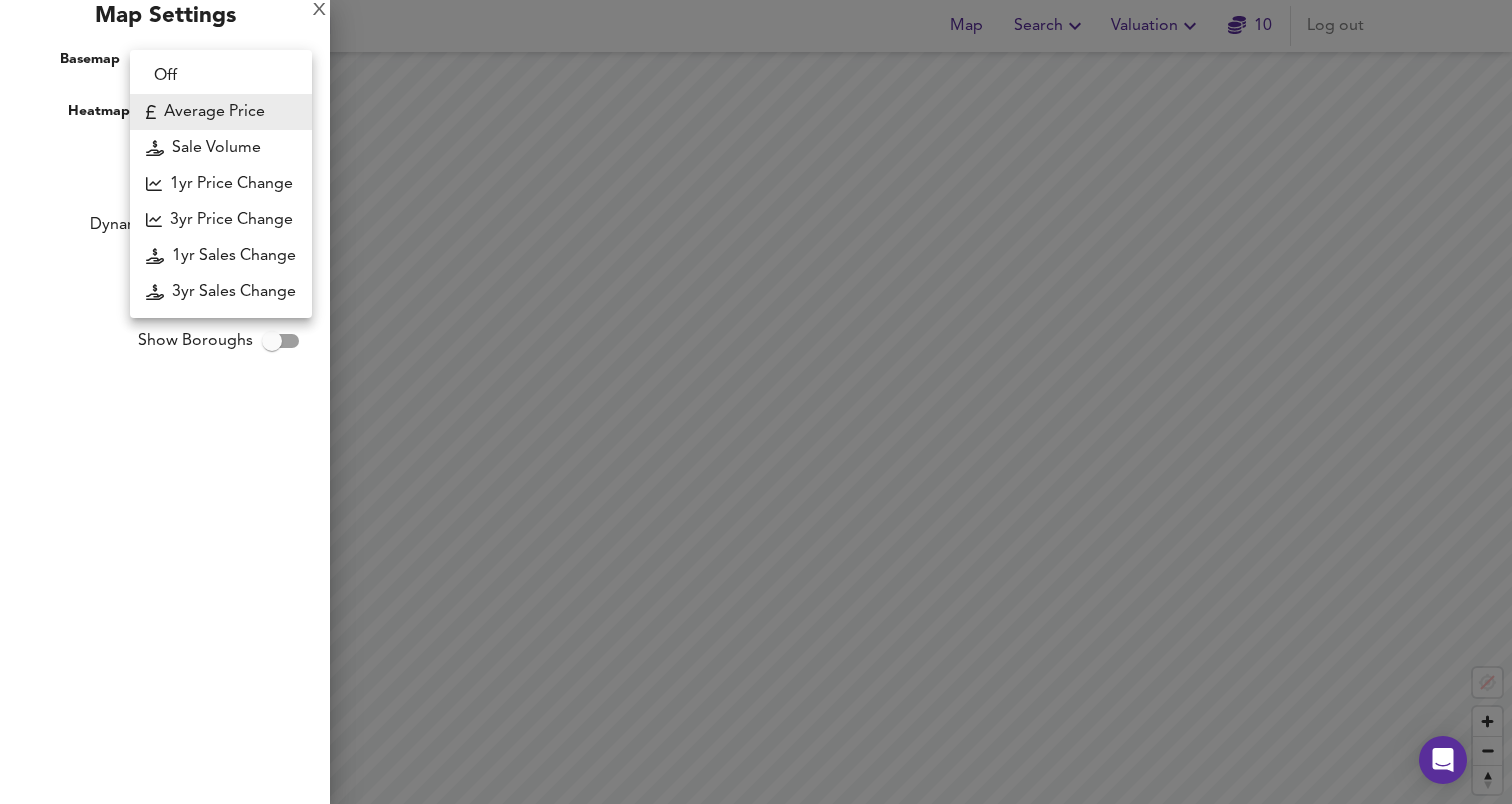 click on "Map Search Valuation    10 Log out       Average Price landworth   £800/ft² + £600/ft² £400/ft² £200/ft² £100/ft²
X Map Settings Basemap          Default hybrid Heatmap          Average Price landworth 3D   View Dynamic Heatmap   Off Show Postcodes Show Boroughs 2D 3D Find Me      Off      Average Price    Sale Volume    1yr Price Change    3yr Price Change    1yr Sales Change    3yr Sales Change" at bounding box center [756, 402] 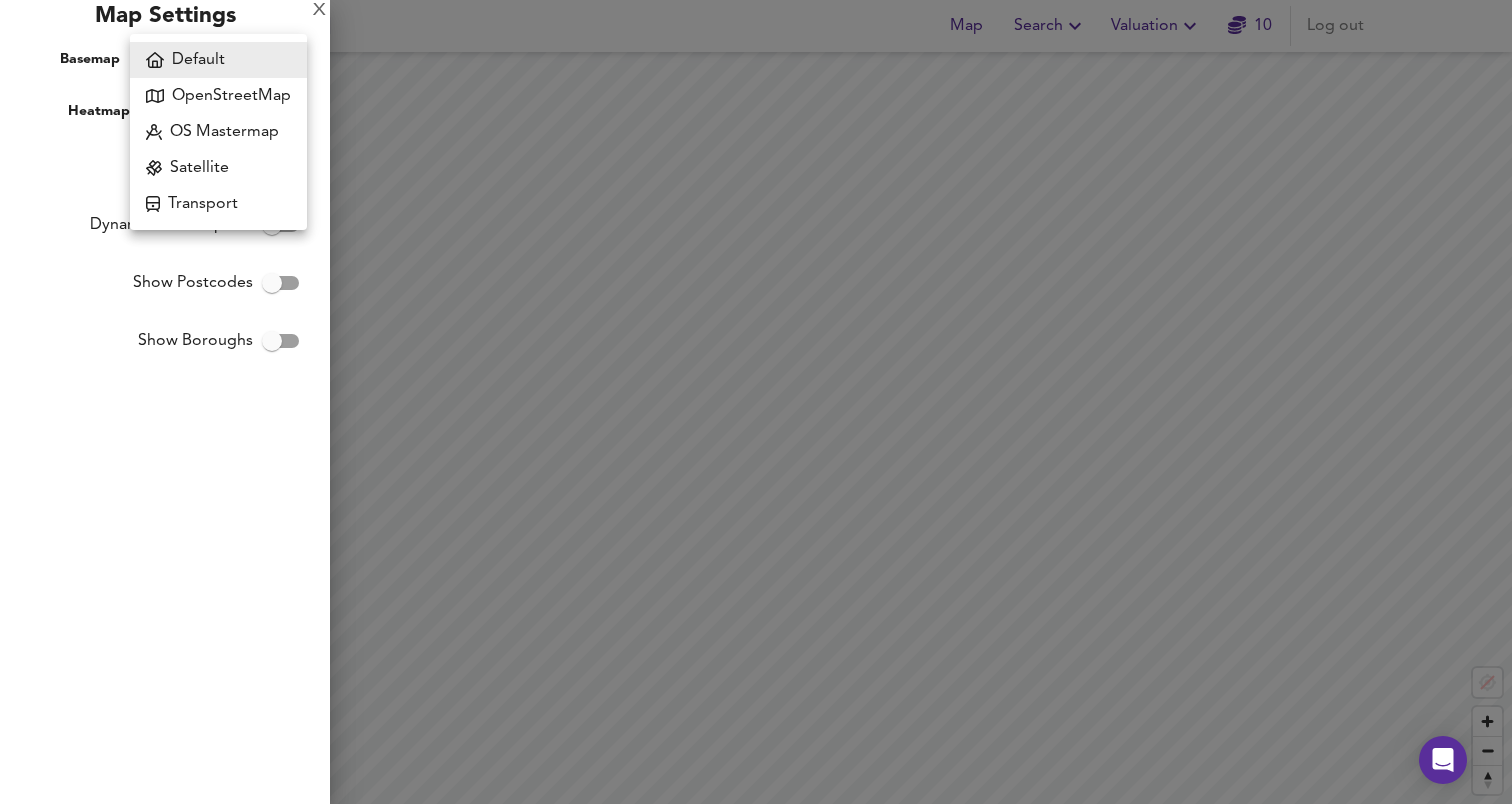 click on "Map Search Valuation    10 Log out       Average Price landworth   £800/ft² + £600/ft² £400/ft² £200/ft² £100/ft²
X Map Settings Basemap          Default hybrid Heatmap          Average Price landworth 3D   View Dynamic Heatmap   Off Show Postcodes Show Boroughs 2D 3D Find Me      Default      OpenStreetMap     OS Mastermap      Satellite      Transport" at bounding box center [756, 402] 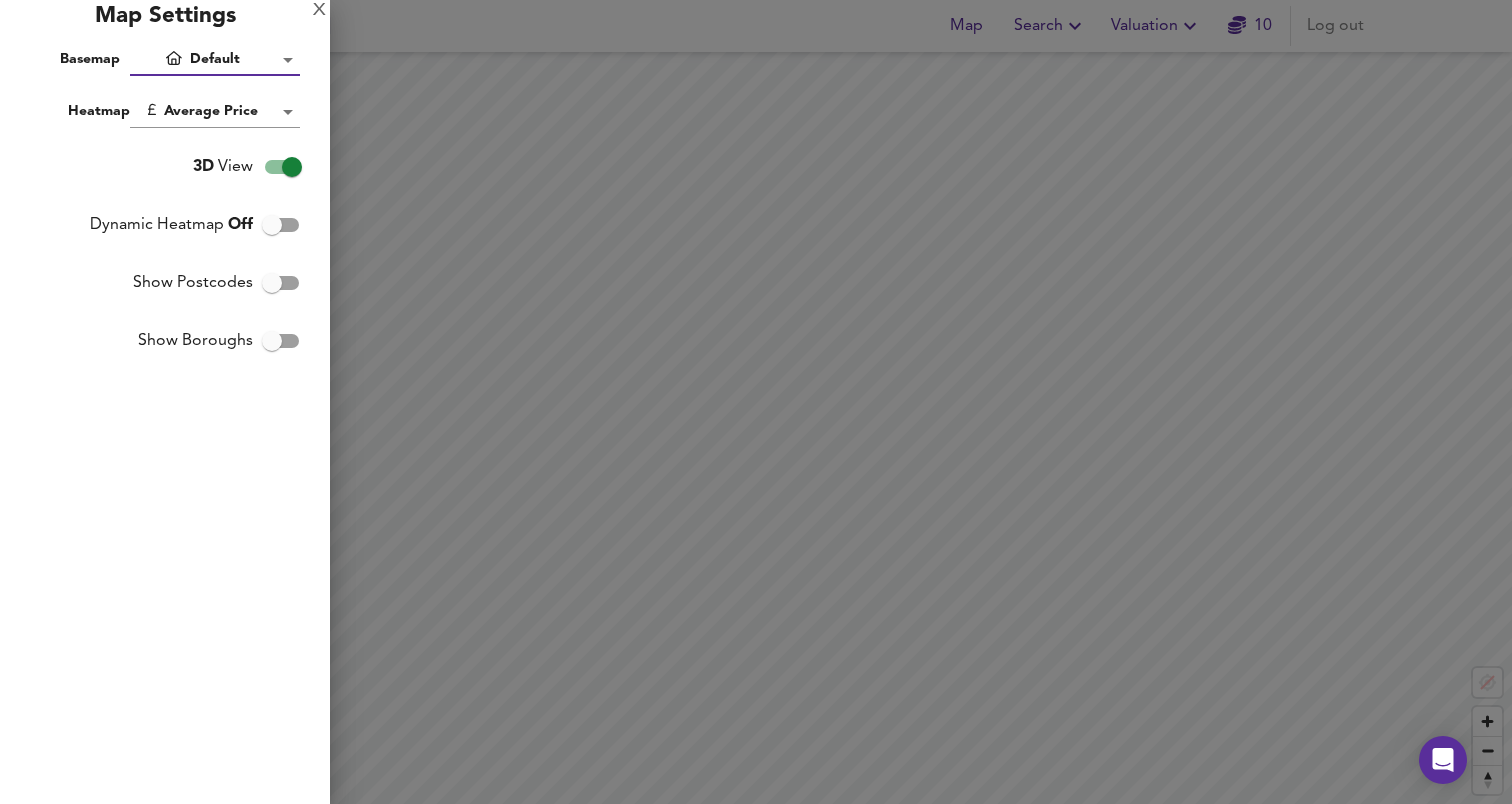 click at bounding box center [756, 402] 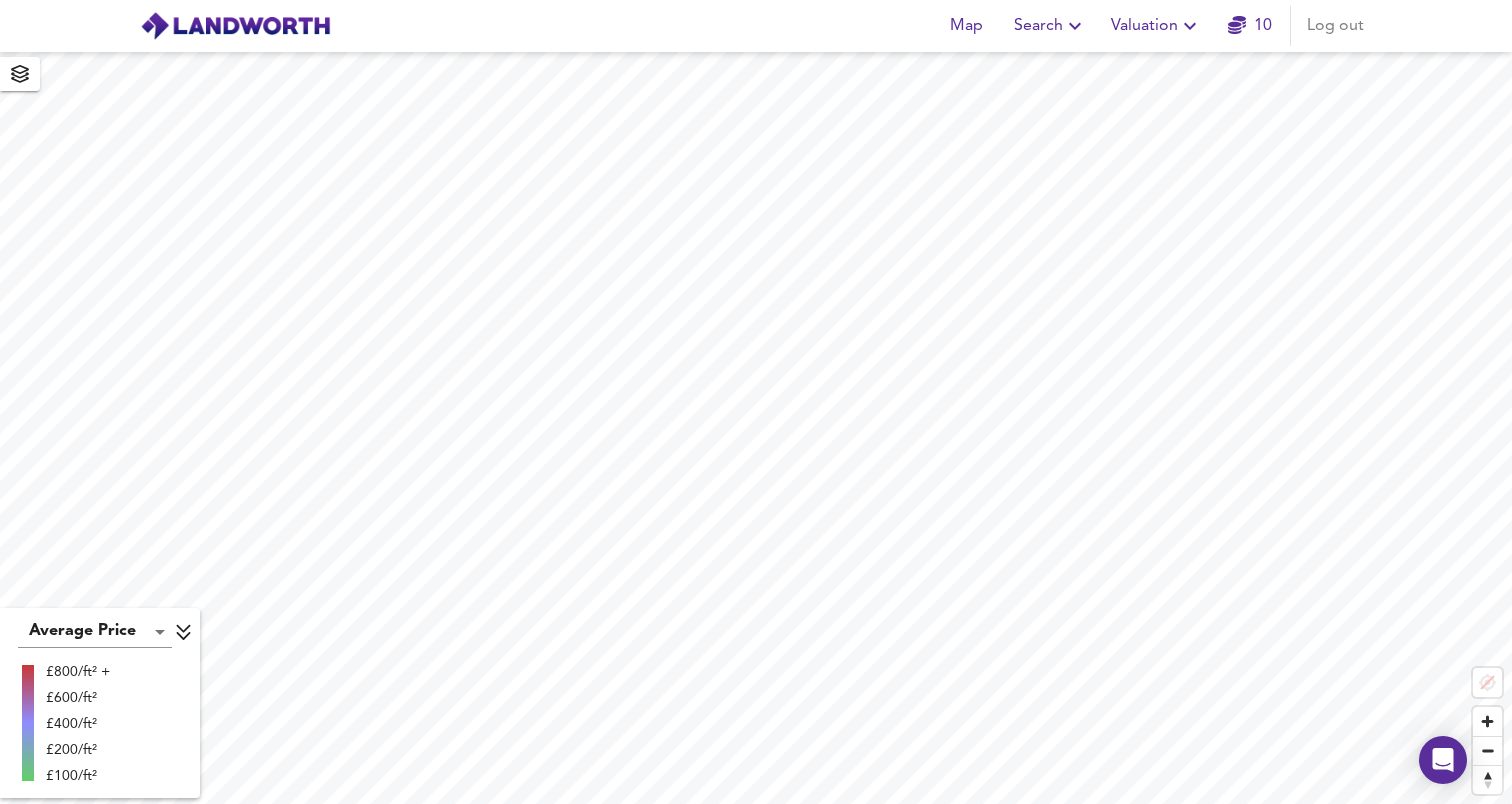 click at bounding box center (20, 74) 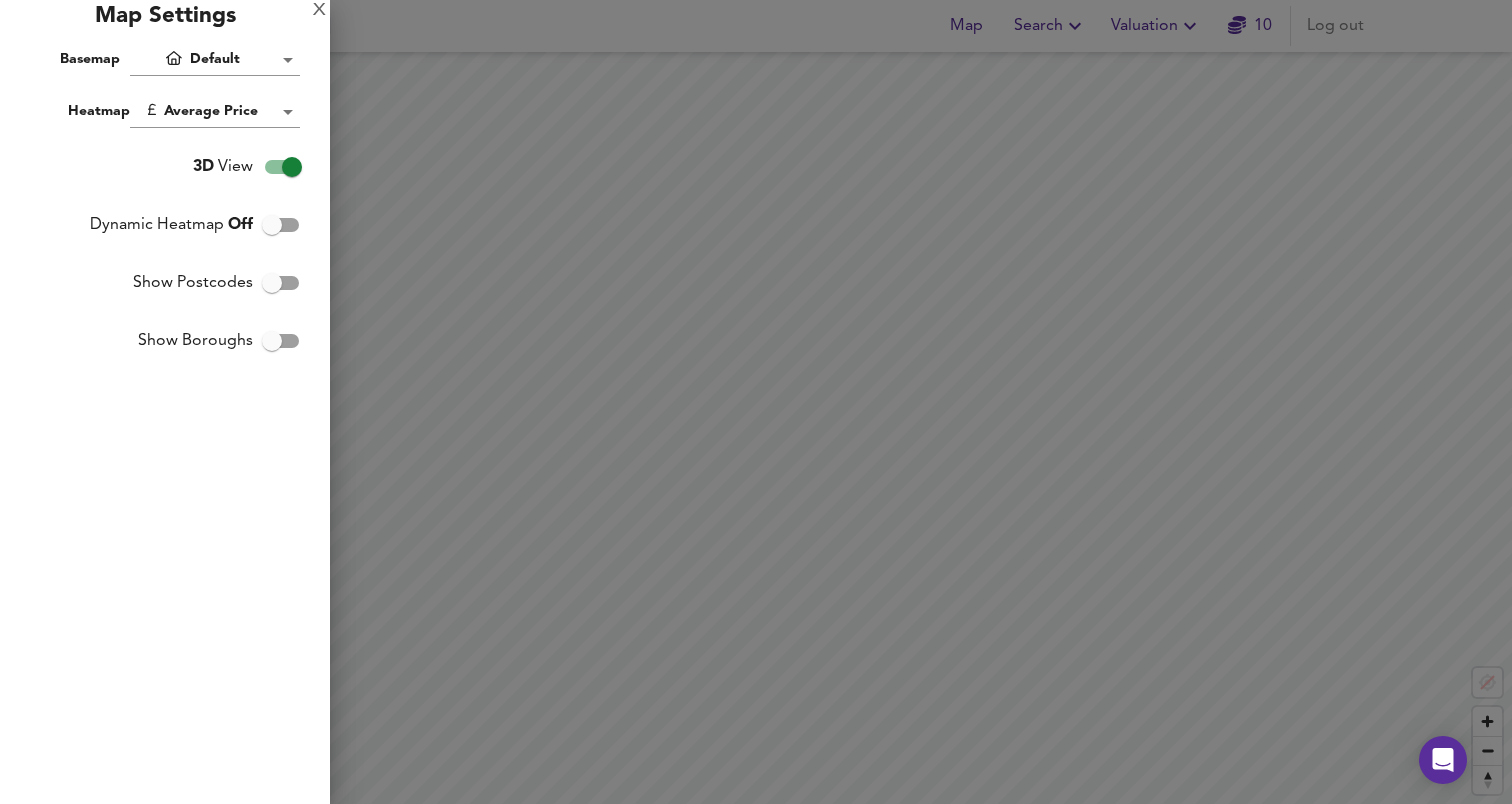 click on "3D   View" at bounding box center [292, 167] 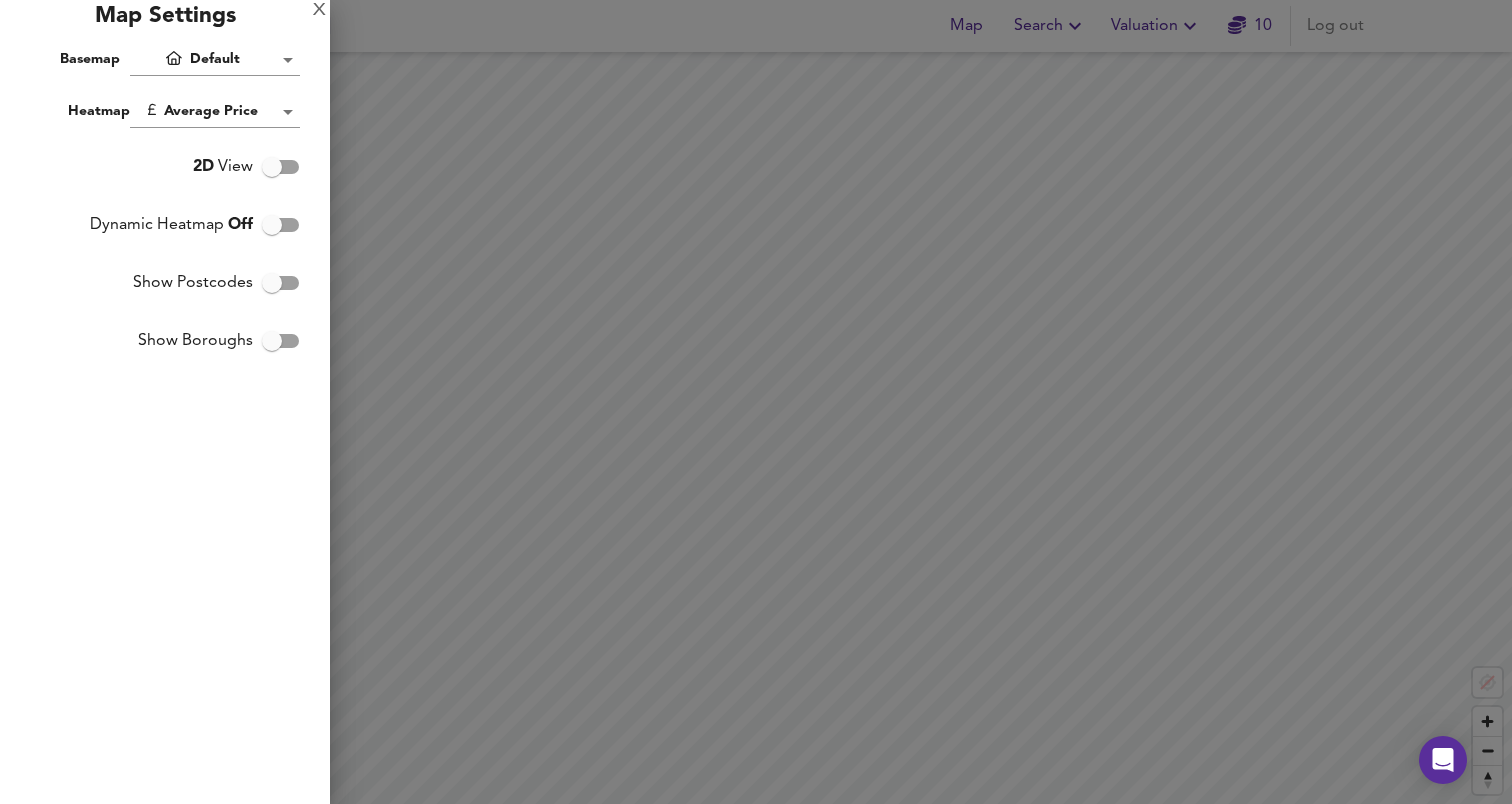 click at bounding box center [756, 402] 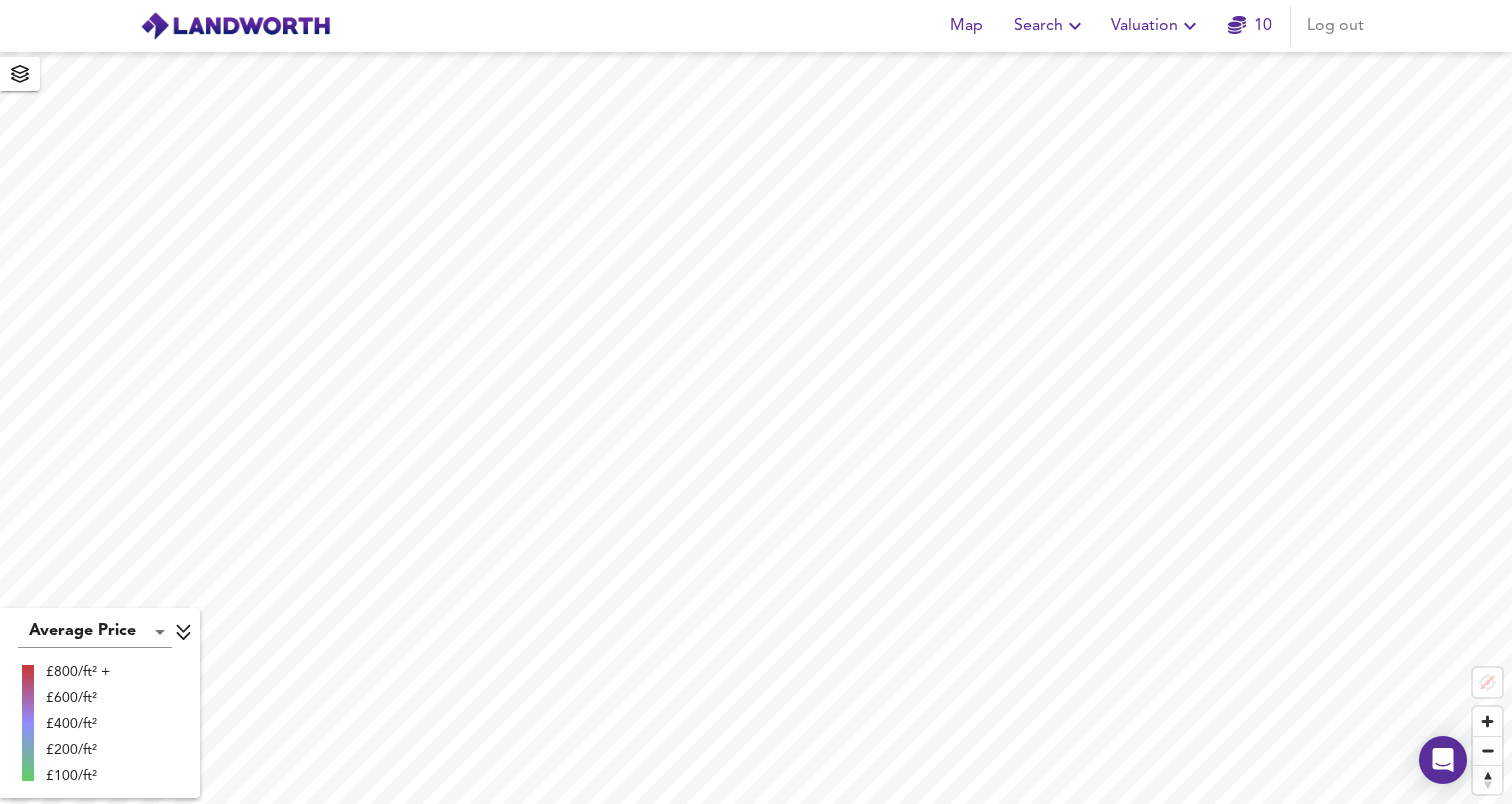 click on "Map Search Valuation    10 Log out       Average Price landworth   £800/ft² + £600/ft² £400/ft² £200/ft² £100/ft²
X Map Settings Basemap          Default hybrid Heatmap          Average Price landworth 2D   View Dynamic Heatmap   Off Show Postcodes Show Boroughs 2D 3D Find Me" at bounding box center (756, 402) 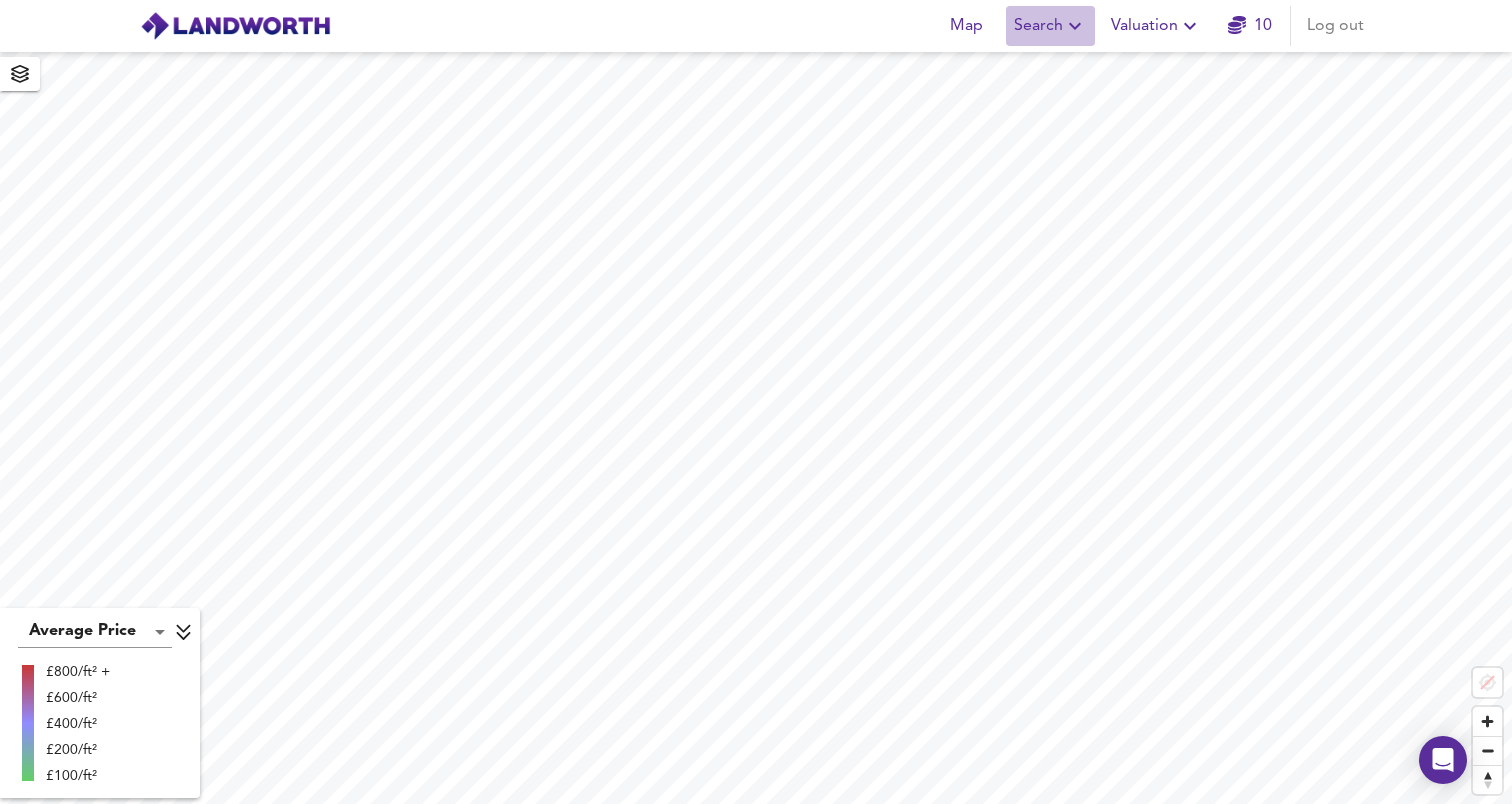 click 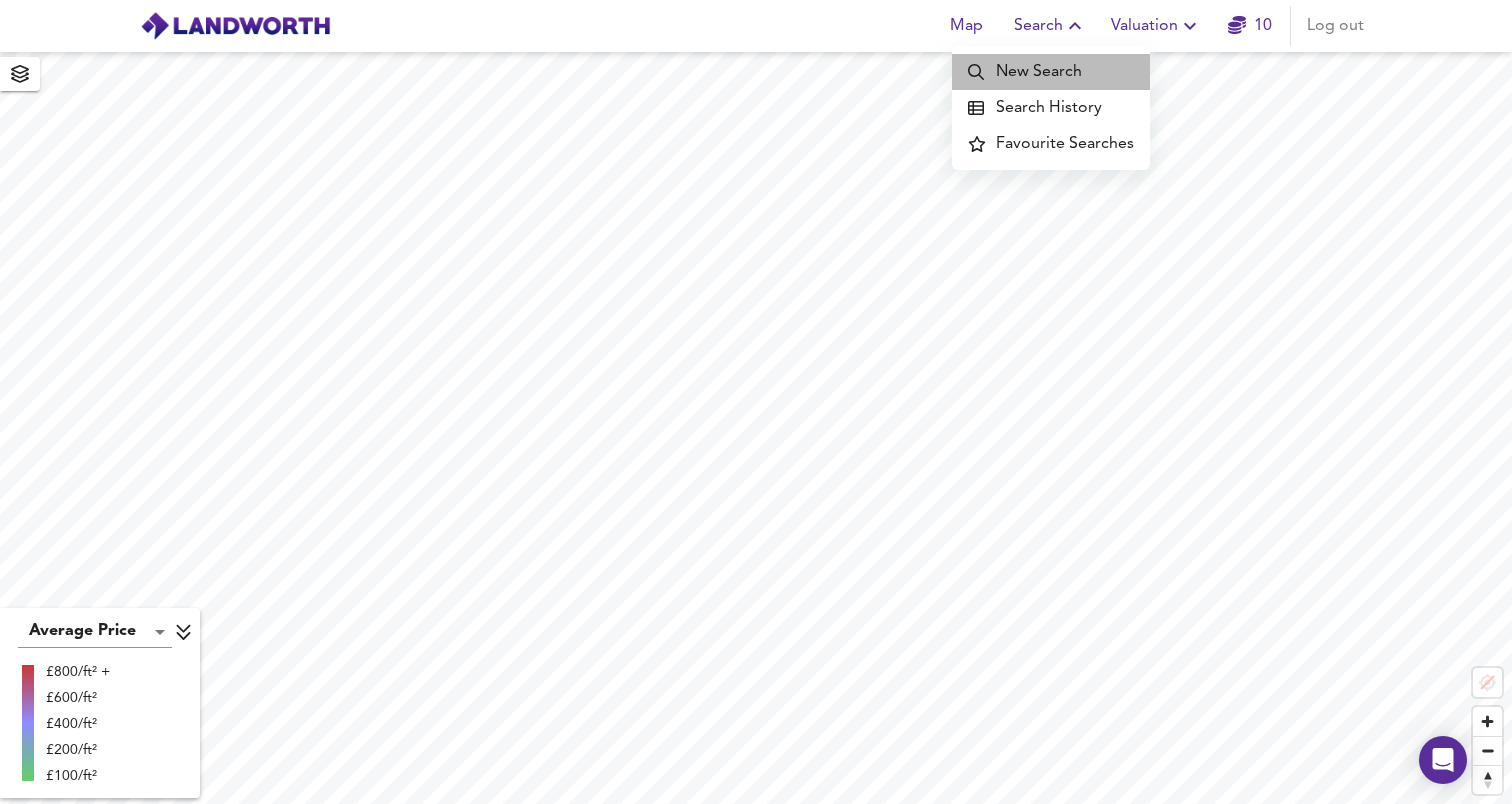 click on "New Search" at bounding box center [1051, 72] 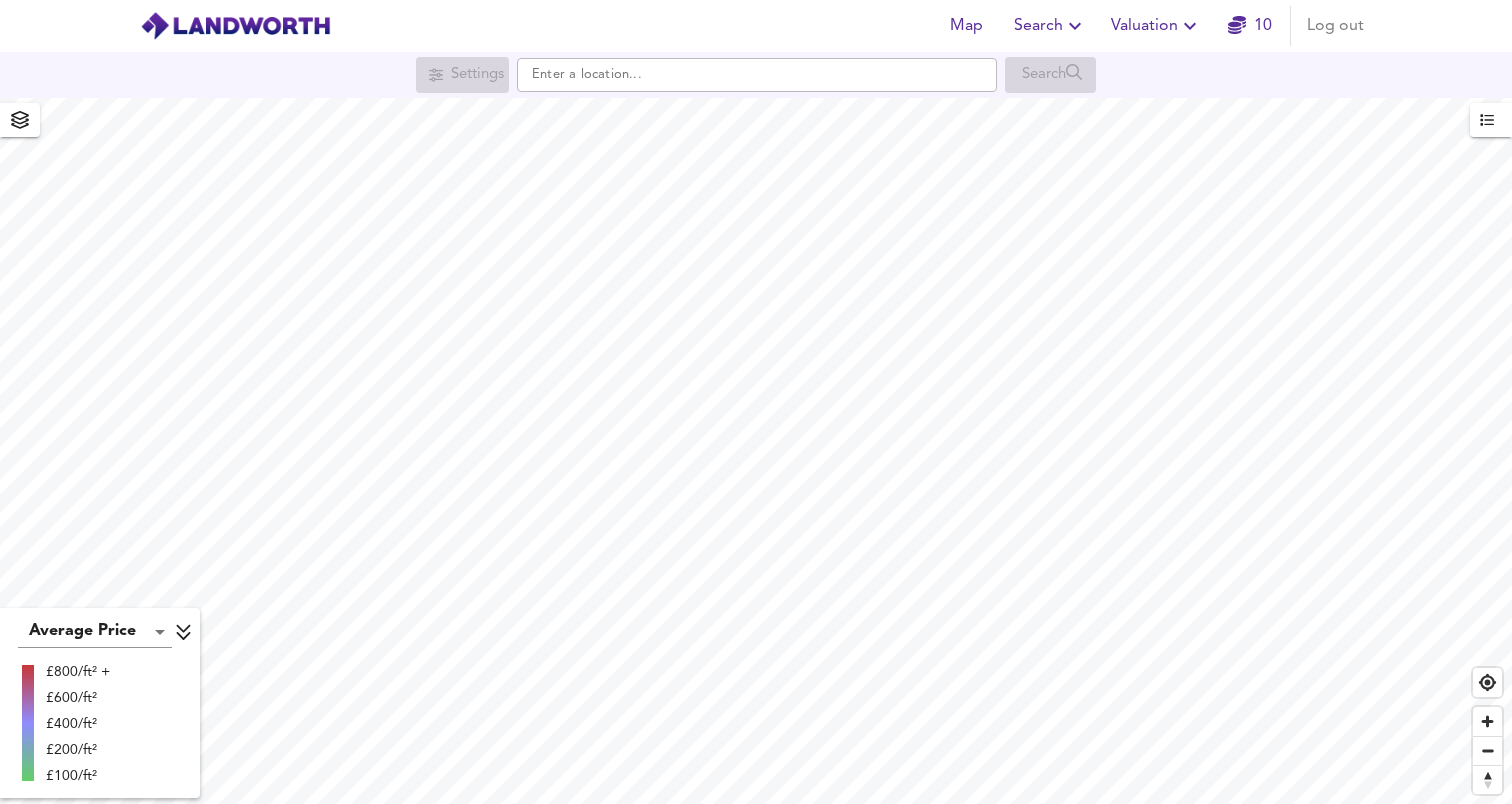 click 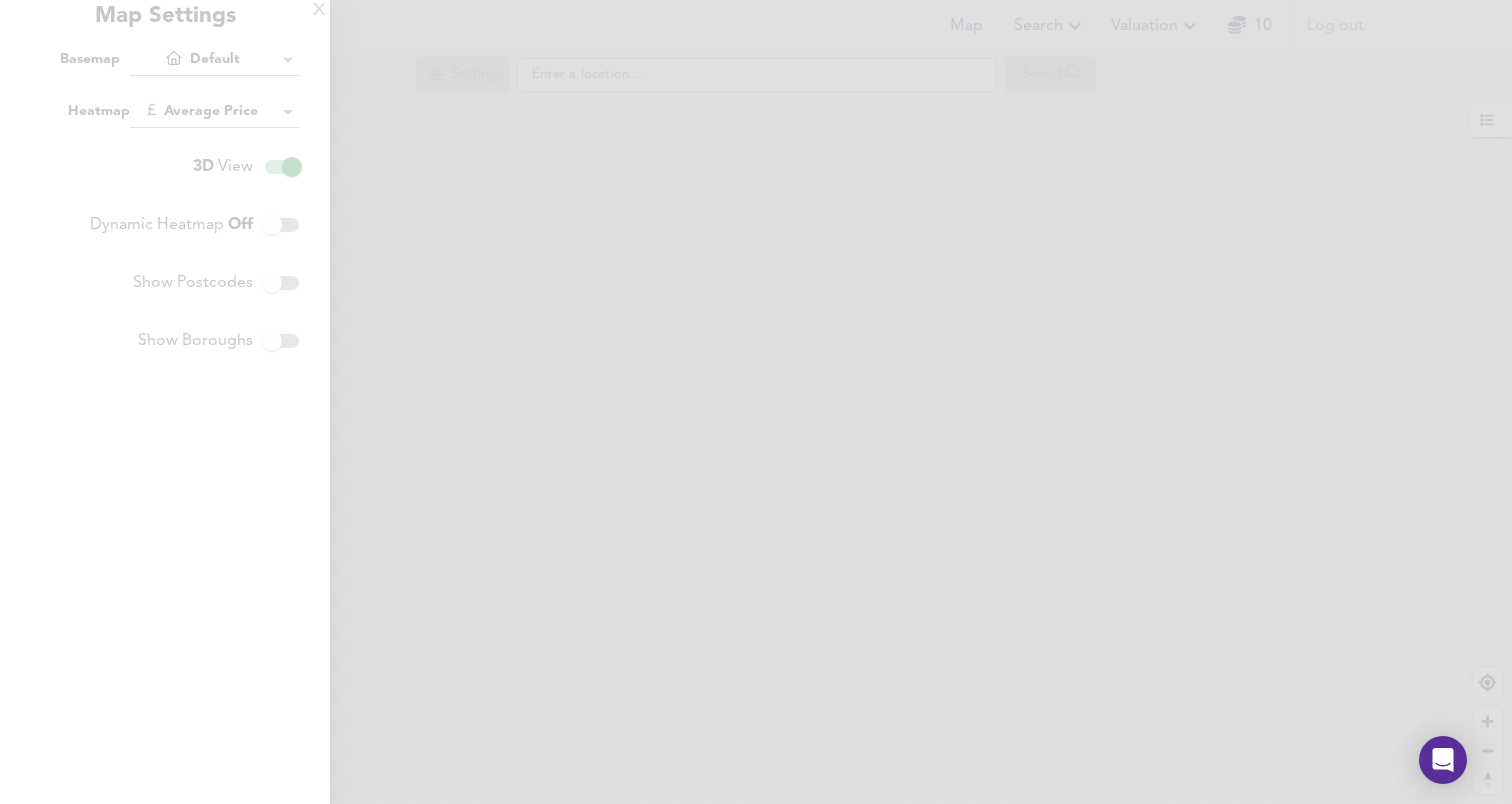 click at bounding box center (756, 402) 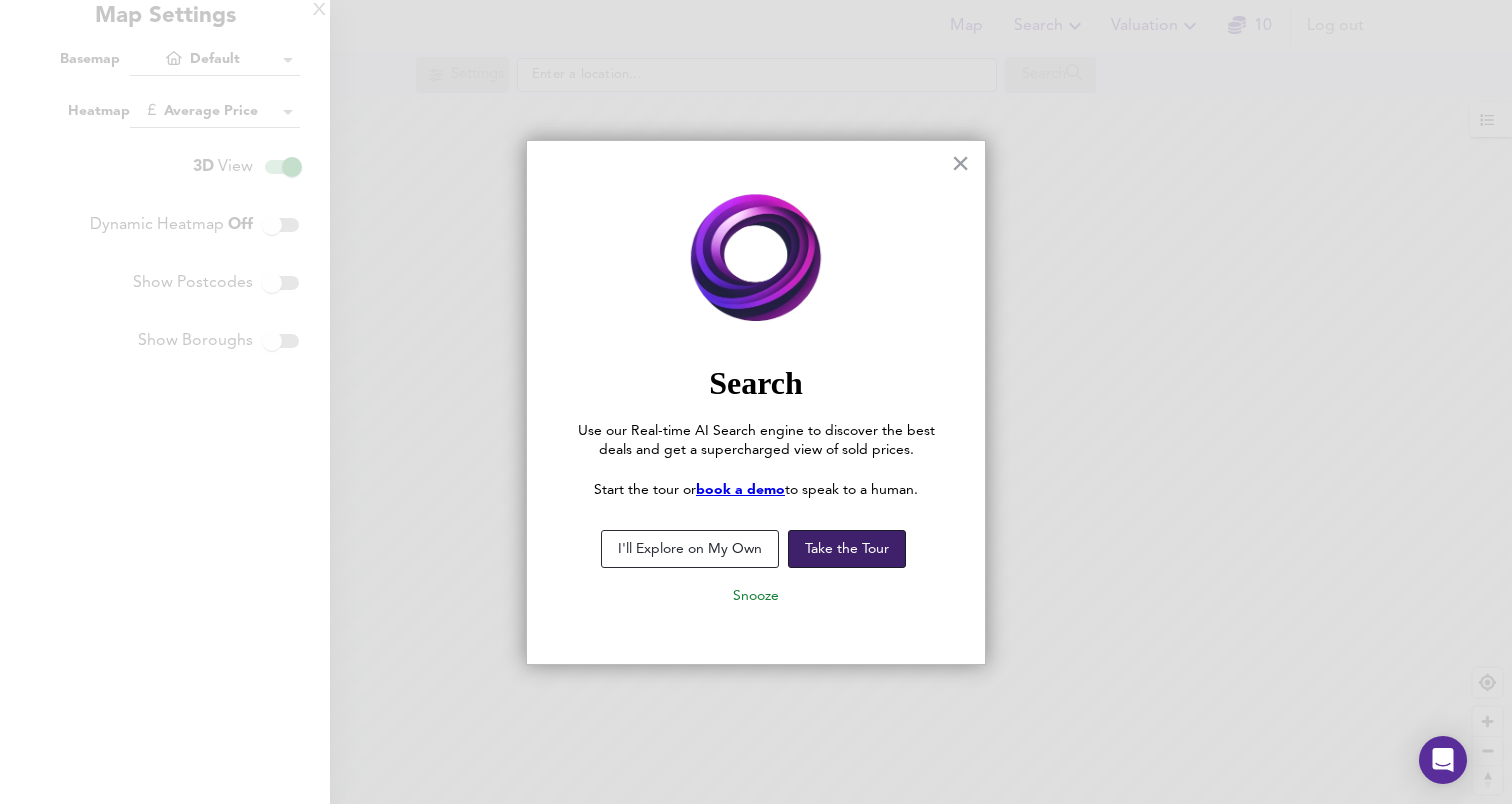 click on "Take the Tour" at bounding box center [847, 549] 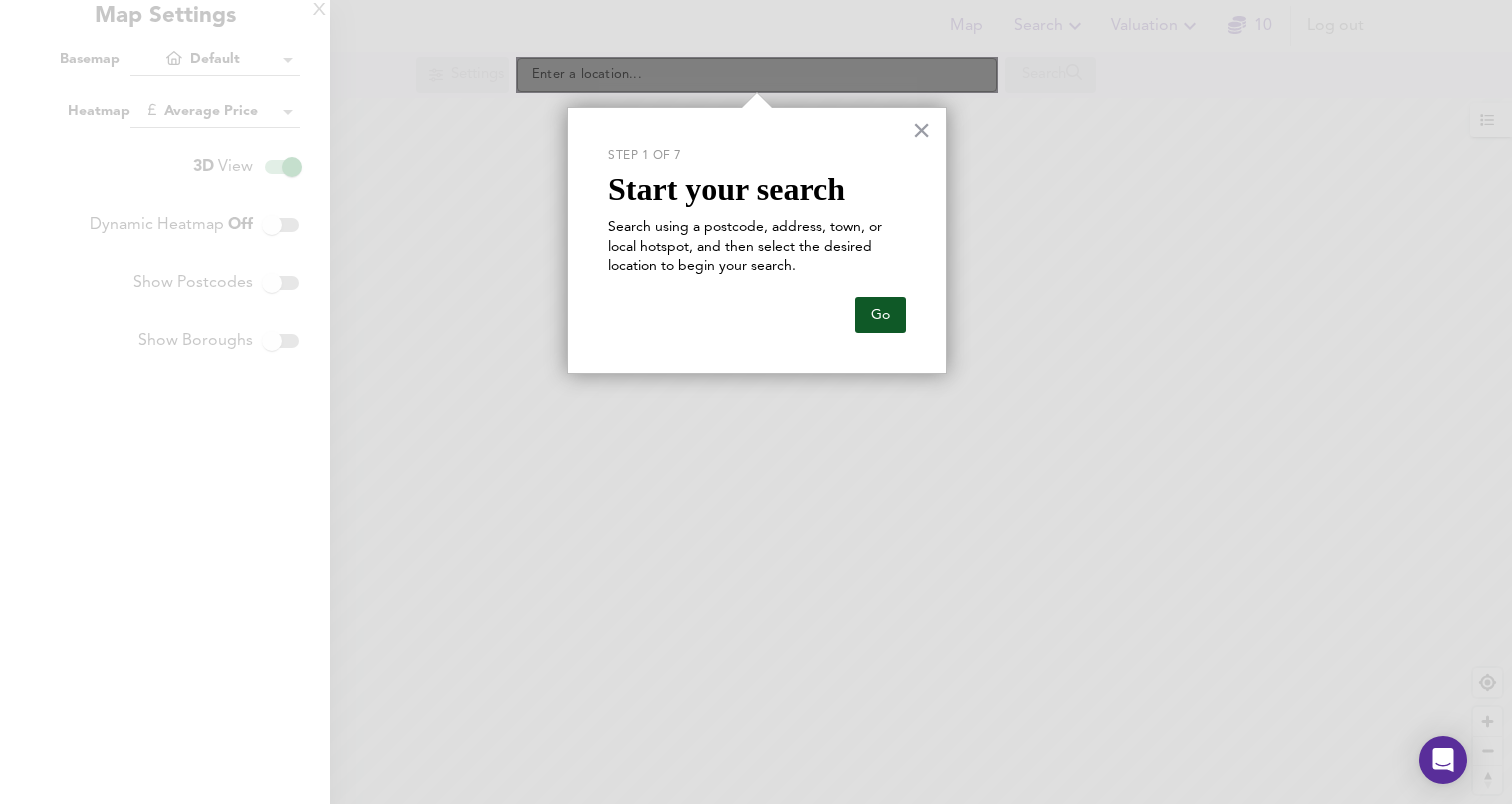 click on "Go" at bounding box center [880, 315] 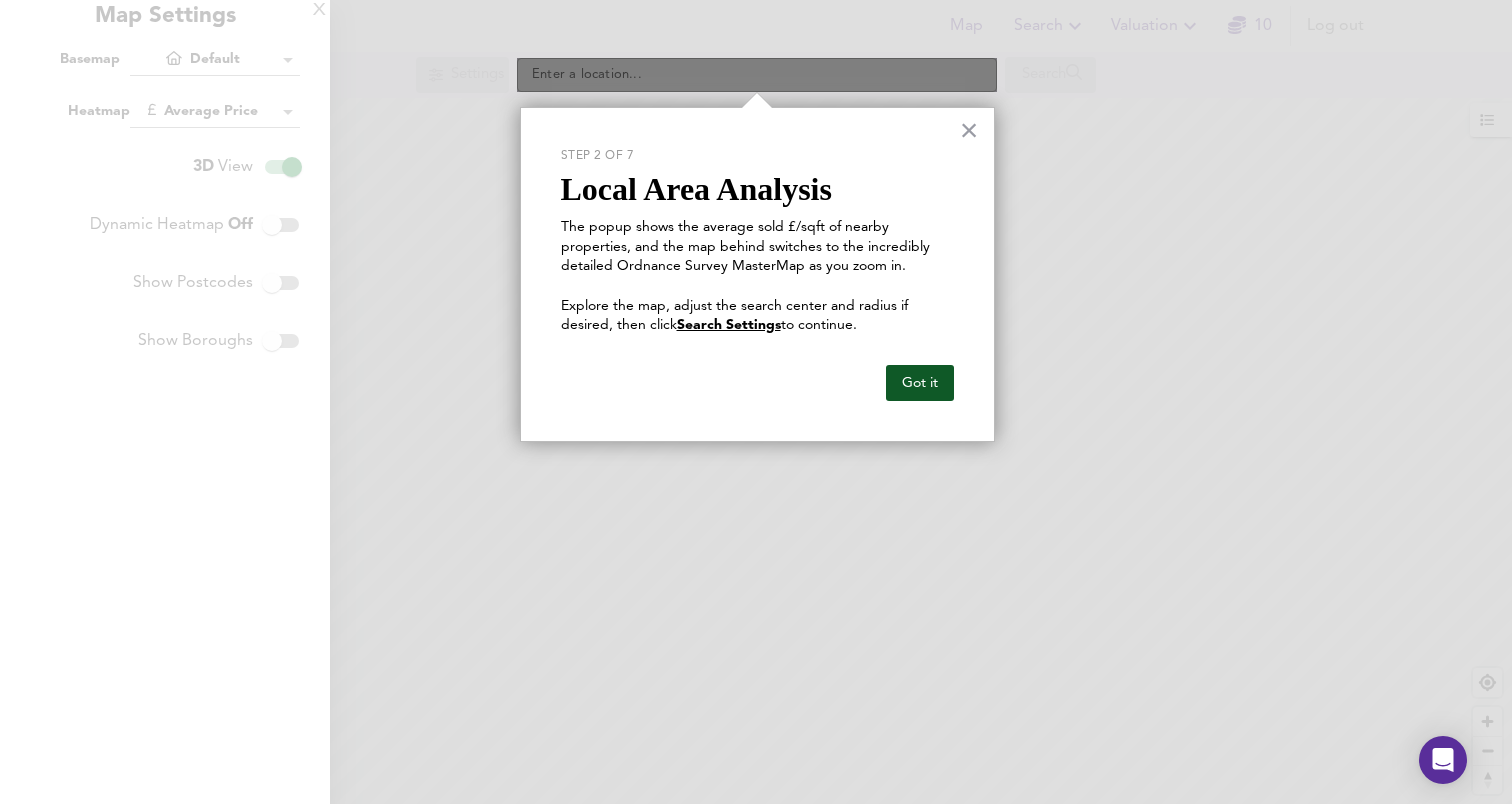 click on "Got it" at bounding box center (920, 383) 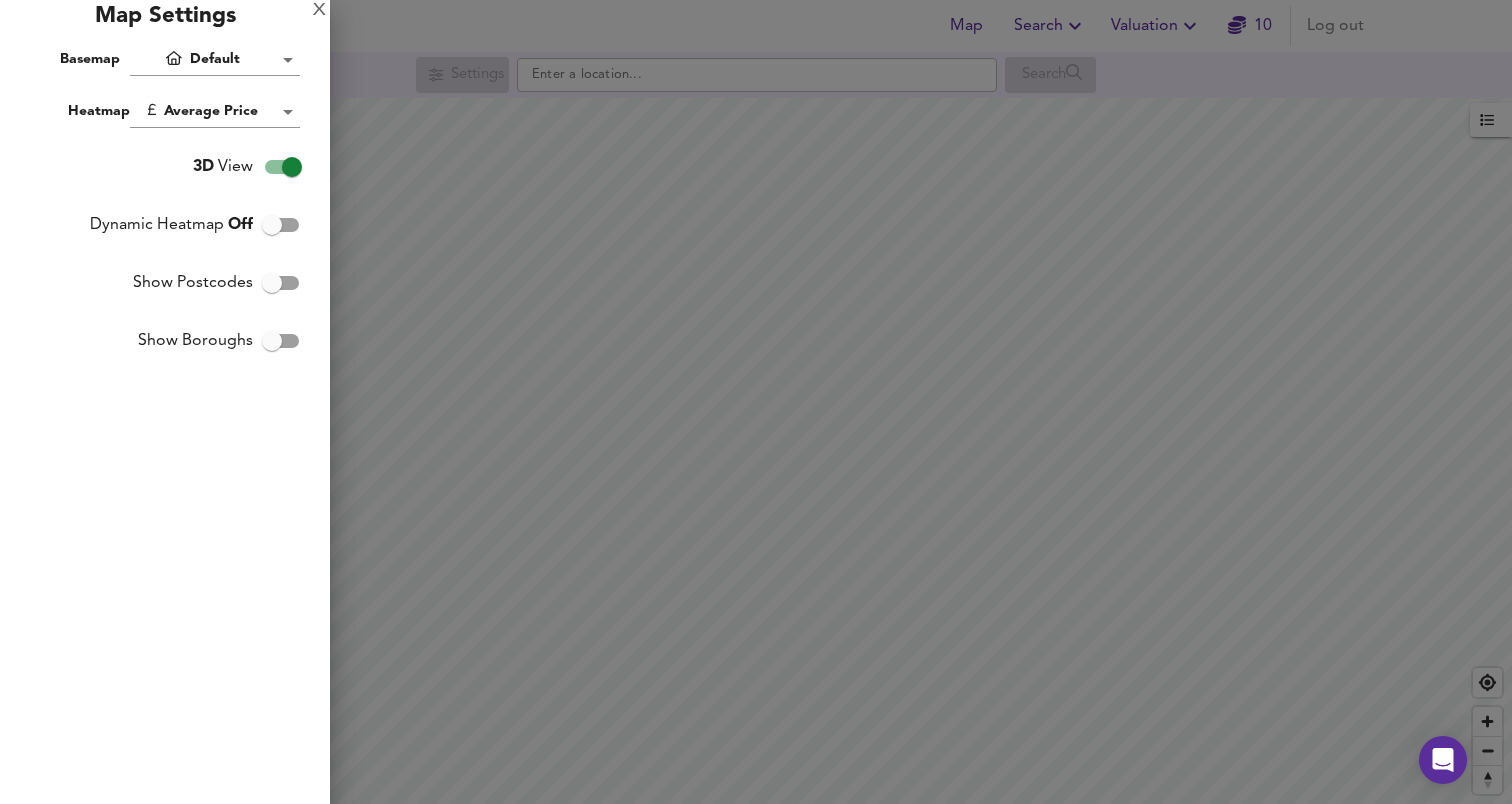 click at bounding box center (756, 402) 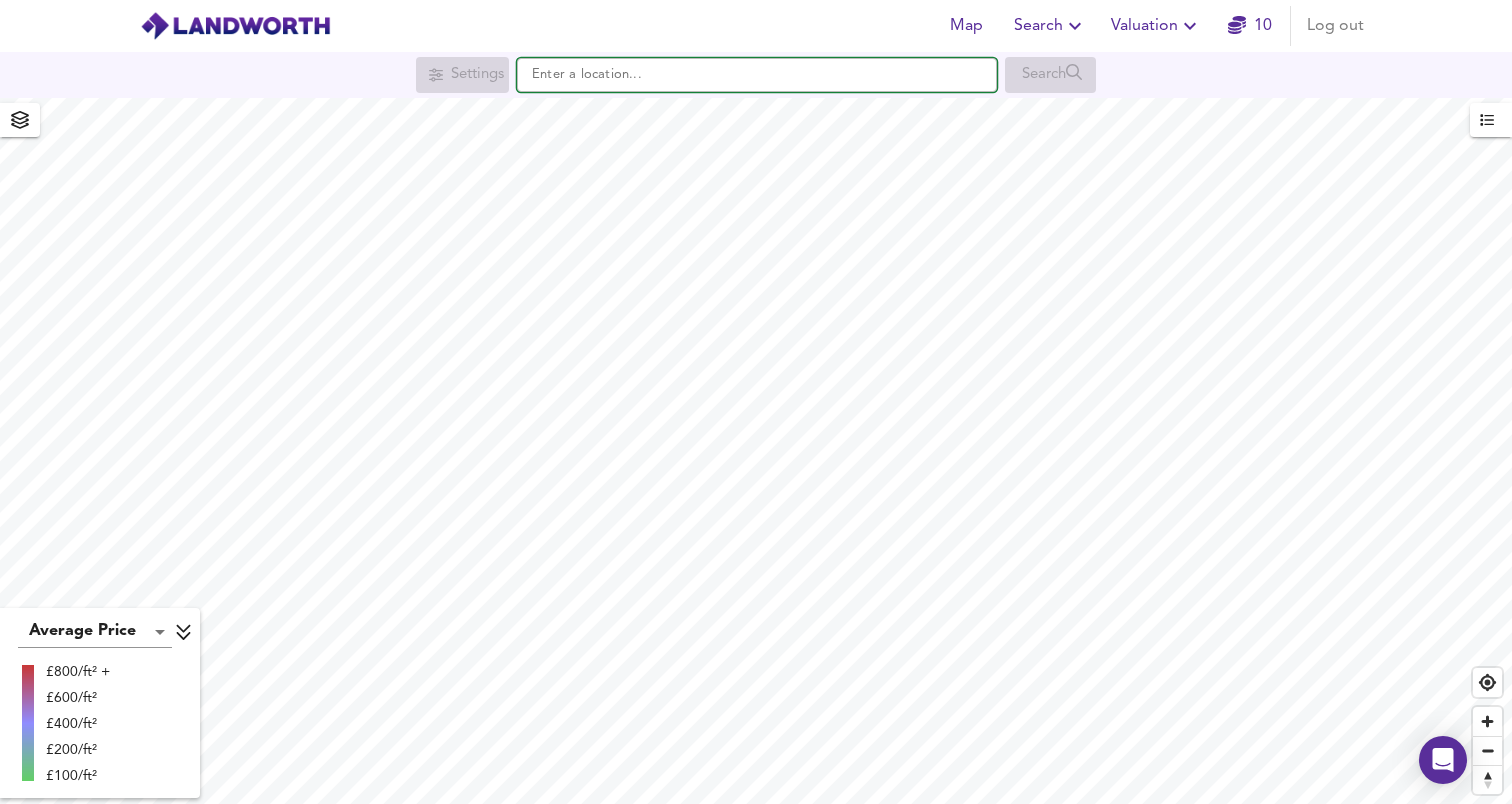 click at bounding box center [757, 75] 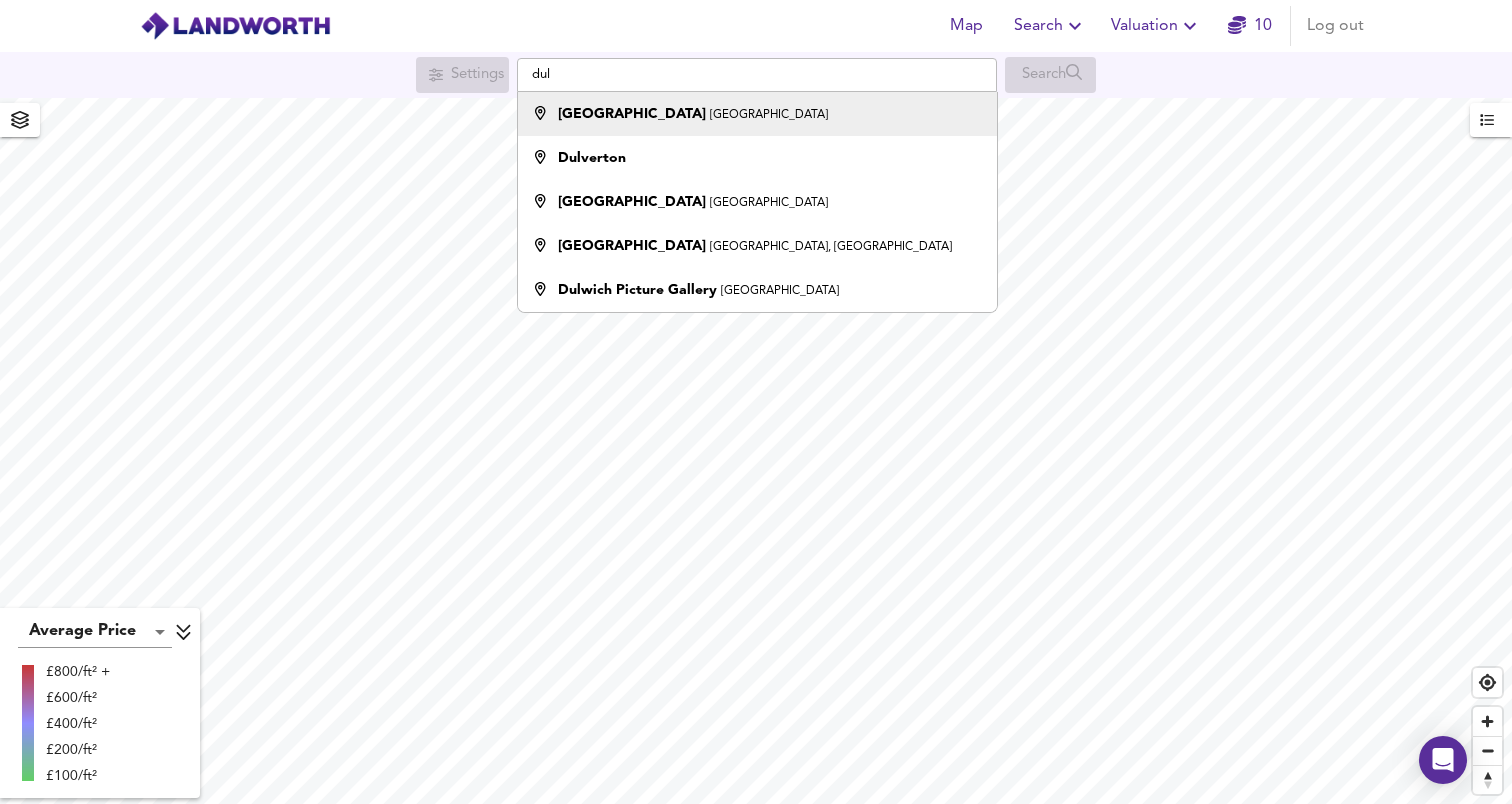 click on "Dulwich" at bounding box center [632, 114] 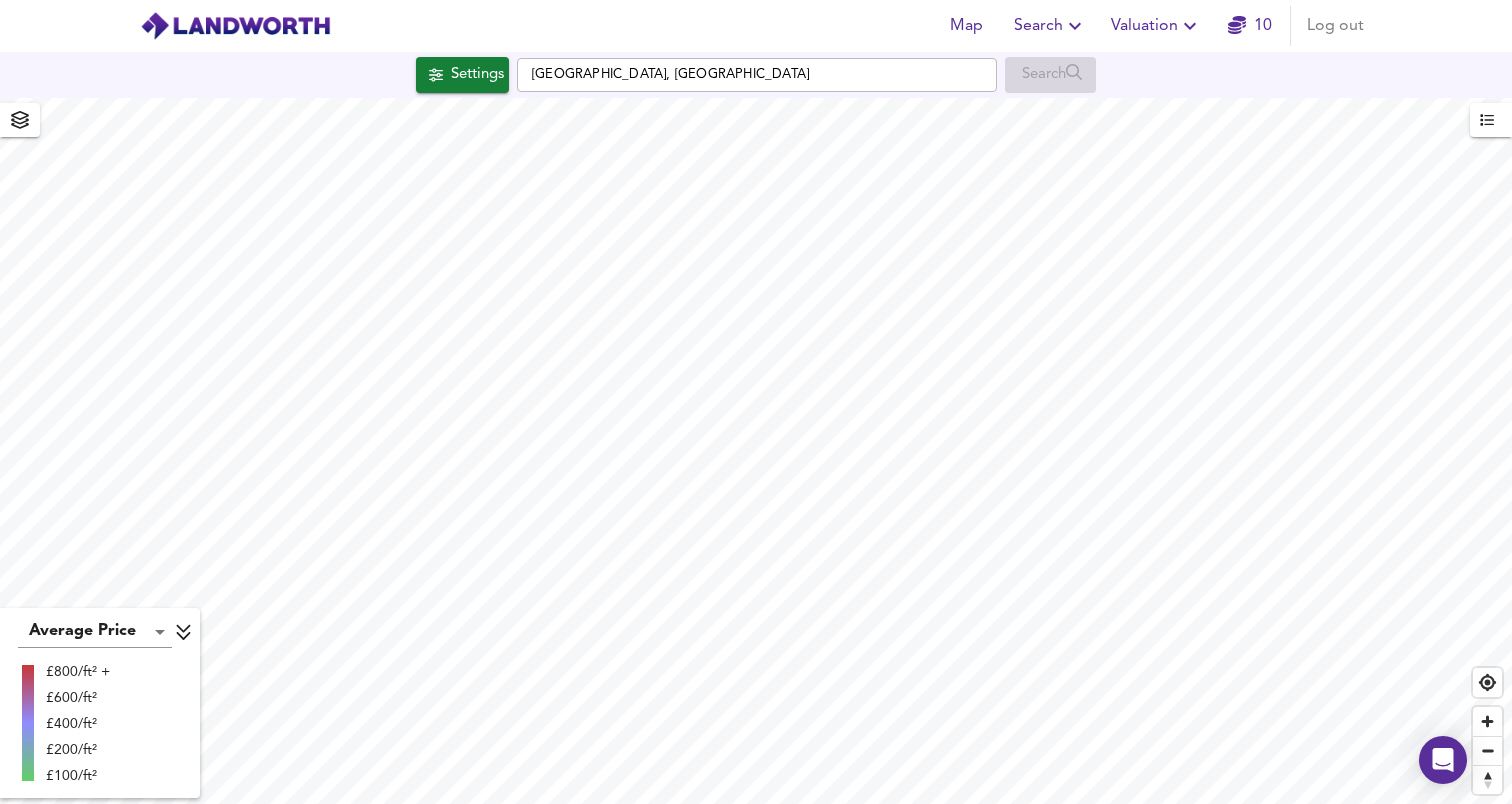 checkbox on "false" 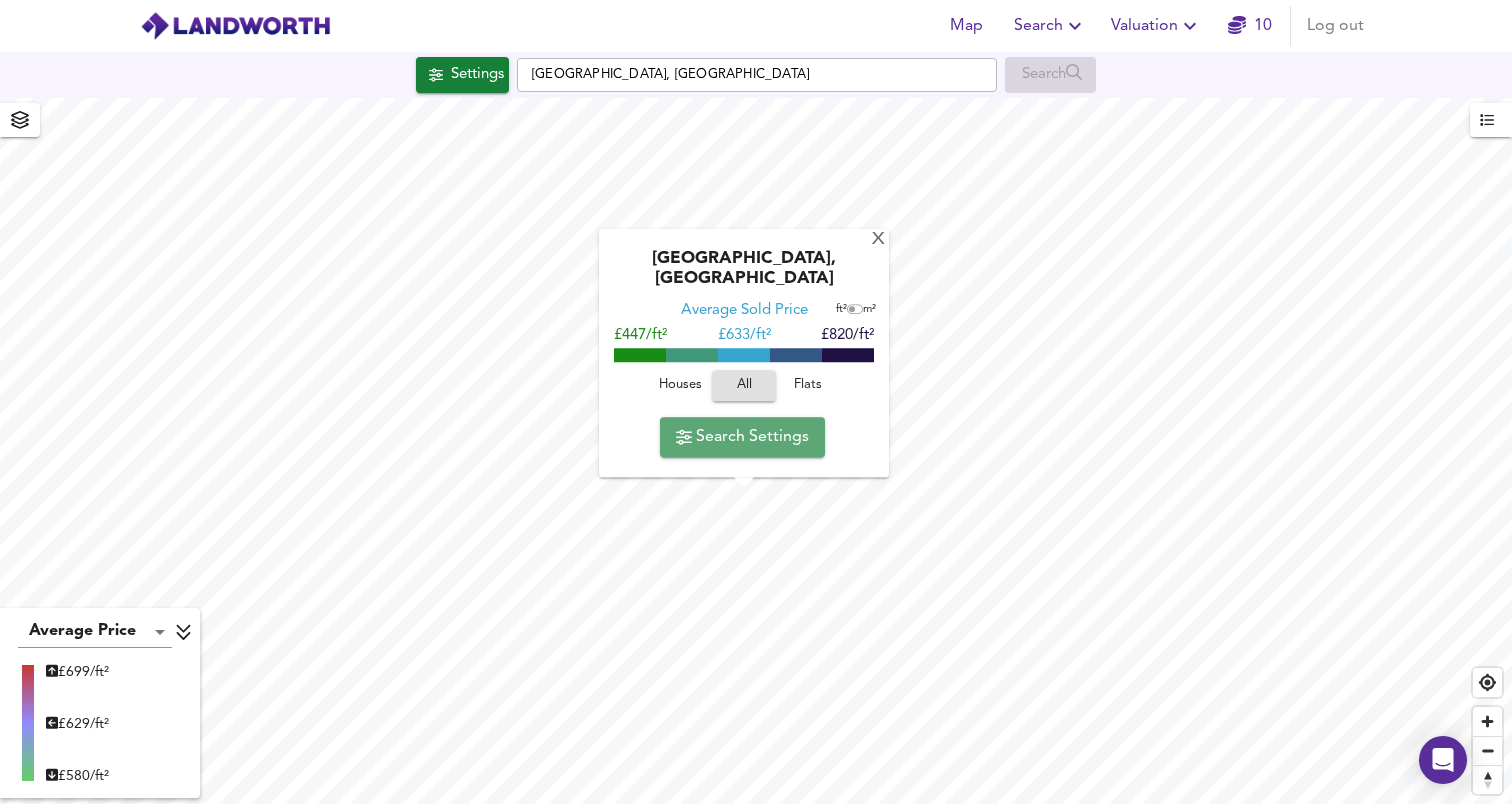 click on "Search Settings" at bounding box center [742, 437] 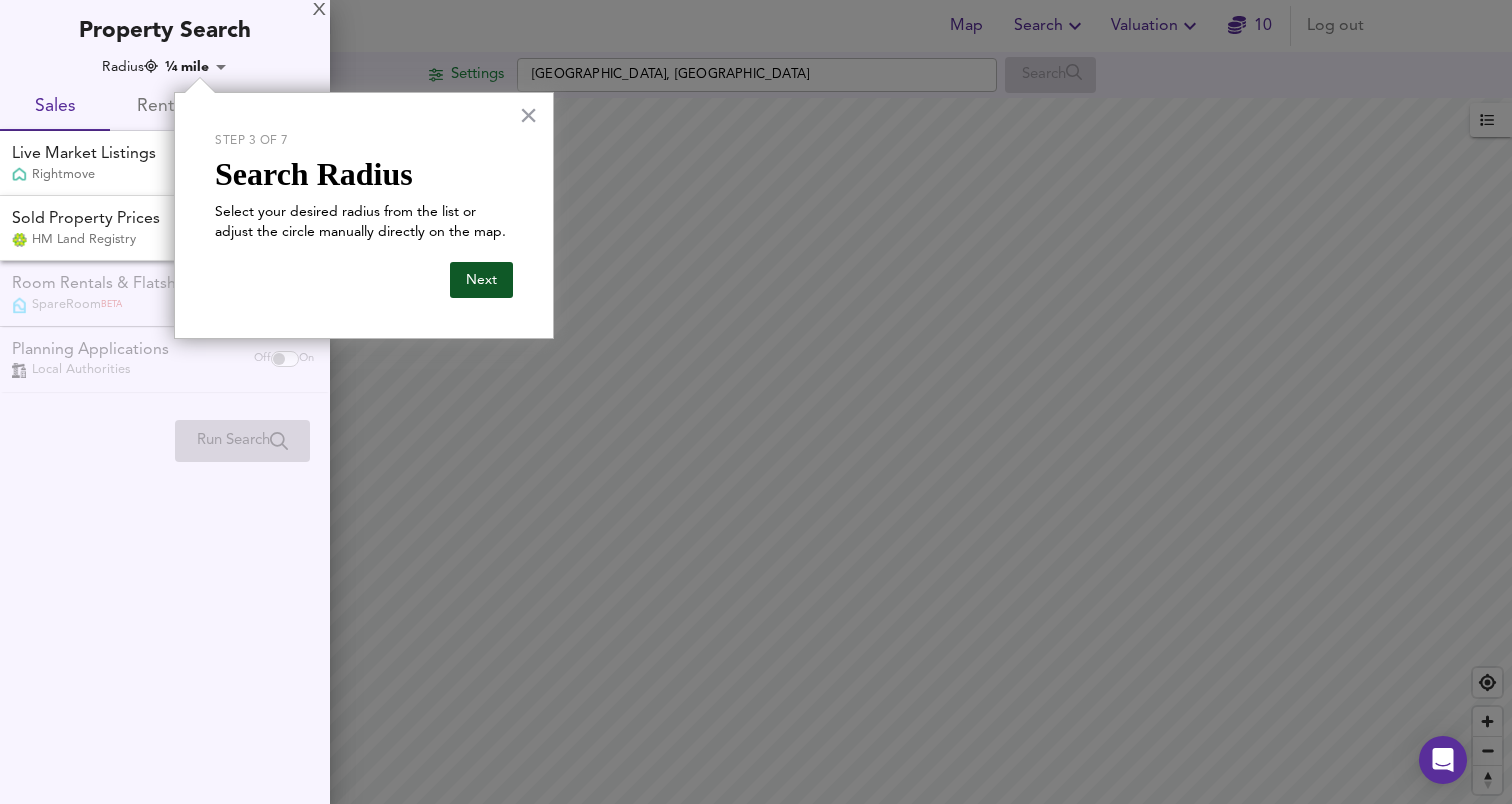 click on "Next" at bounding box center (481, 280) 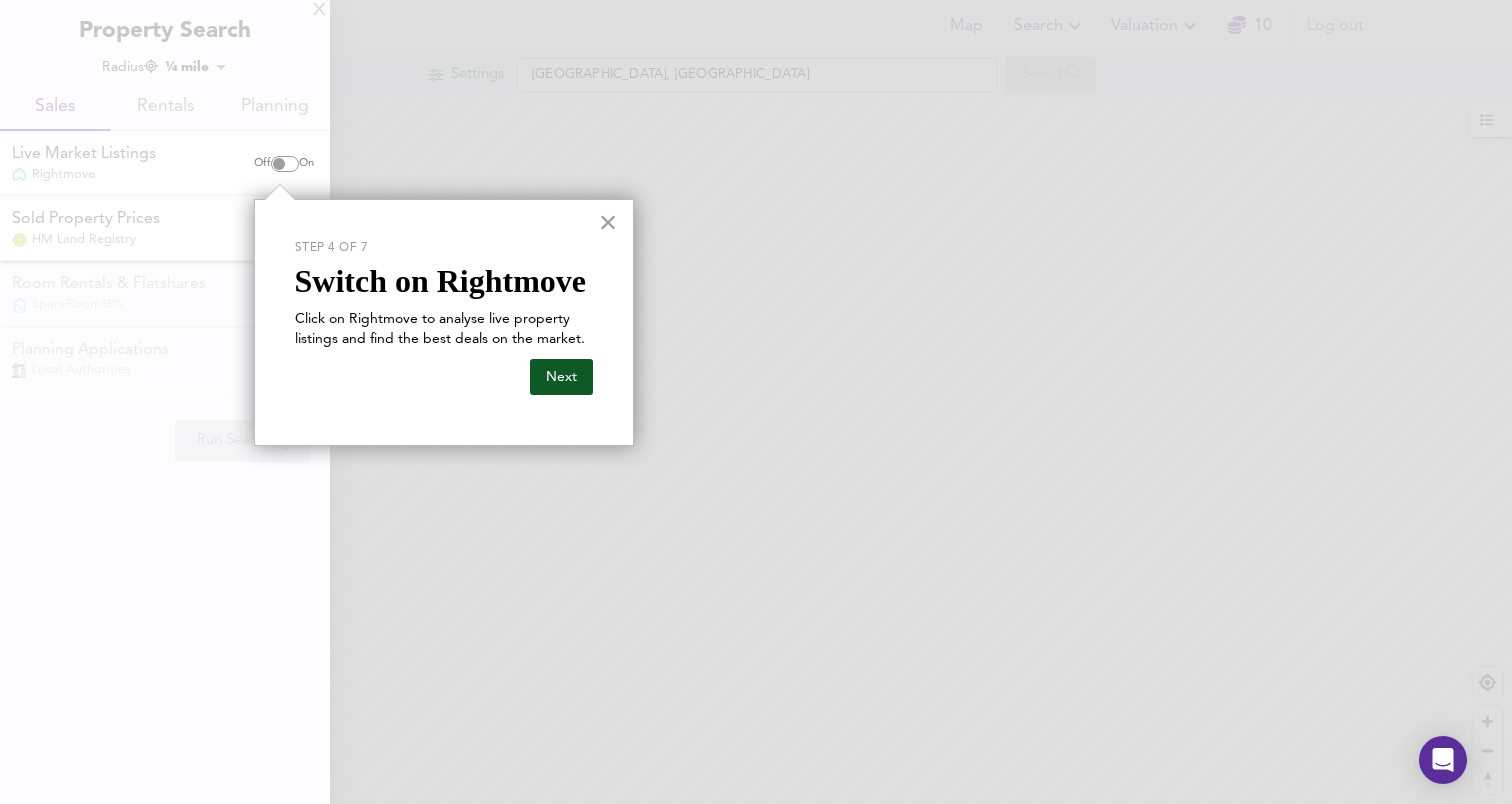 click on "Next" at bounding box center [561, 377] 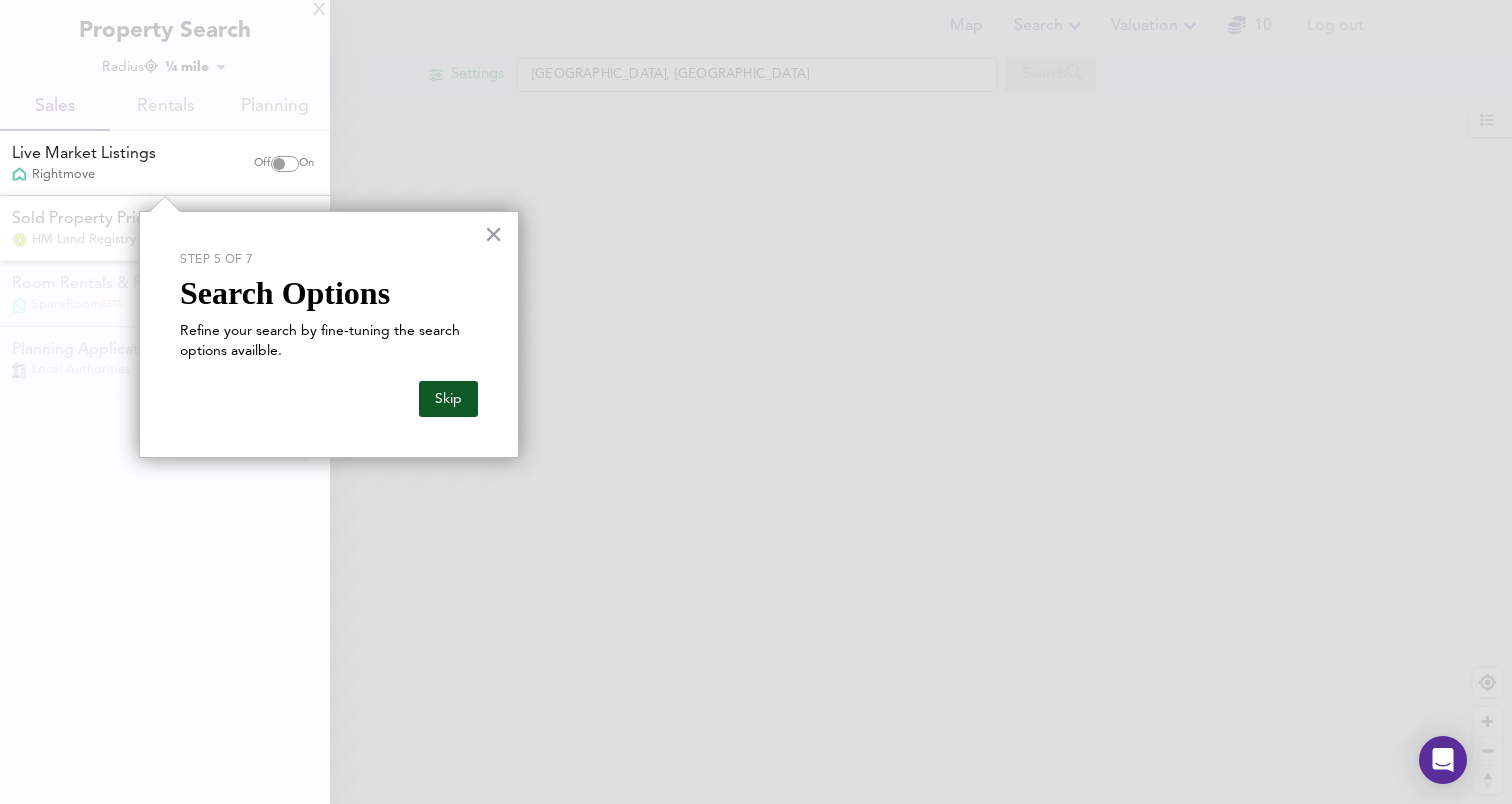 click on "Skip" at bounding box center [448, 399] 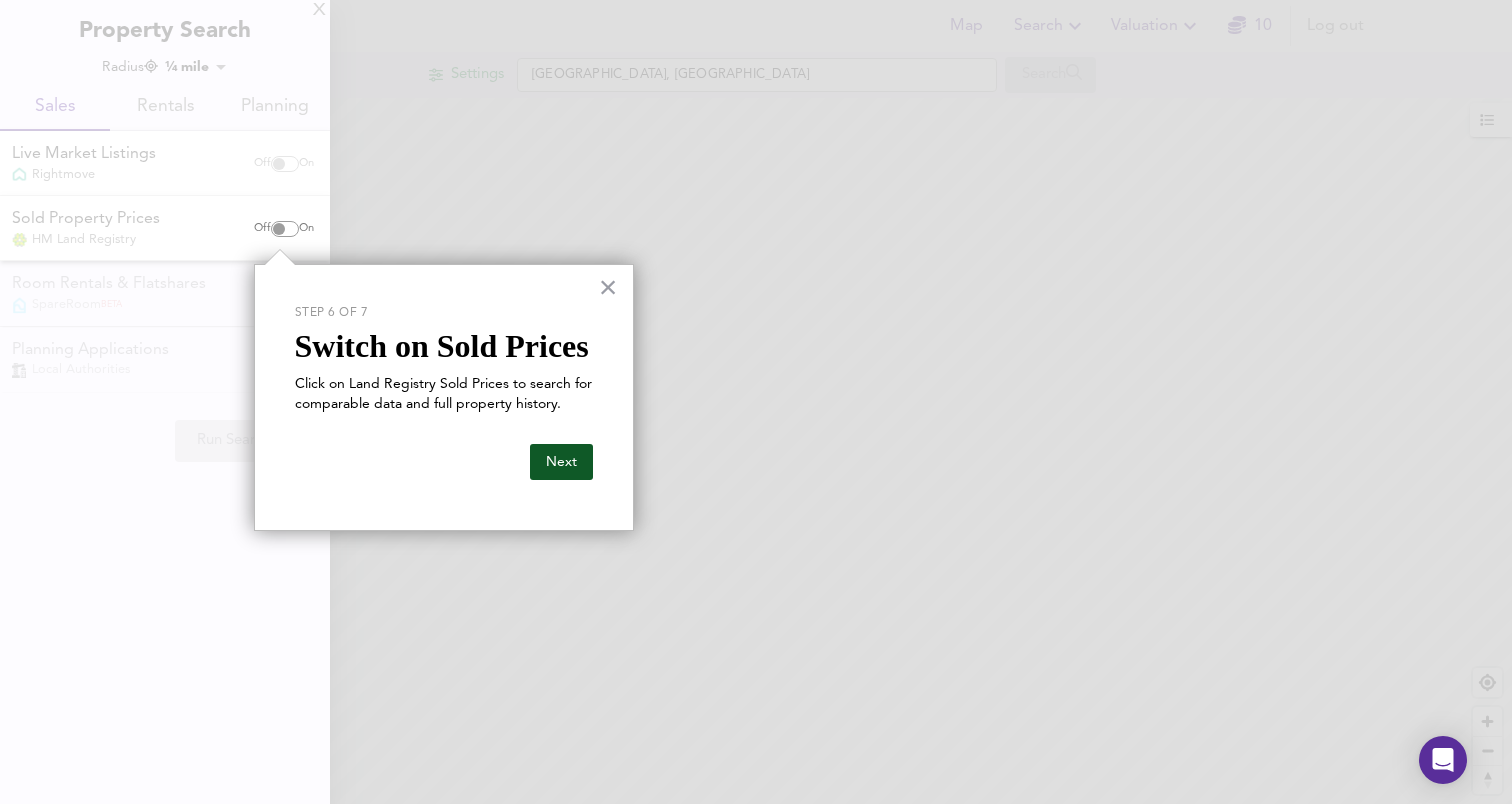 click on "Next" at bounding box center (561, 462) 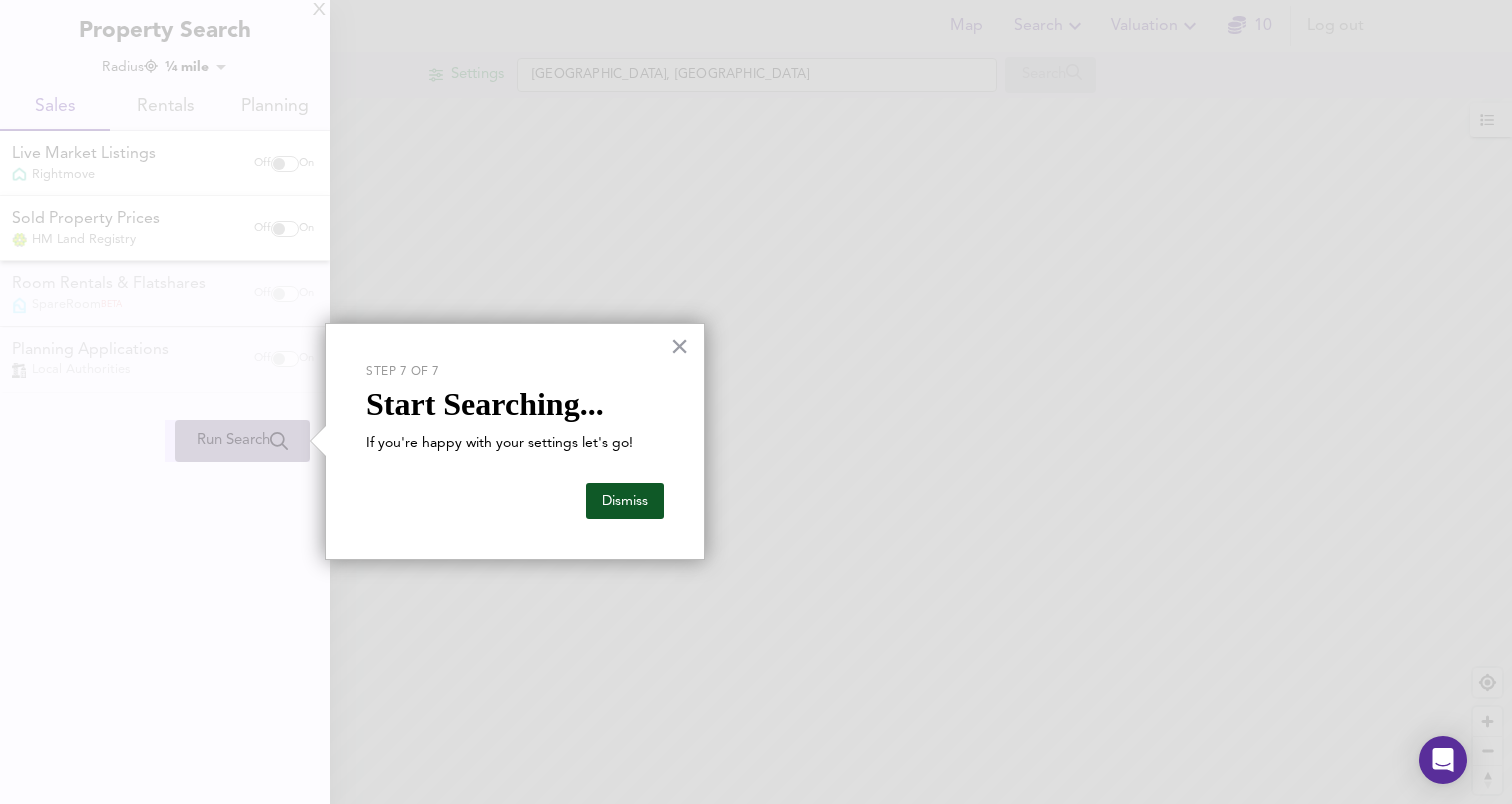 click on "Dismiss" at bounding box center [625, 501] 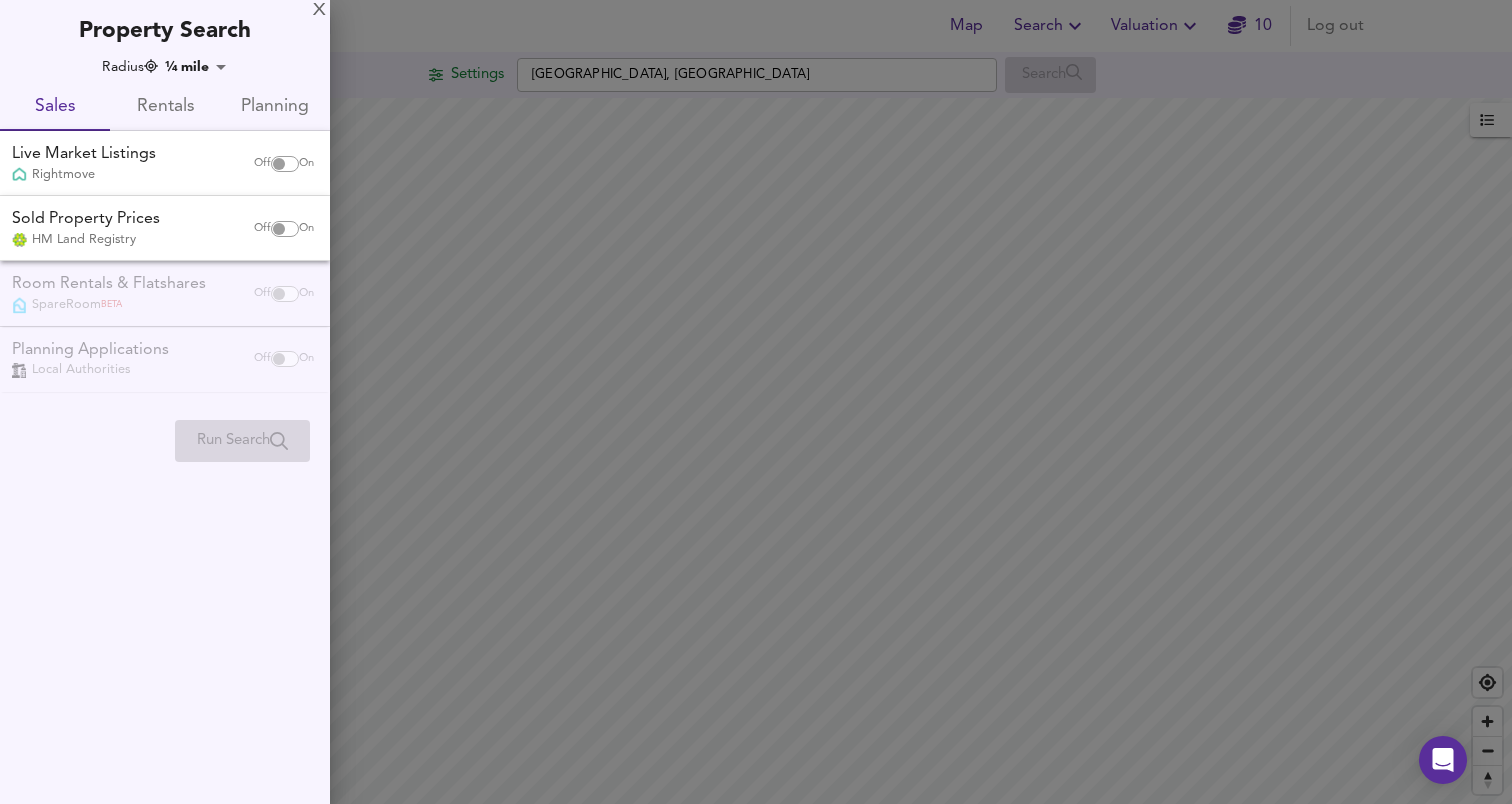click at bounding box center (279, 164) 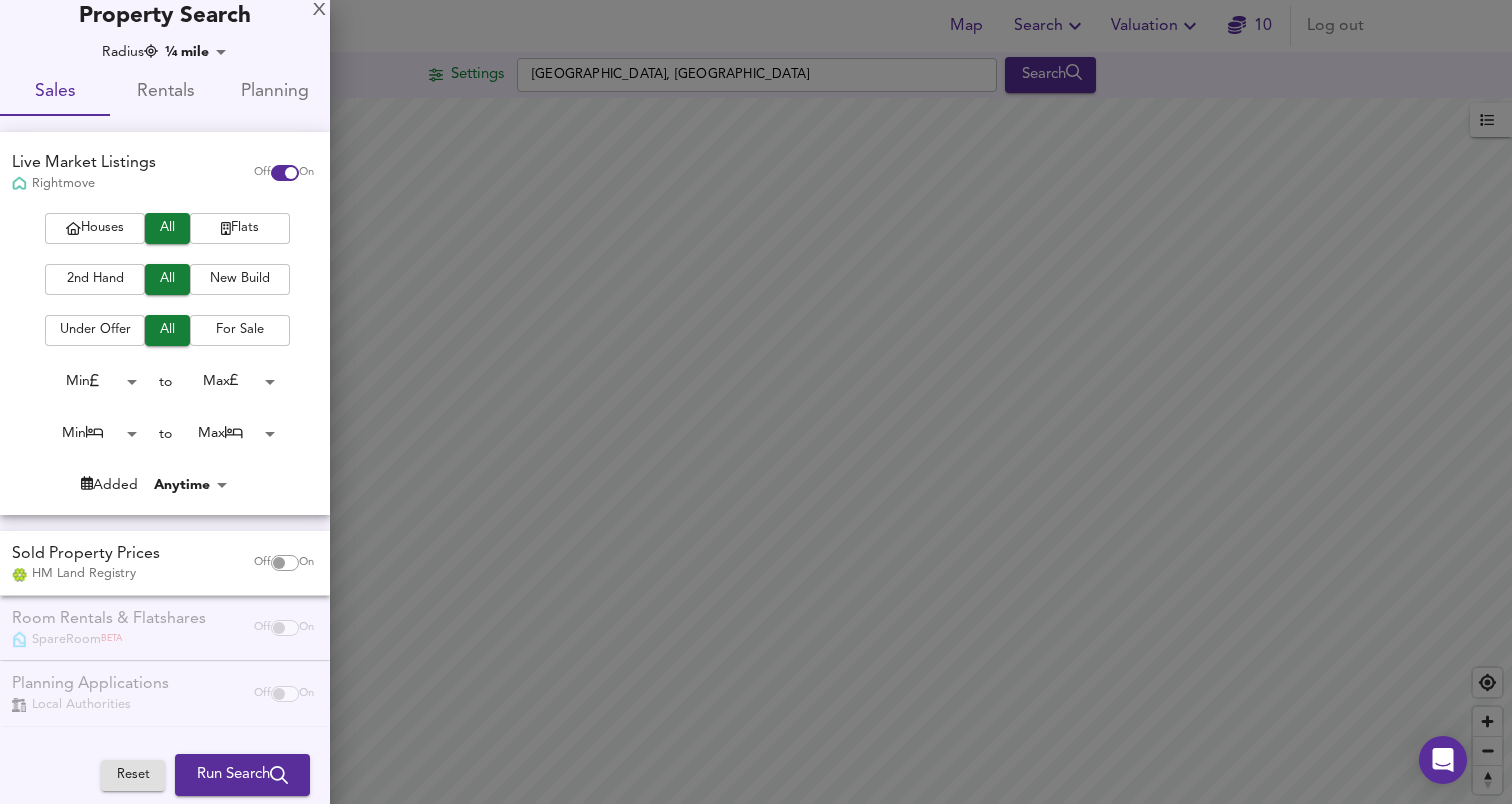 scroll, scrollTop: 0, scrollLeft: 0, axis: both 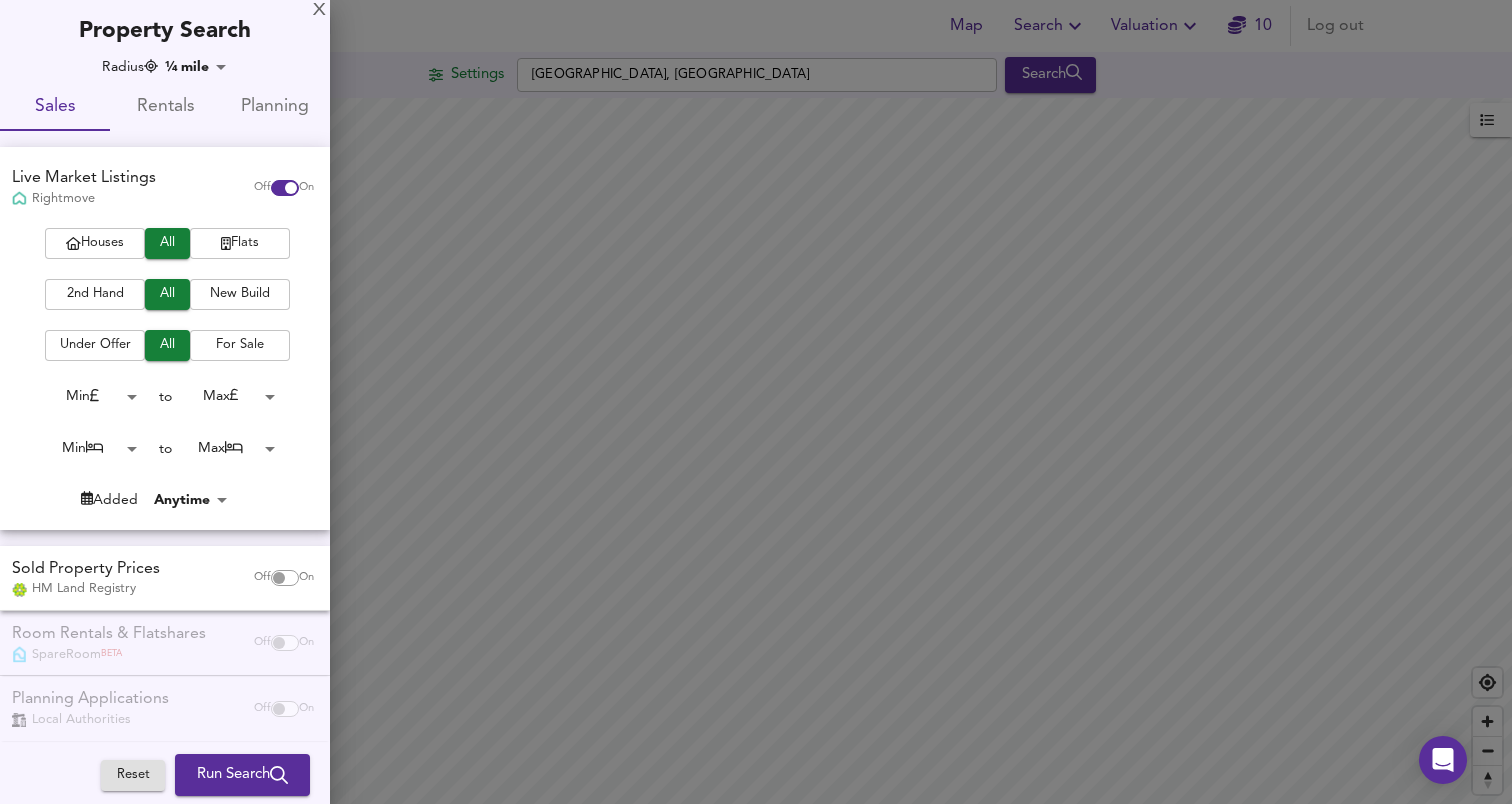 click on "X Property Search Radius   ¼ mile 402 Sales Rentals Planning    Live Market Listings   Rightmove Off   On    Houses All   Flats 2nd Hand All New Build Under Offer All For Sale Min   0 to Max   200000000   Min   0 to Max   50   Added Anytime -1    Sold Property Prices   HM Land Registry Off   On     Room Rentals & Flatshares   SpareRoom   BETA Off   On     Planning Applications Local Authorities Off   On  Reset Run Search   Please enable at least one data source to run a search" at bounding box center [165, 409] 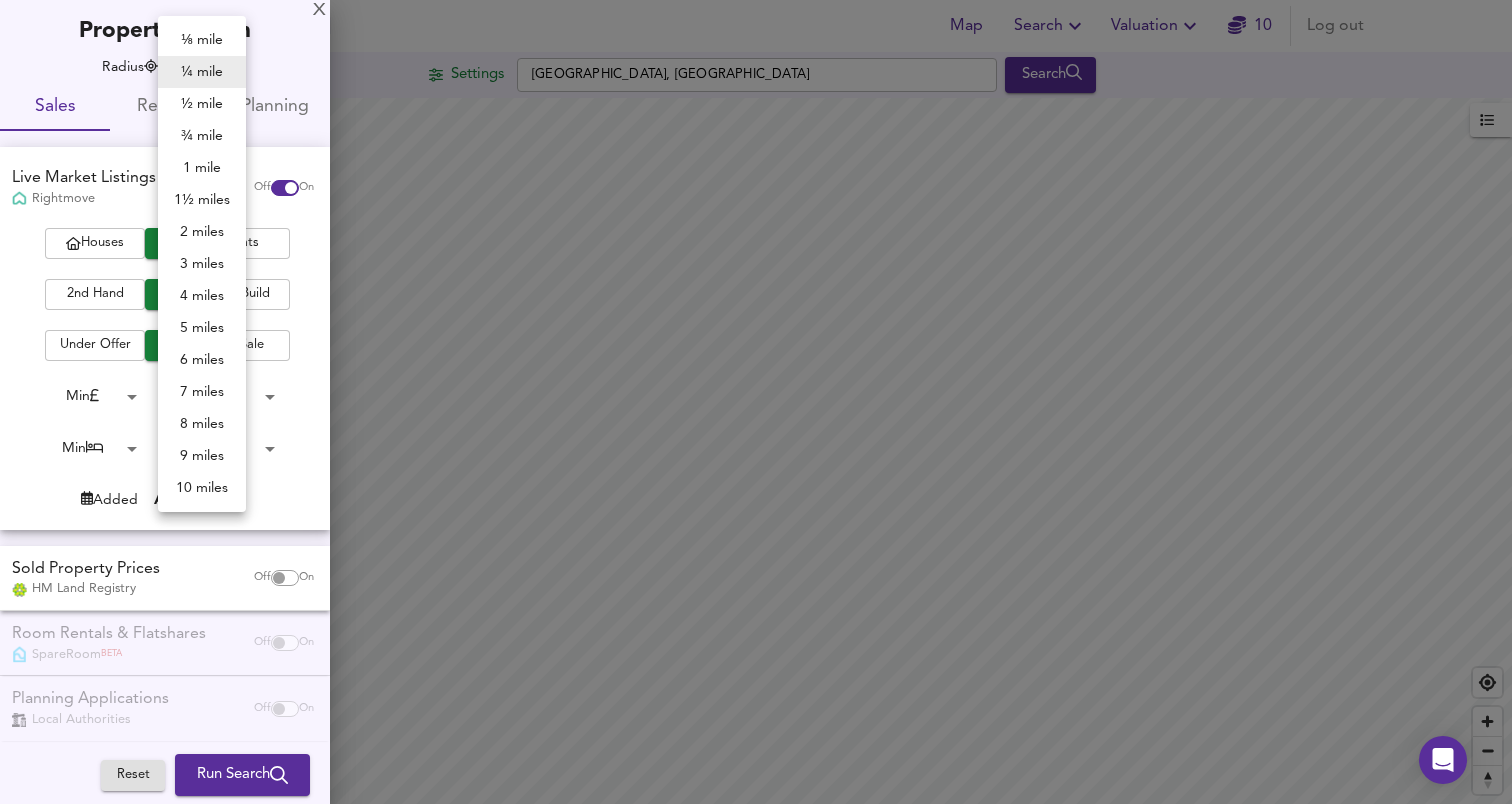 click on "Map Search Valuation    10 Log out        Settings     Dulwich, London        Search                Average Price landworth    £ 699/ft²    £ 629/ft²    £ 580/ft²     UK Average Price   for July 2025 £ 338 / ft²      +6% Source:   Land Registry Data - May 2025 England & Wales - Average £/ ft²  History England & Wales - Total Quarterly Sales History X Map Settings Basemap          Default hybrid Heatmap          Average Price landworth 2D   View Dynamic Heatmap   On Show Postcodes Show Boroughs 2D 3D Find Me X Property Search Radius   ¼ mile 402 Sales Rentals Planning    Live Market Listings   Rightmove Off   On    Houses All   Flats 2nd Hand All New Build Under Offer All For Sale Min   0 to Max   200000000   Min   0 to Max   50   Added Anytime -1    Sold Property Prices   HM Land Registry Off   On     Room Rentals & Flatshares   SpareRoom   BETA Off   On     Planning Applications Local Authorities Off   On" at bounding box center [756, 402] 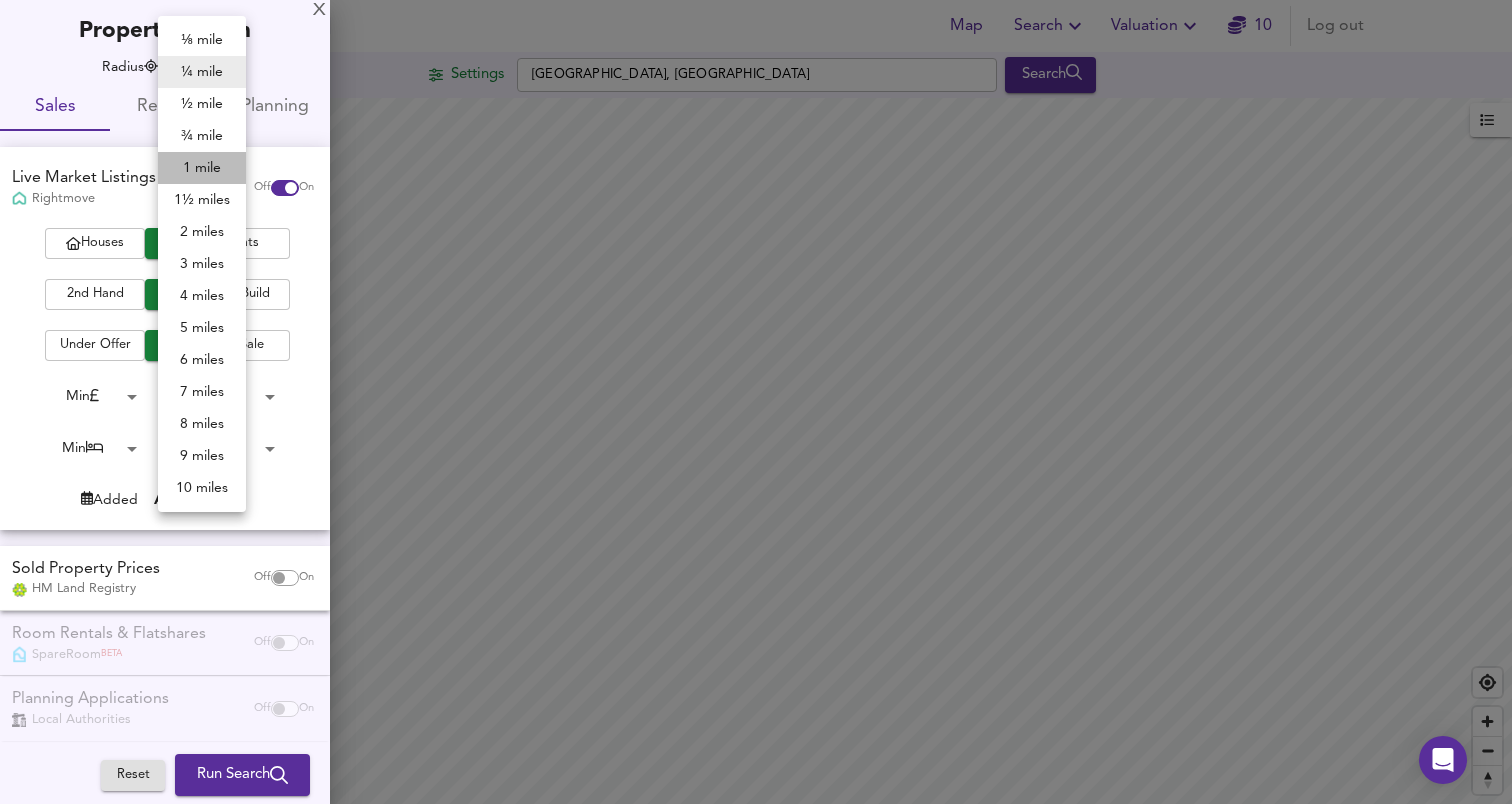 click on "1 mile" at bounding box center (202, 168) 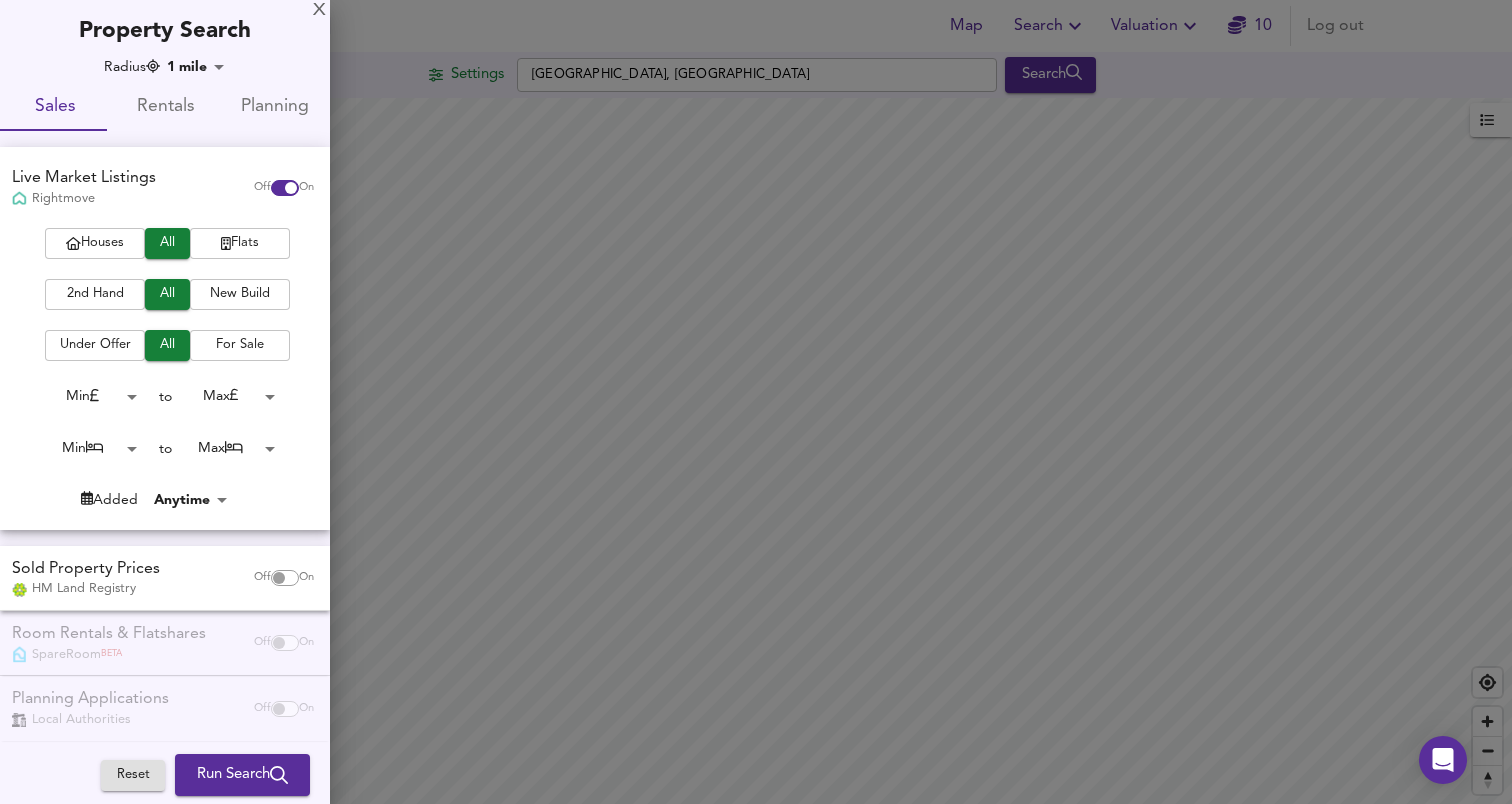 drag, startPoint x: 469, startPoint y: 447, endPoint x: 682, endPoint y: 351, distance: 233.63432 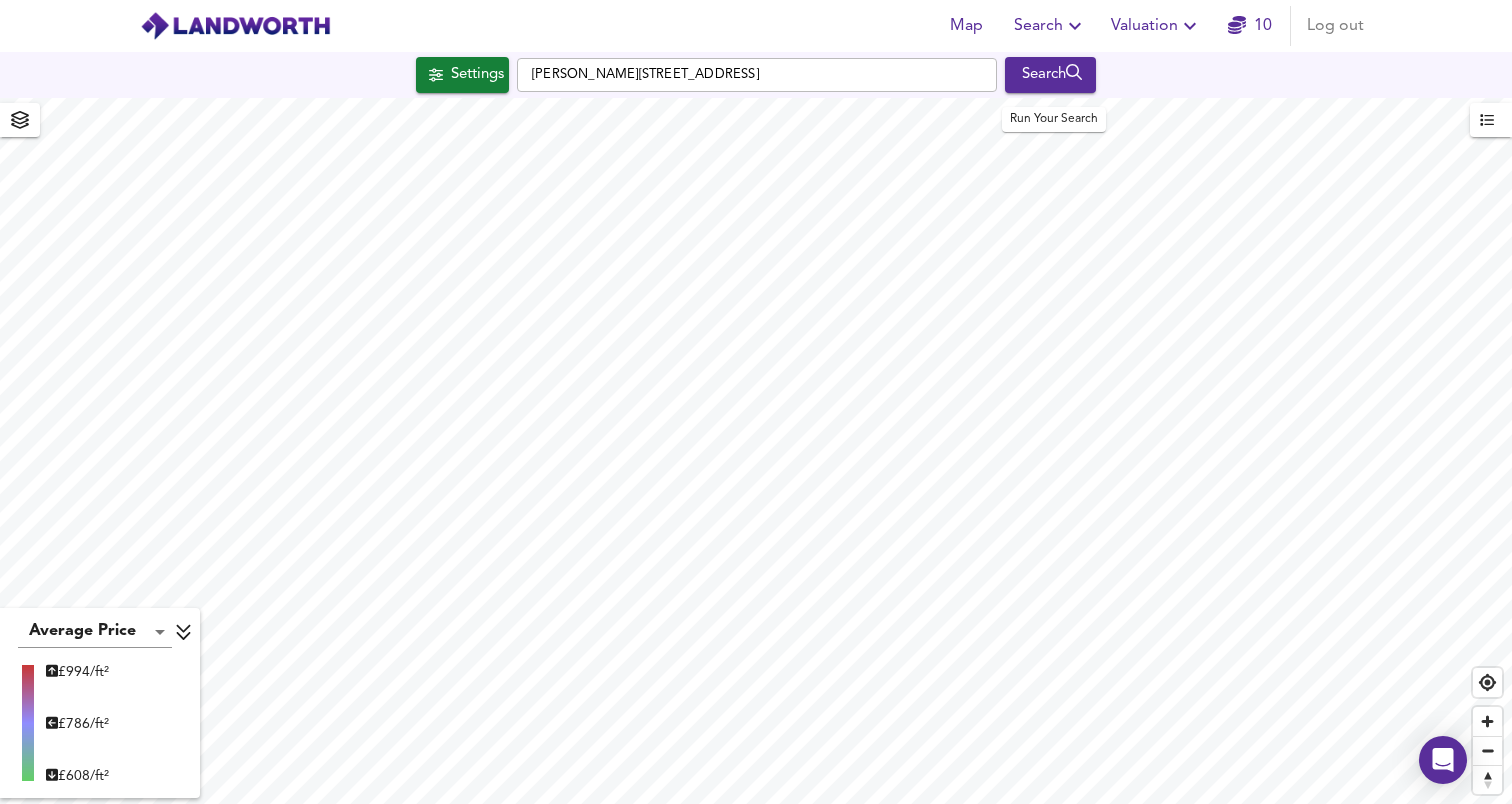 click on "Search" at bounding box center [1050, 75] 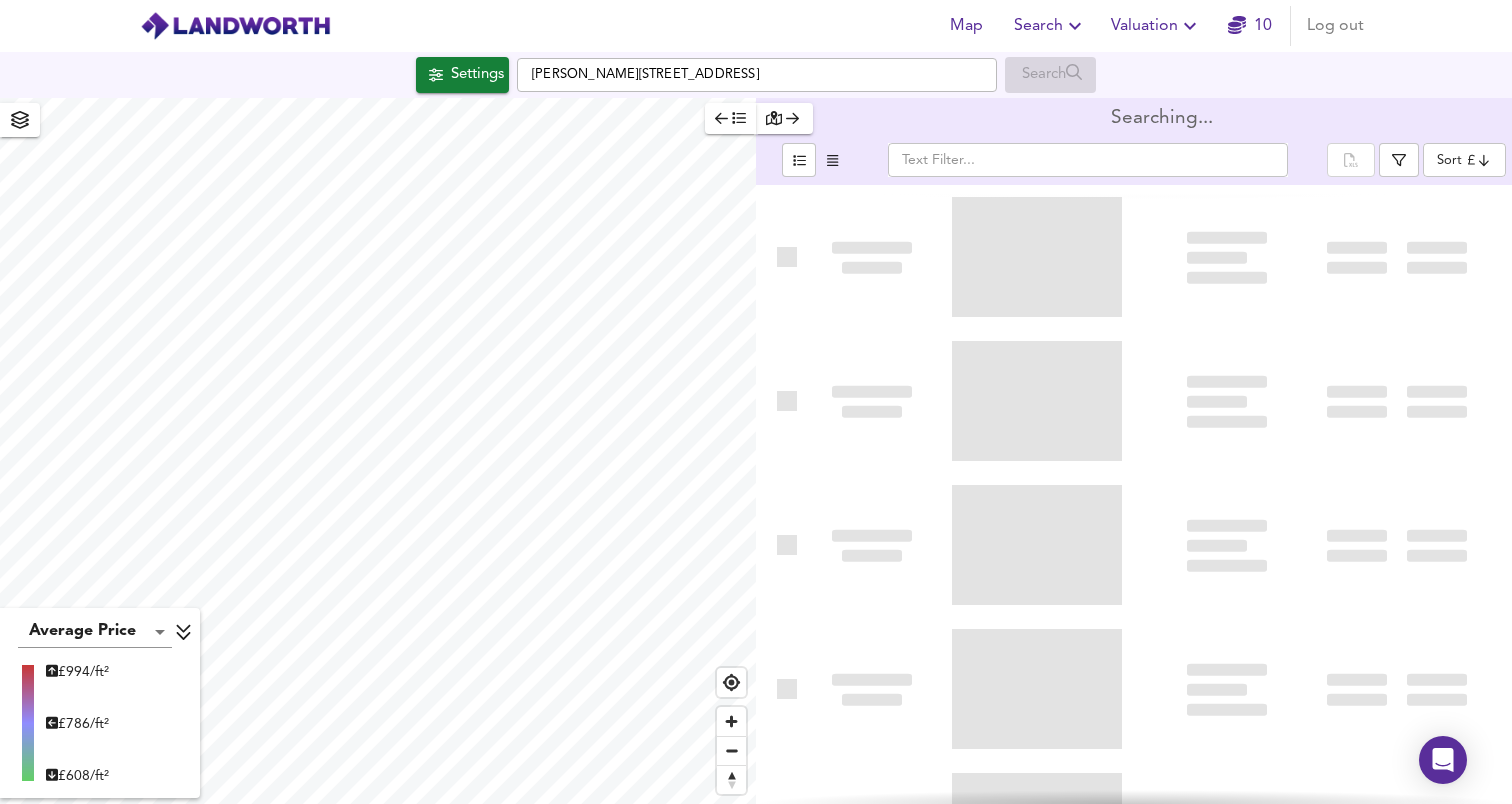 type on "bestdeal" 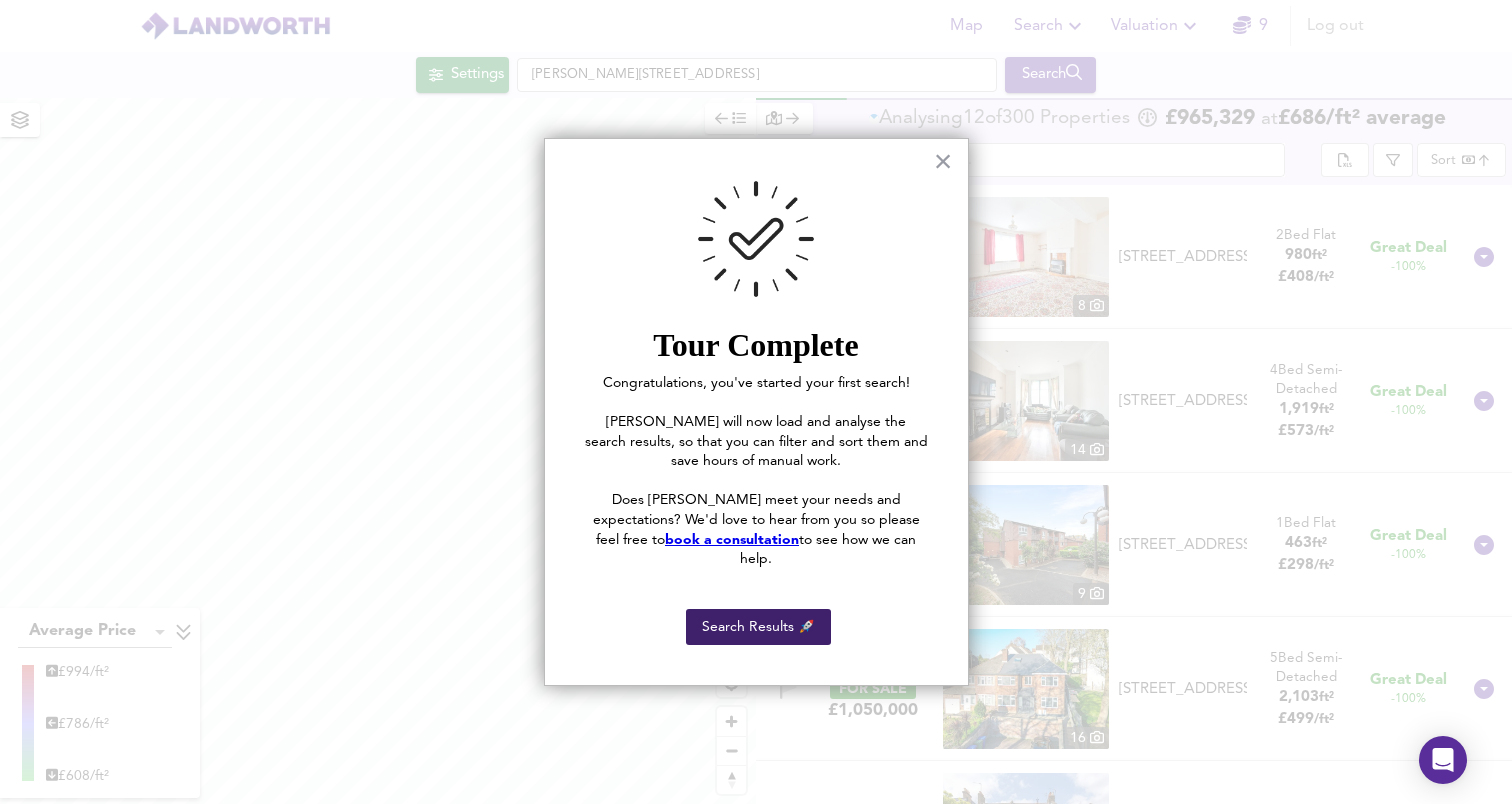 click on "Search Results 🚀" at bounding box center (758, 627) 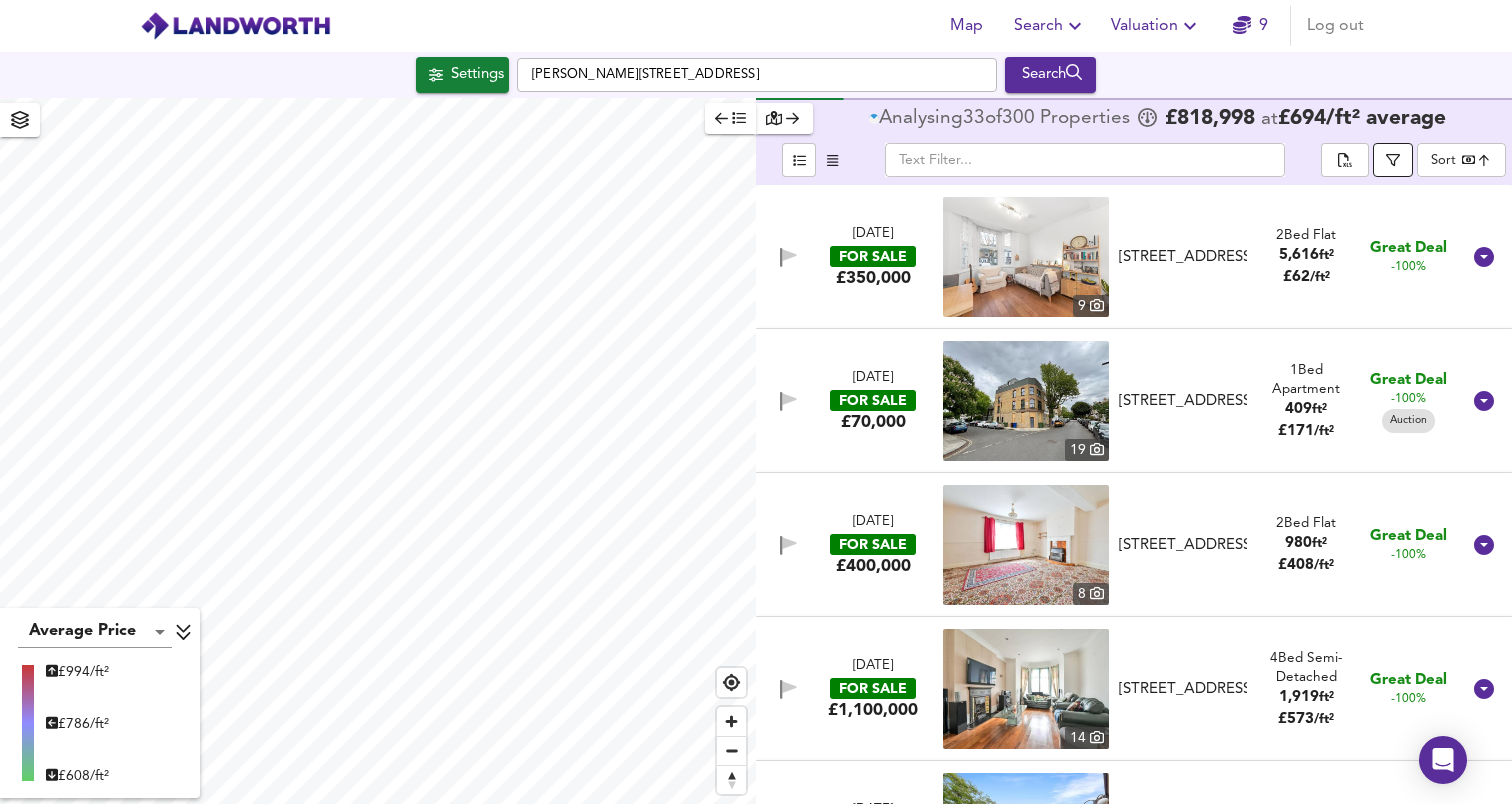 click 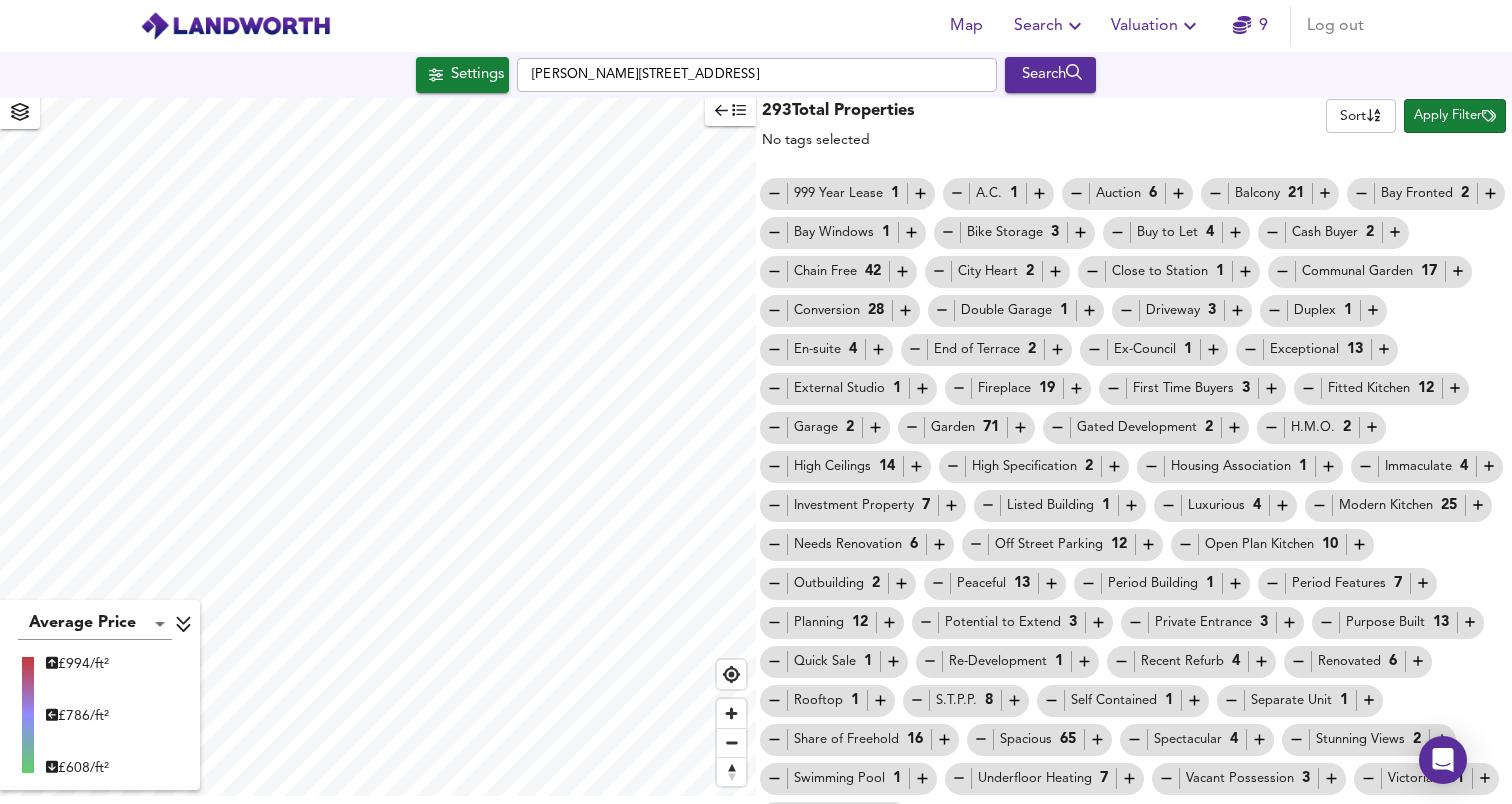 scroll, scrollTop: 0, scrollLeft: 0, axis: both 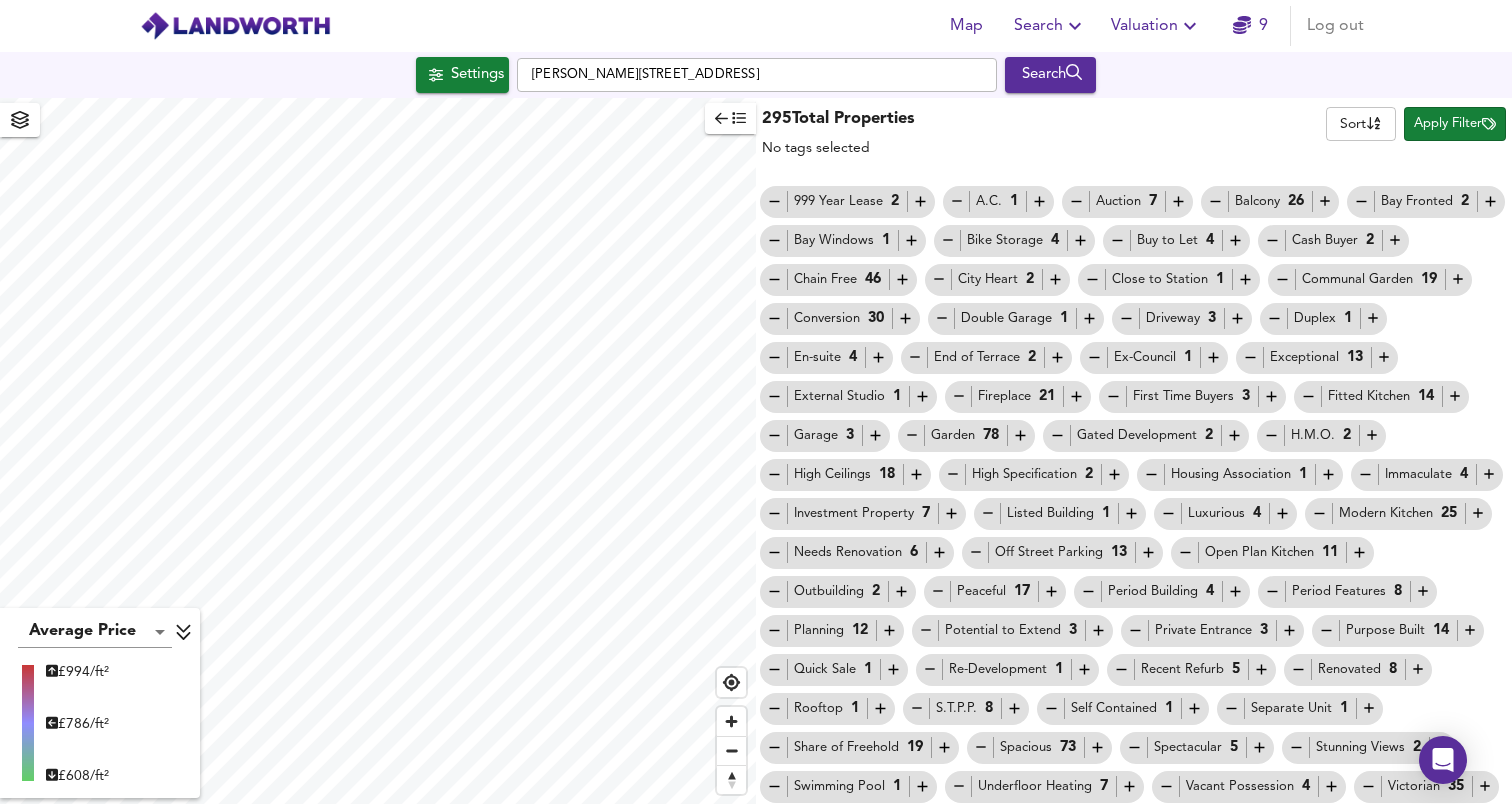 click on "295  Total Properties No tags selected Sort   name ​    Apply Filter" at bounding box center (1134, 131) 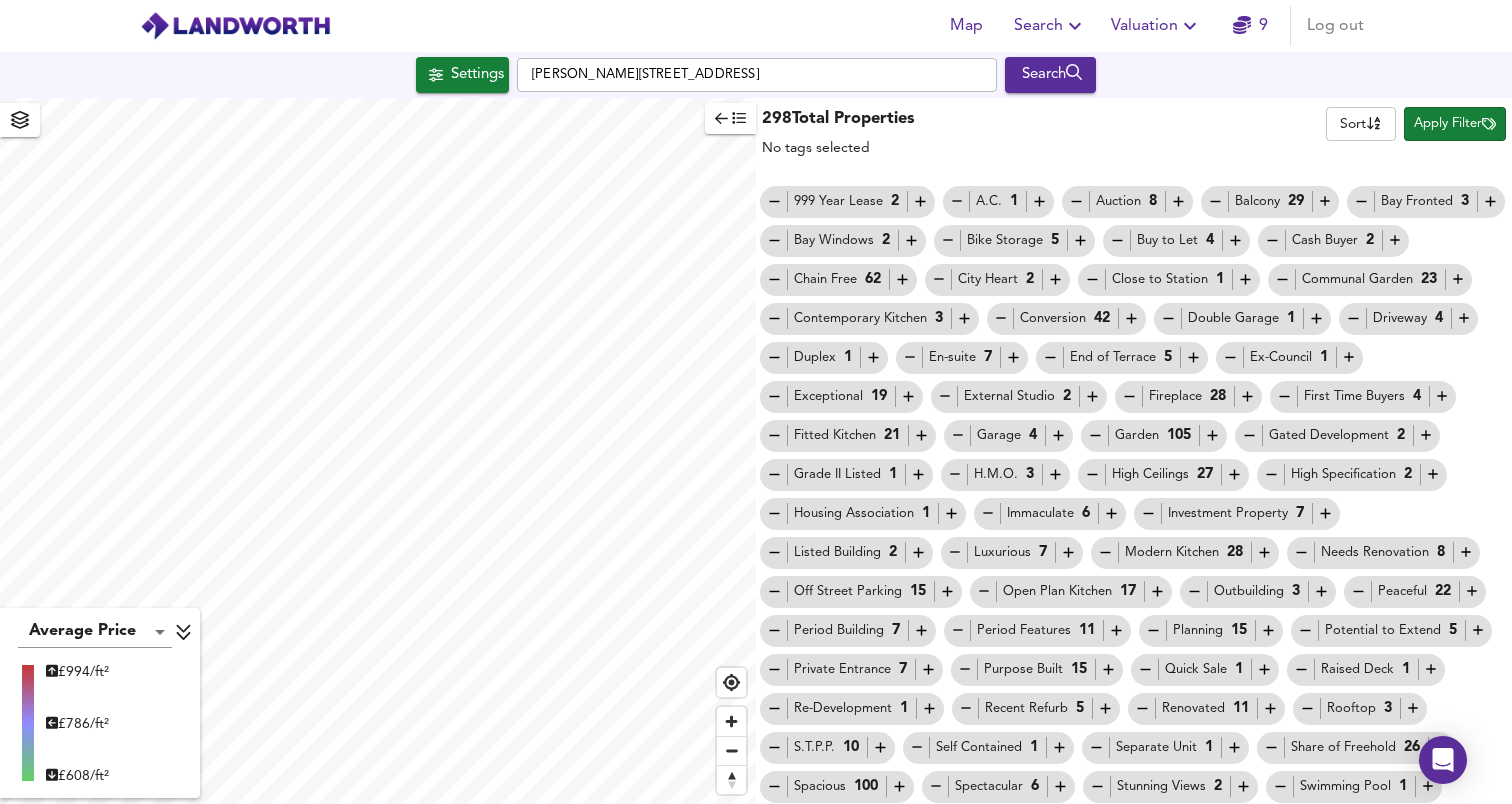 click on "Map Search Valuation    9 Log out        Settings     Mitchell's Place, SE21 7JZ        Search              Average Price landworth    £ 994/ft²    £ 786/ft²    £ 608/ft² 298  Total Properties No tags selected Sort   name ​    Apply Filter  999 Year Lease 2 A.C. 1 Auction 8 Balcony 29 Bay Fronted 3 Bay Windows 2 Bike Storage 5 Buy to Let 4 Cash Buyer 2 Chain Free 62 City Heart 2 Close to Station 1 Communal Garden 23 Contemporary Kitchen 3 Conversion 42 Double Garage 1 Driveway 4 Duplex 1 En-suite 7 End of Terrace 5 Ex-Council 1 Exceptional 19 External Studio 2 Fireplace 28 First Time Buyers 4 Fitted Kitchen 21 Garage 4 Garden 105 Gated Development 2 Grade II Listed 1 H.M.O. 3 High Ceilings 27 High Specification 2 Housing Association 1 Immaculate 6 Investment Property 7 Listed Building 2 Luxurious 7 Modern Kitchen 28 Needs Renovation 8 Off Street Parking 15 Open Plan Kitchen 17 Outbuilding 3 Peaceful 22 Period Building 7 Period Features 11 Planning 15 5 Private Entrance" at bounding box center (756, 402) 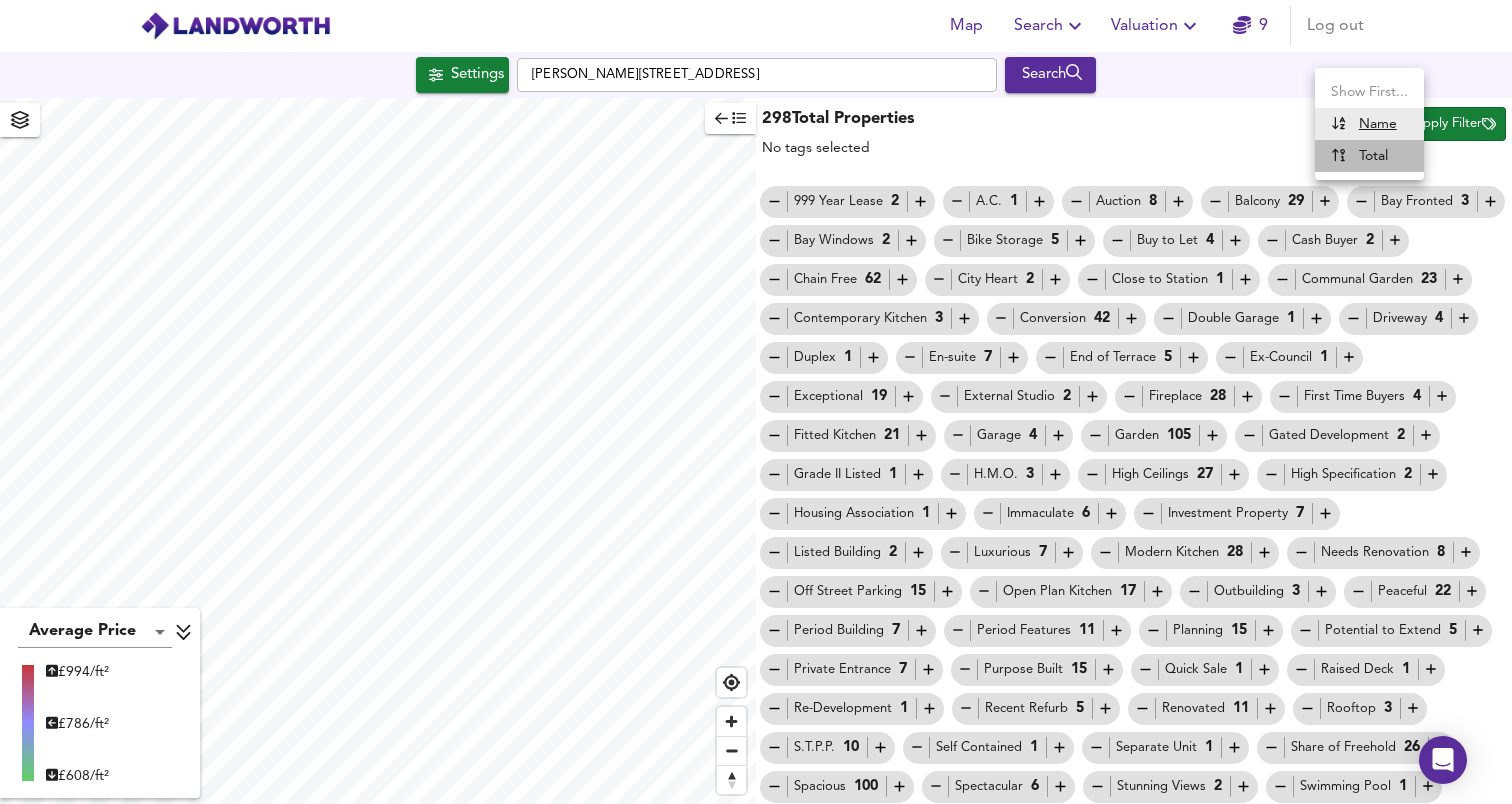 click on "Total" at bounding box center [1359, 156] 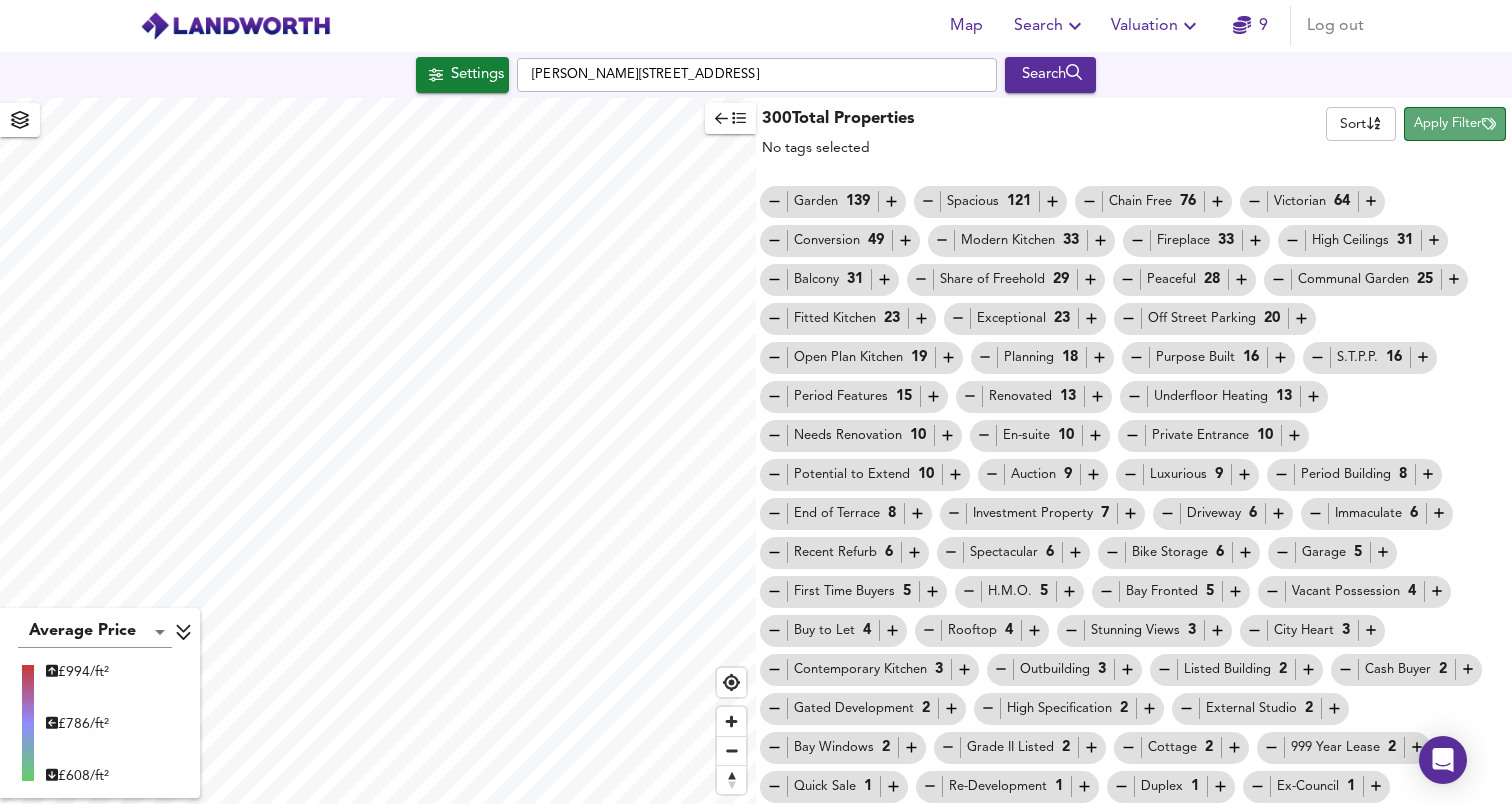 click on "Apply Filter" at bounding box center (1455, 124) 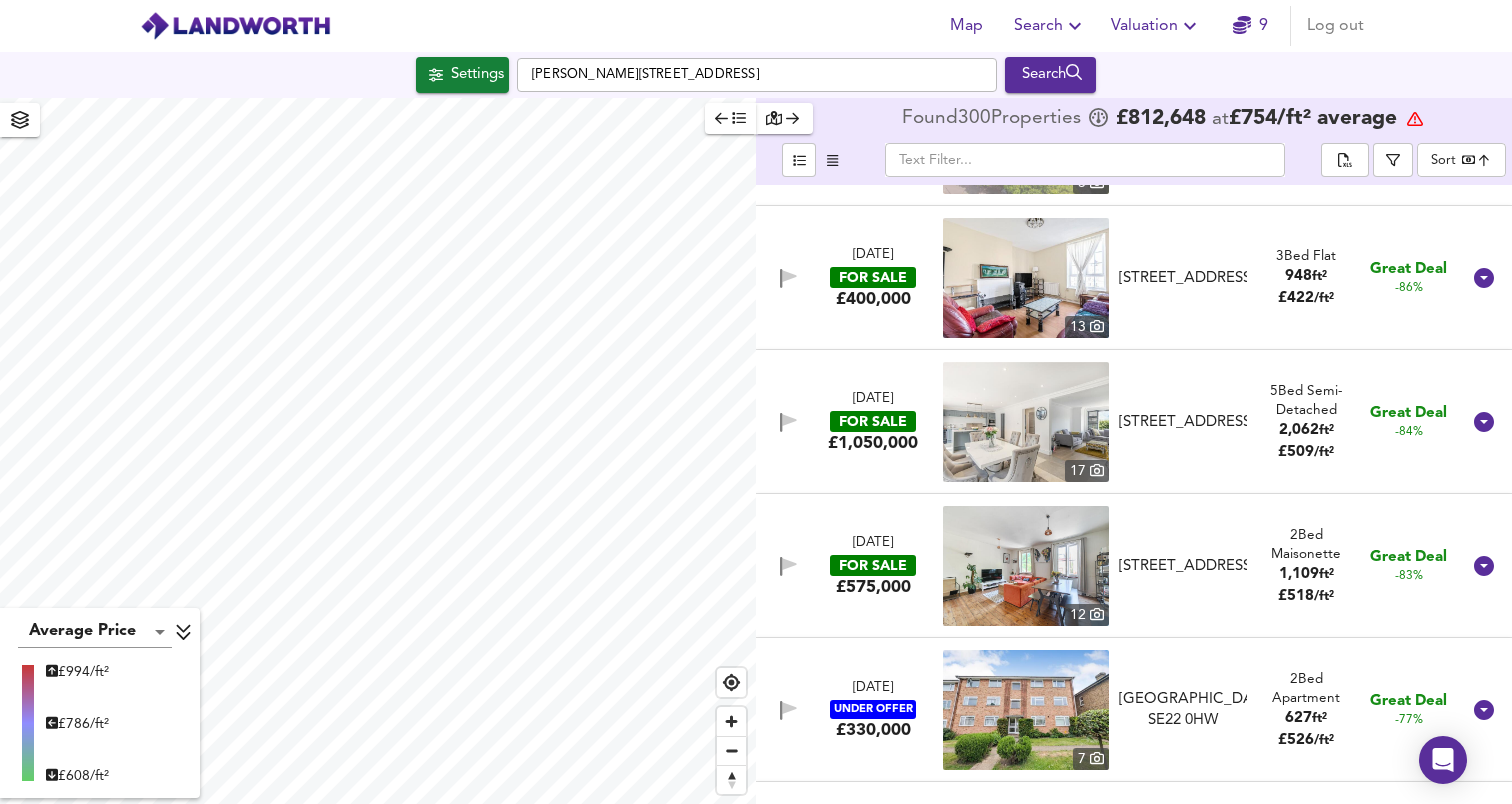 scroll, scrollTop: 1996, scrollLeft: 0, axis: vertical 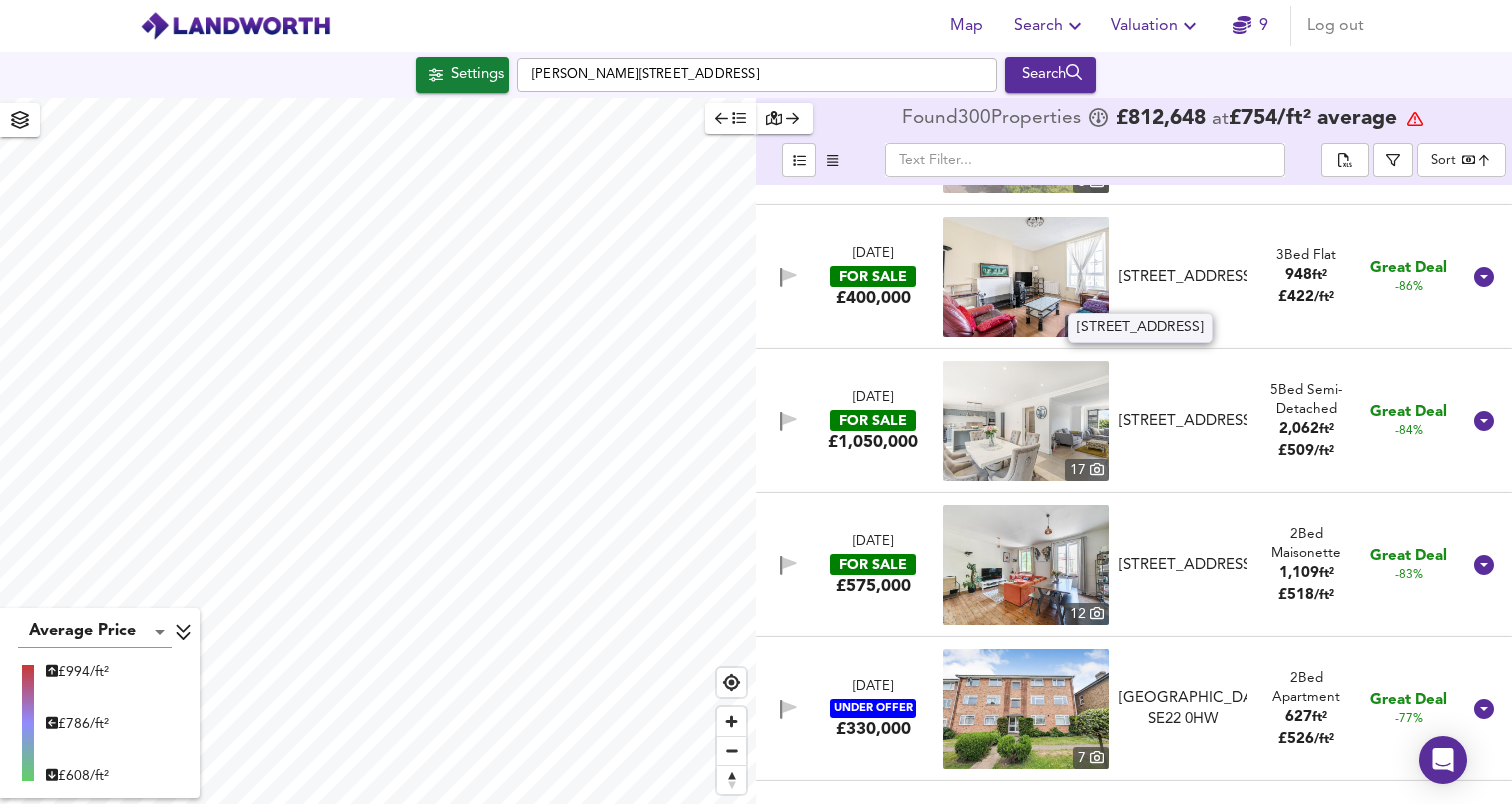 click on "East Dulwich Estate, London, SE22 8BU" at bounding box center [1183, 277] 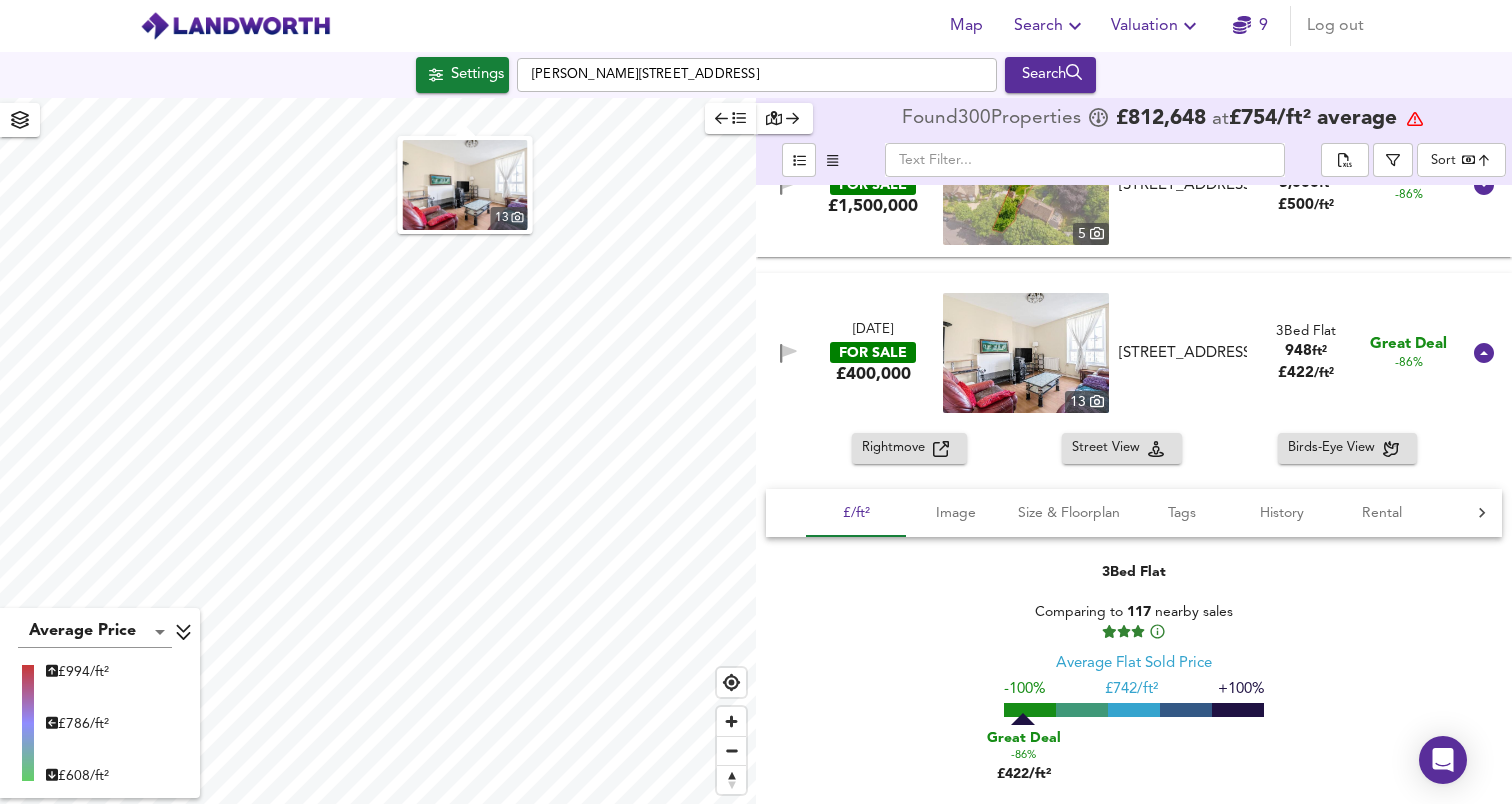 scroll, scrollTop: 1930, scrollLeft: 0, axis: vertical 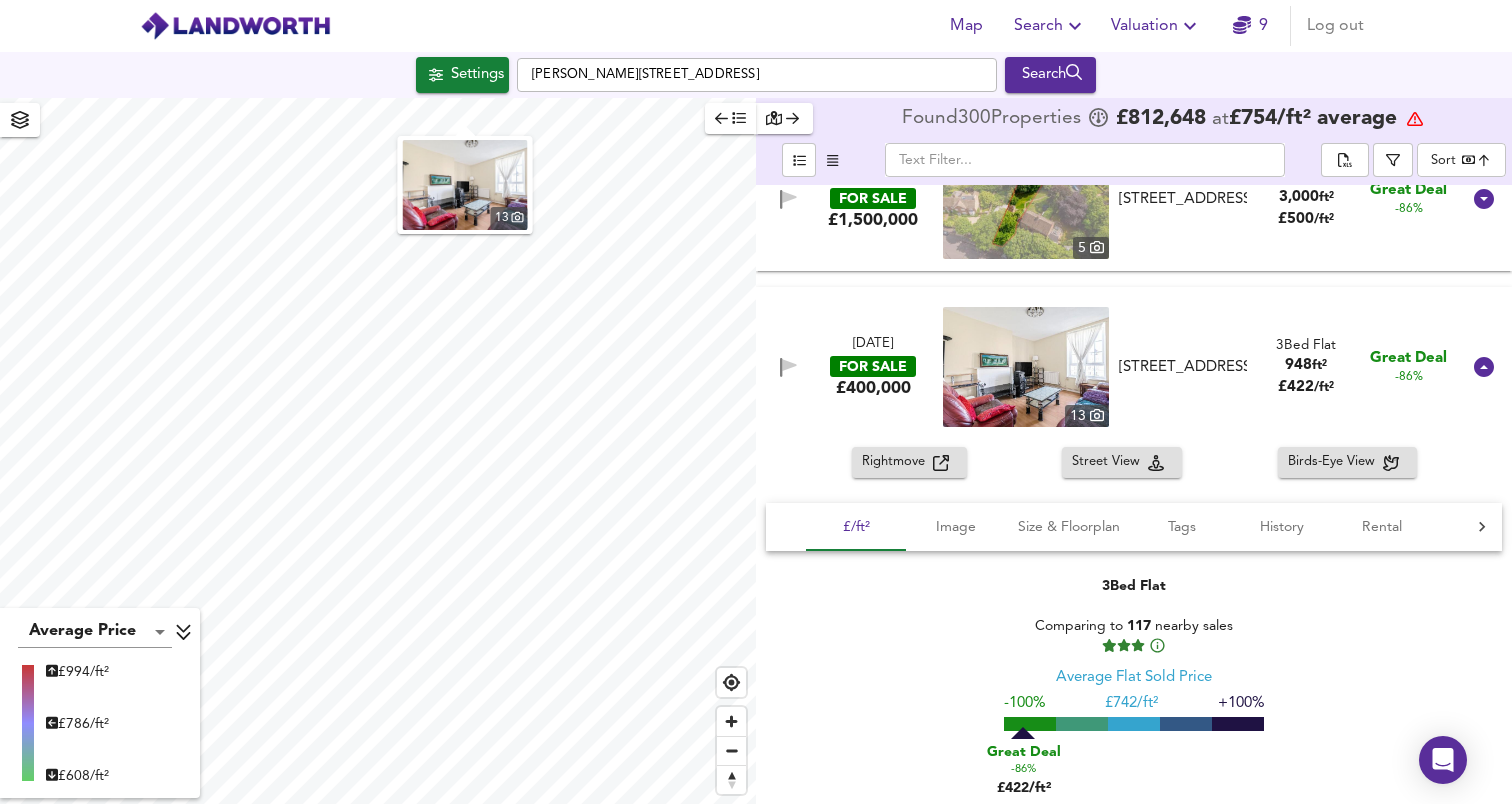 click at bounding box center [1026, 367] 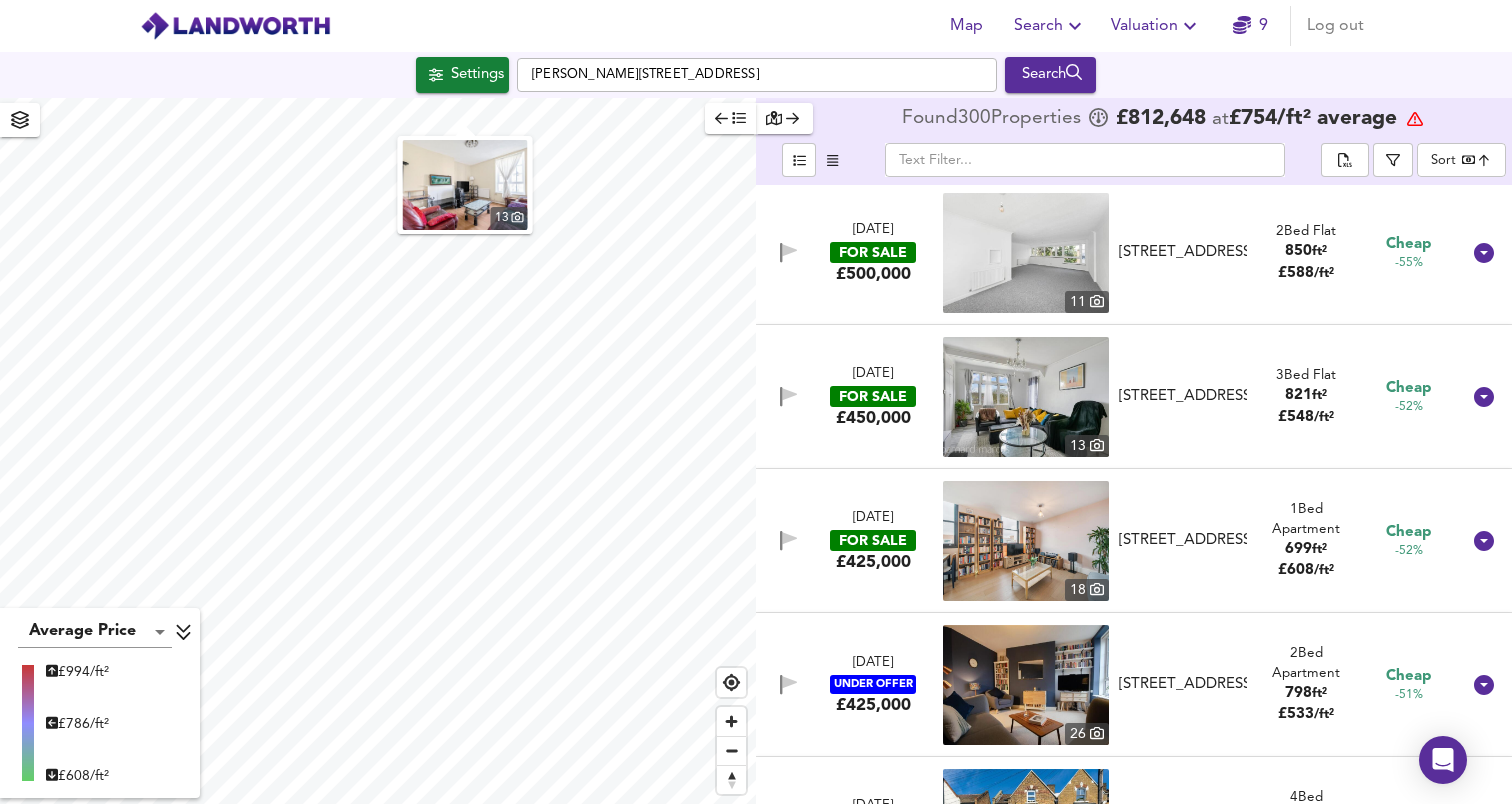 scroll, scrollTop: 4744, scrollLeft: 0, axis: vertical 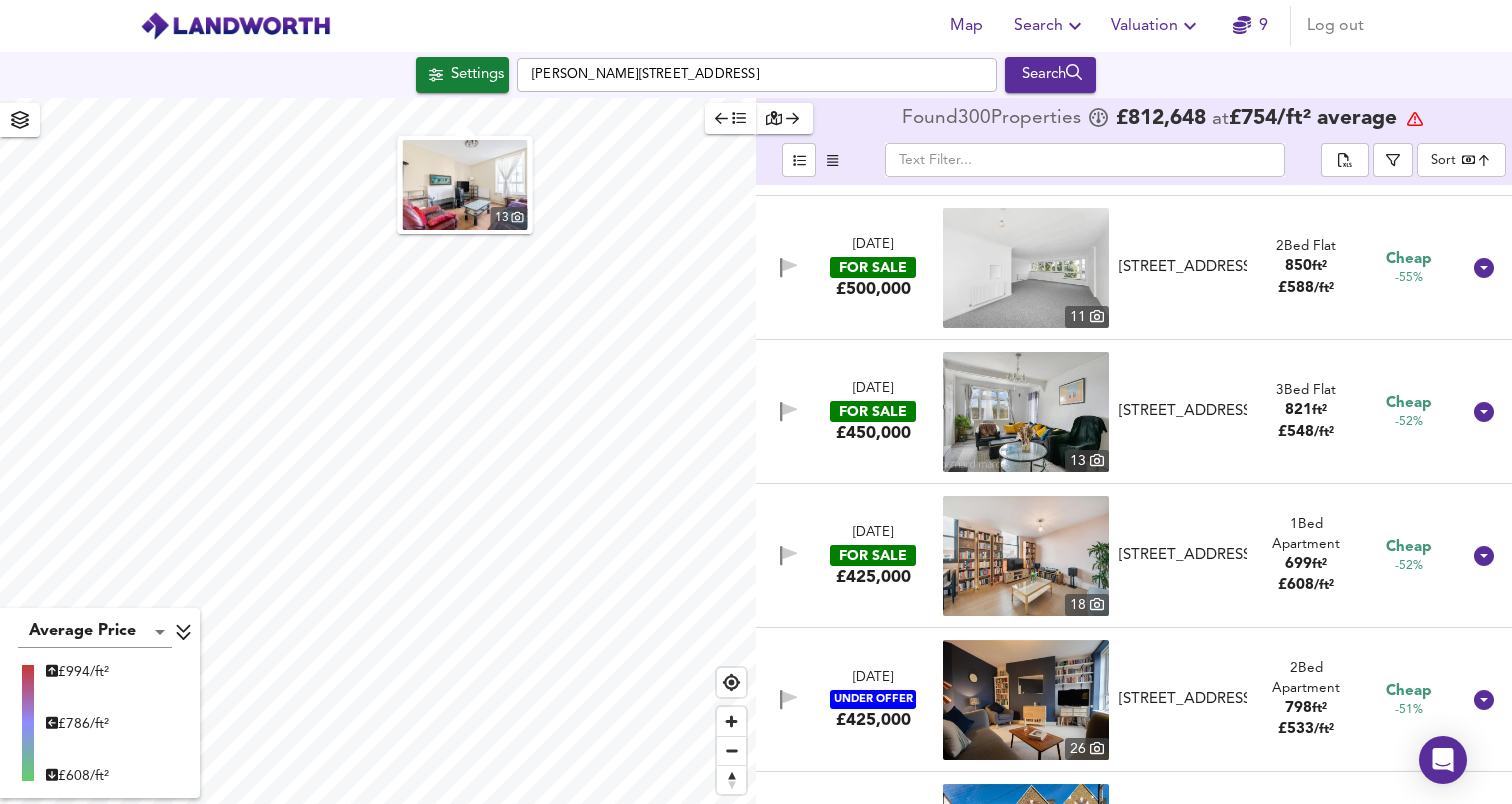 click at bounding box center [1026, 412] 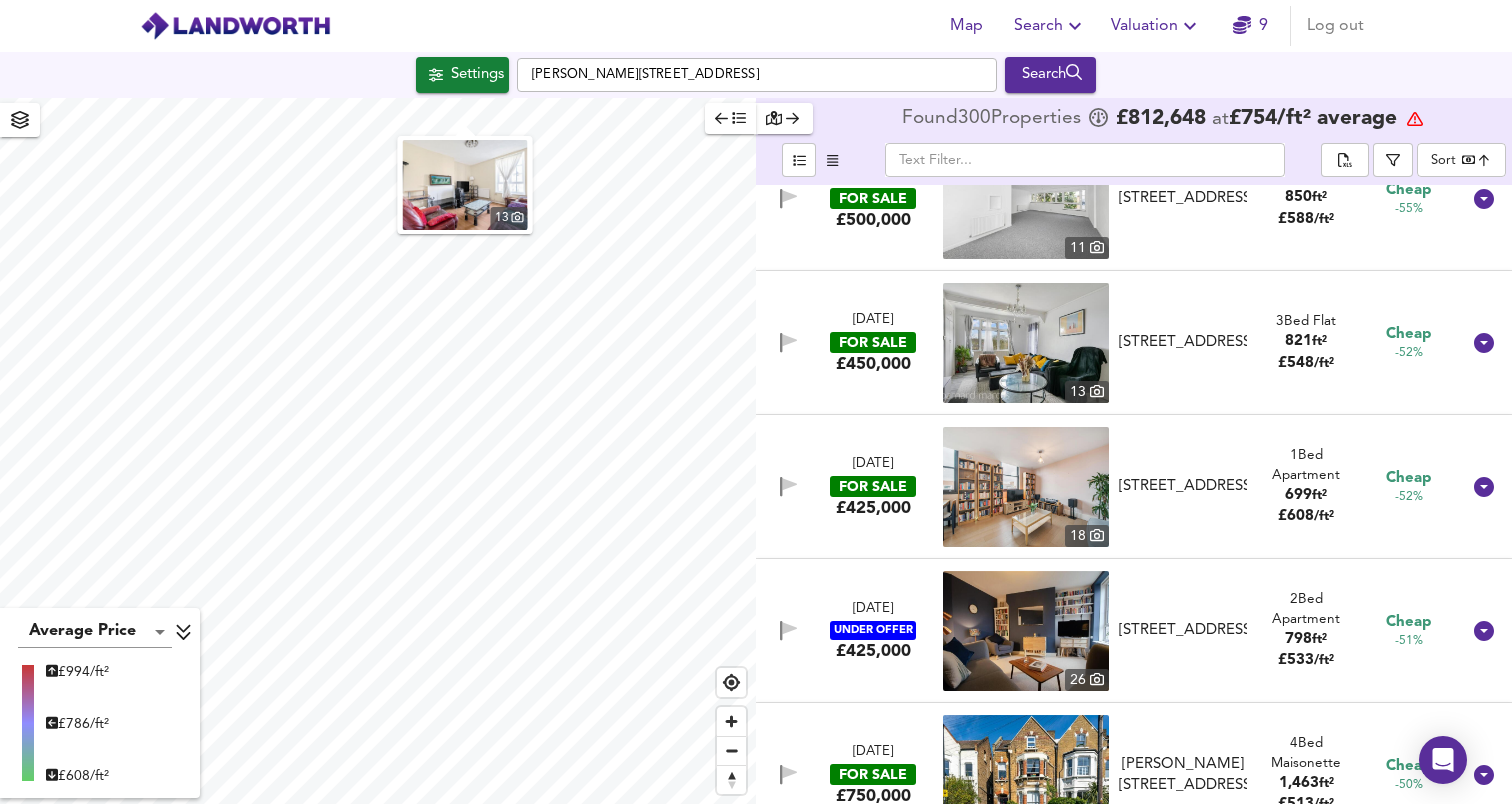 scroll, scrollTop: 4815, scrollLeft: 0, axis: vertical 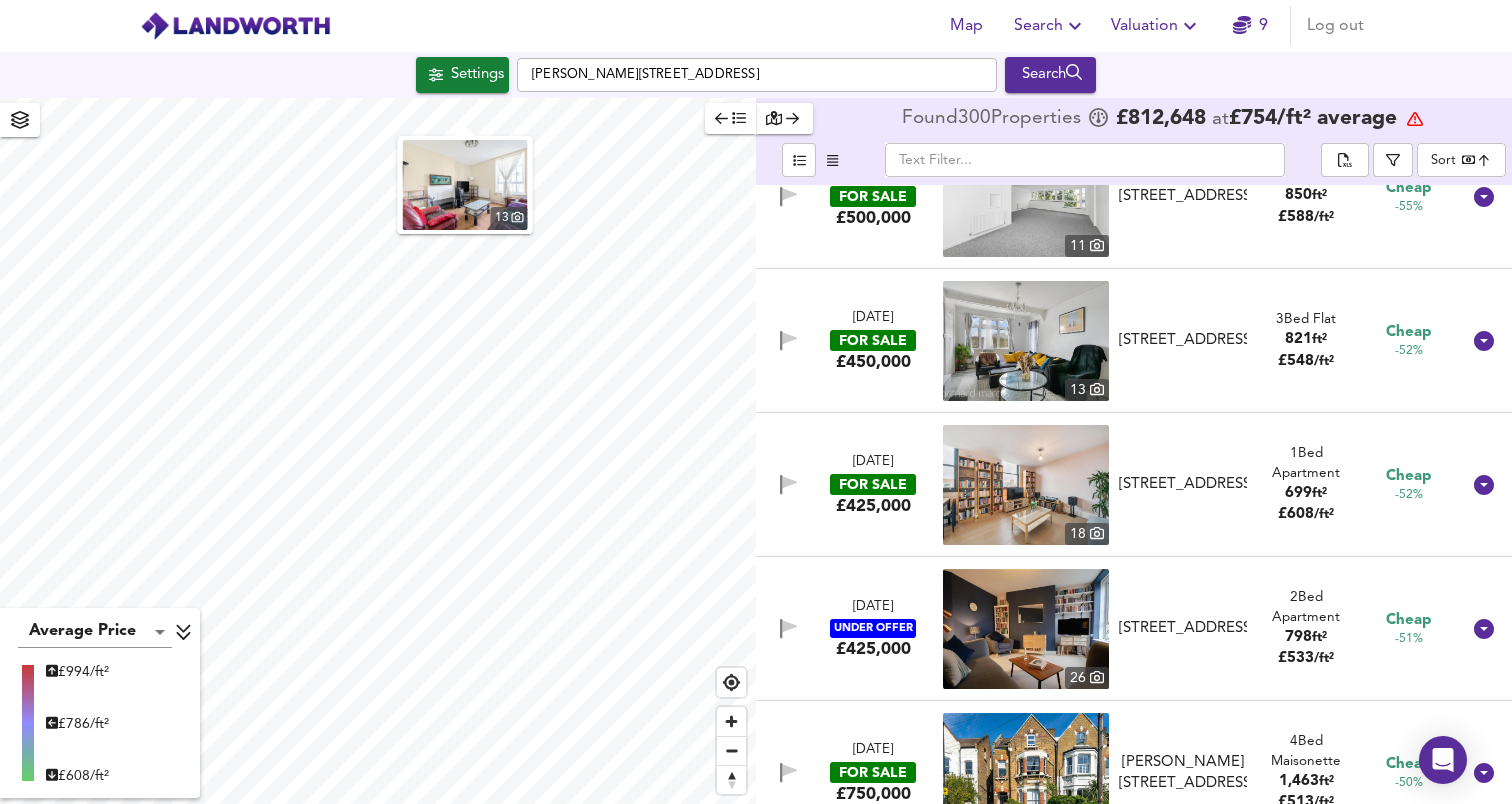 click at bounding box center (1026, 485) 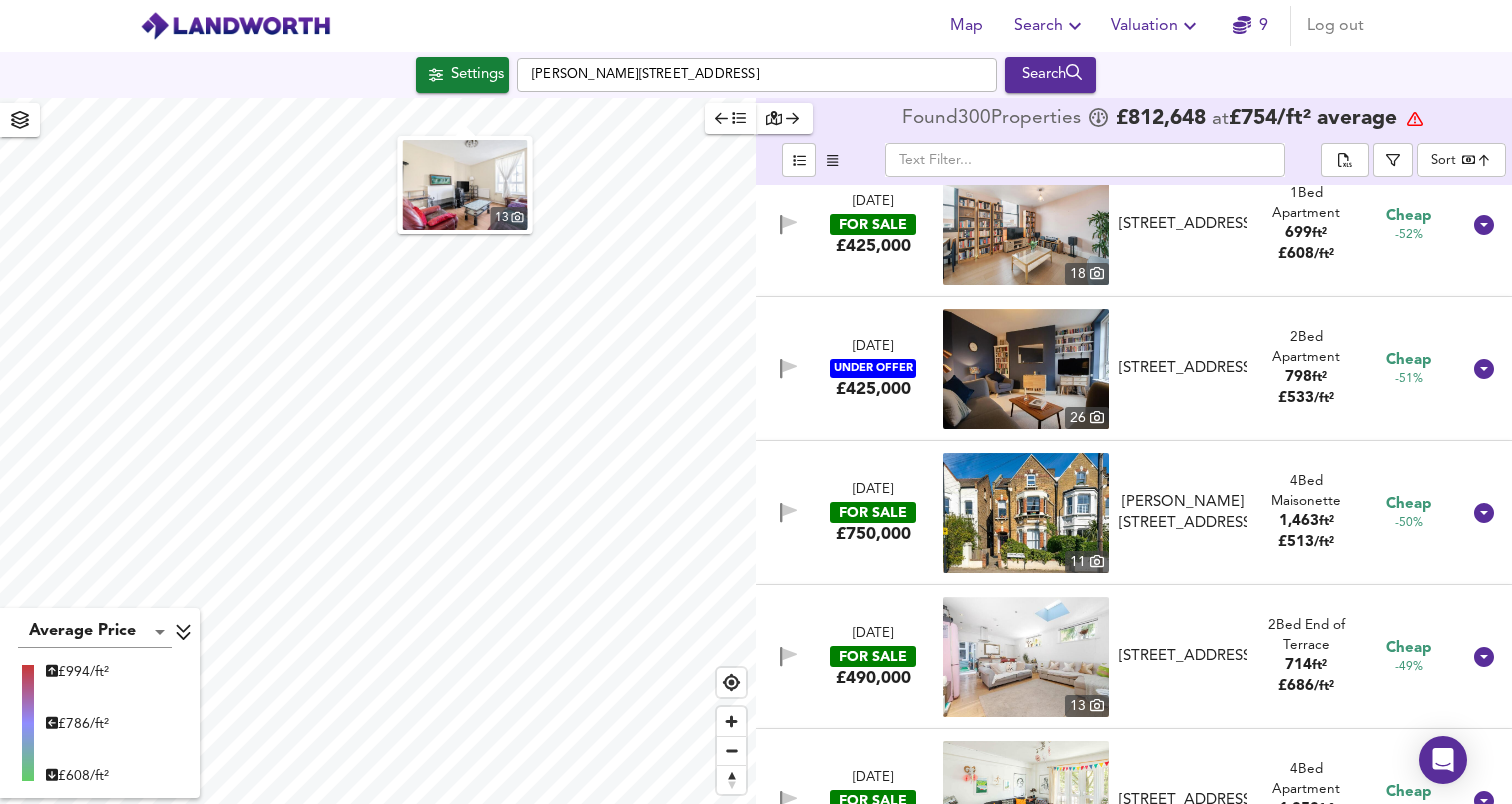 scroll, scrollTop: 5076, scrollLeft: 0, axis: vertical 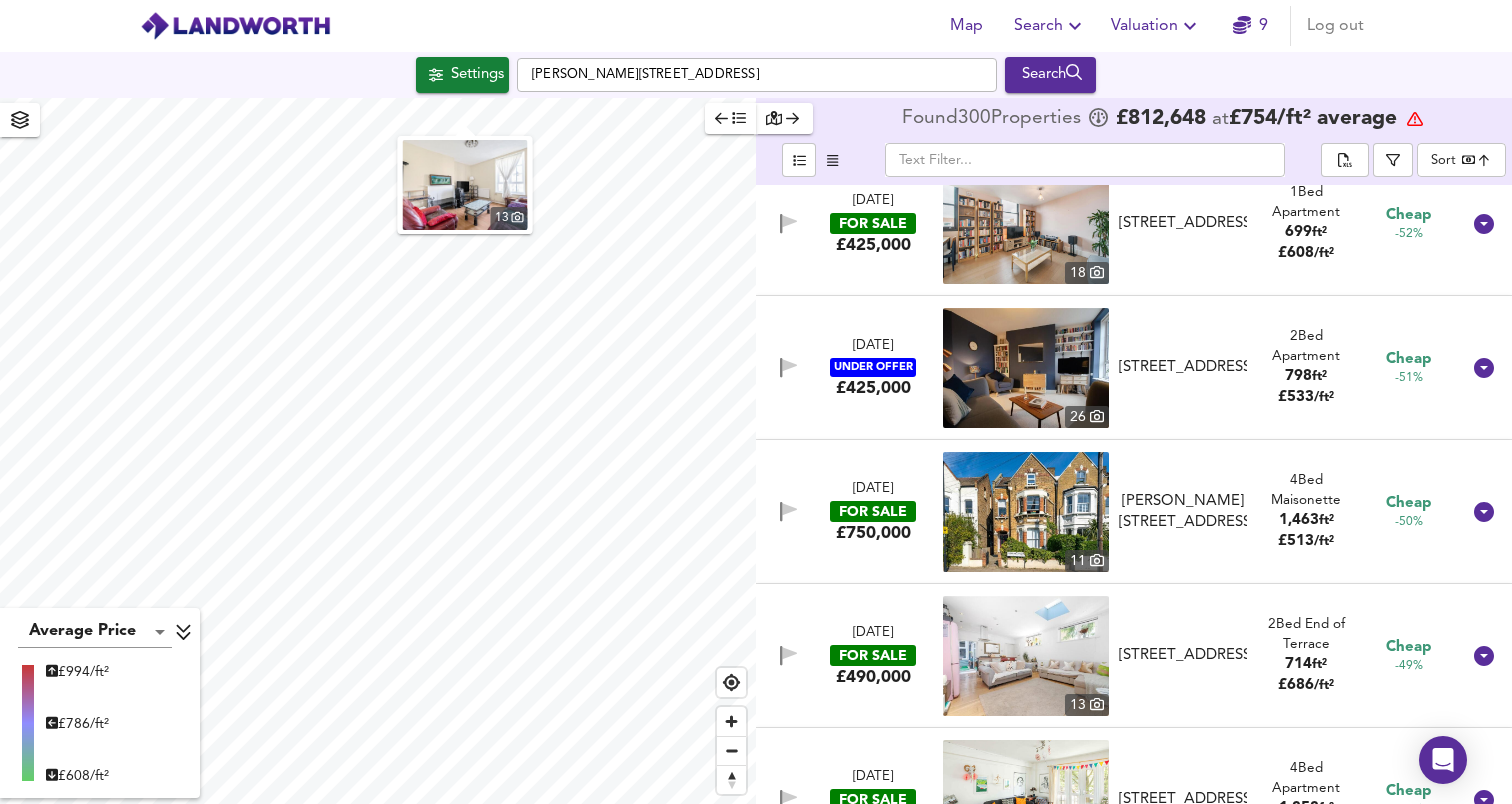 click at bounding box center [1026, 368] 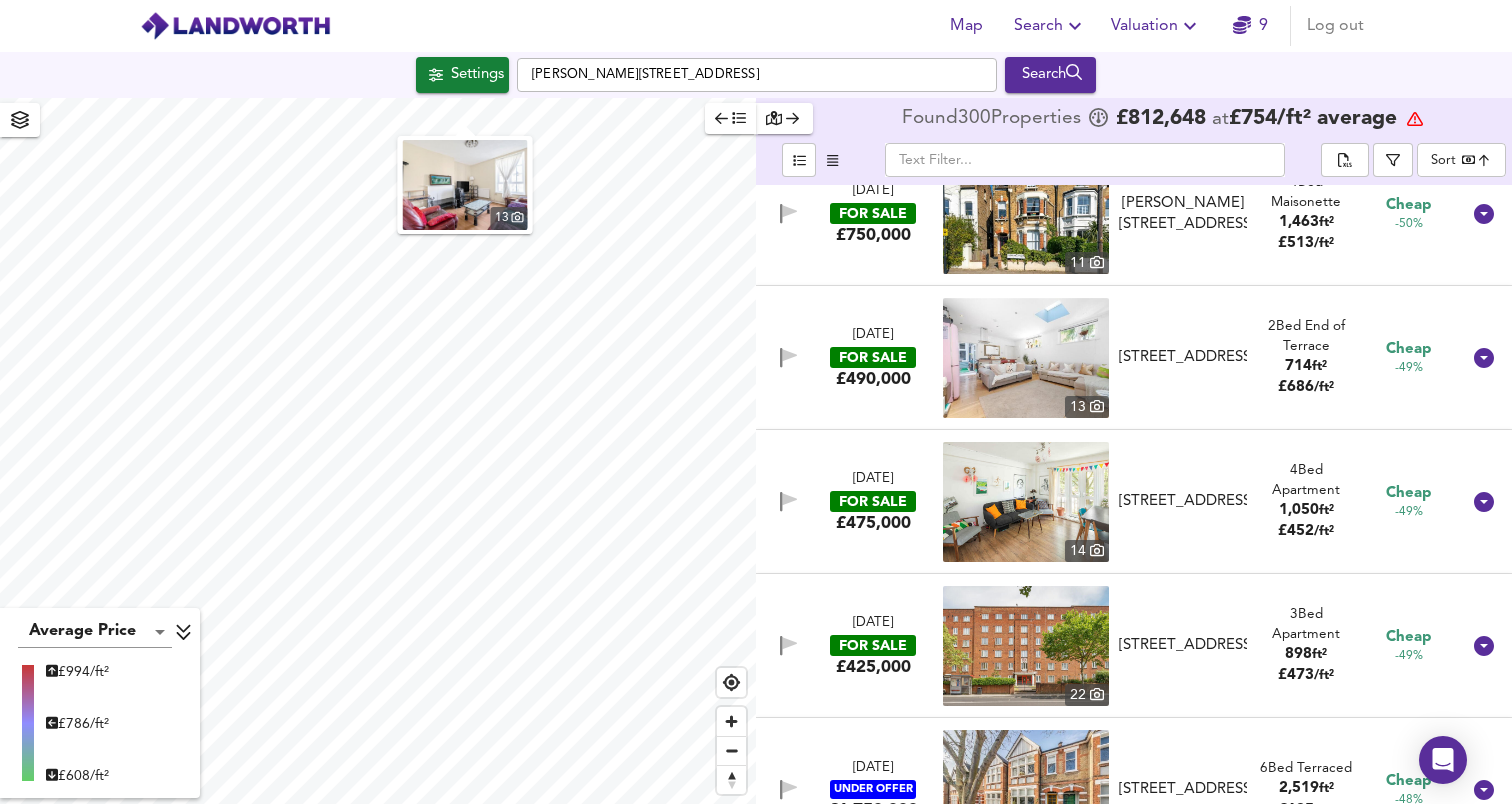 scroll, scrollTop: 5391, scrollLeft: 0, axis: vertical 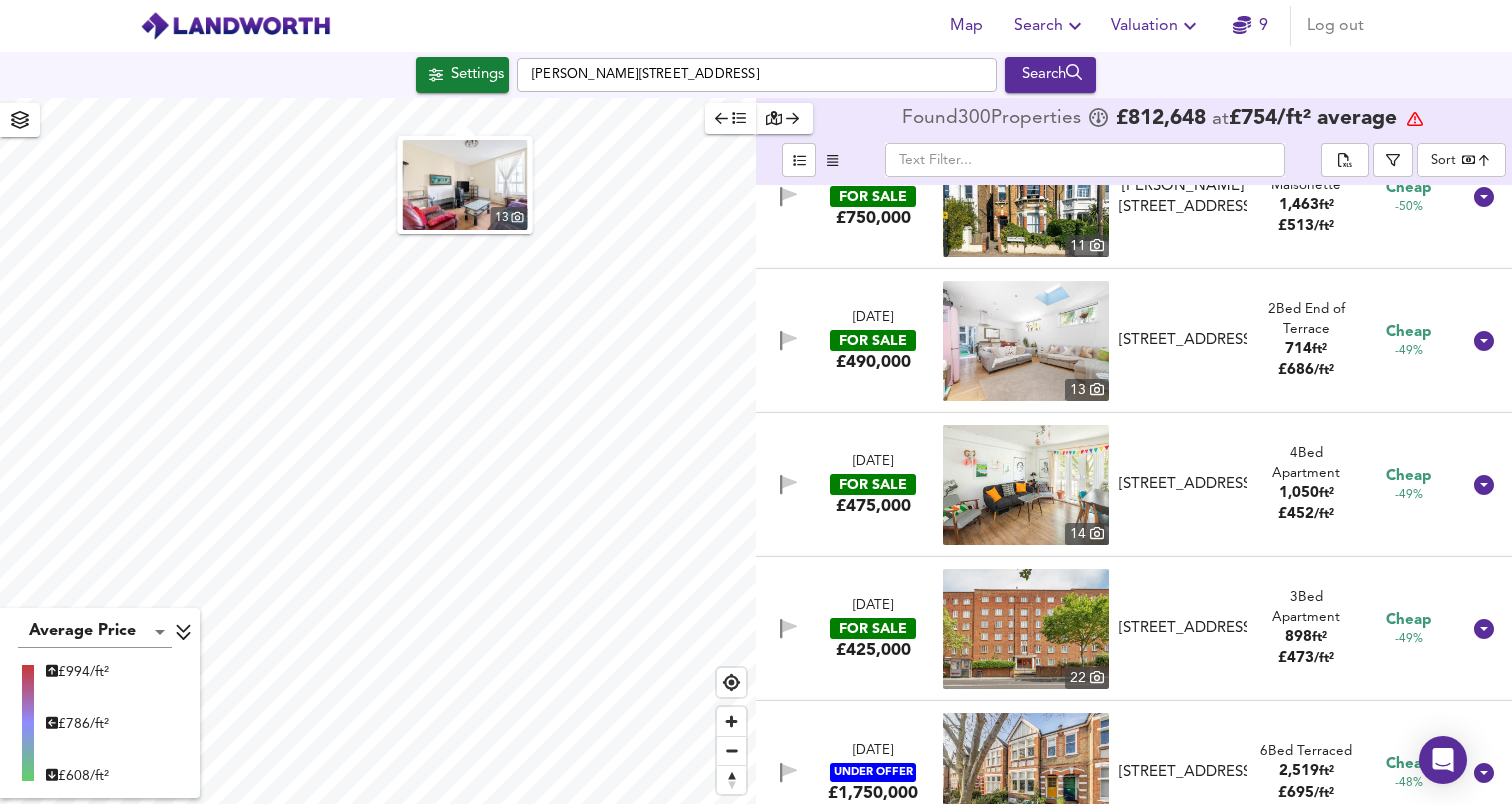 click at bounding box center [1026, 341] 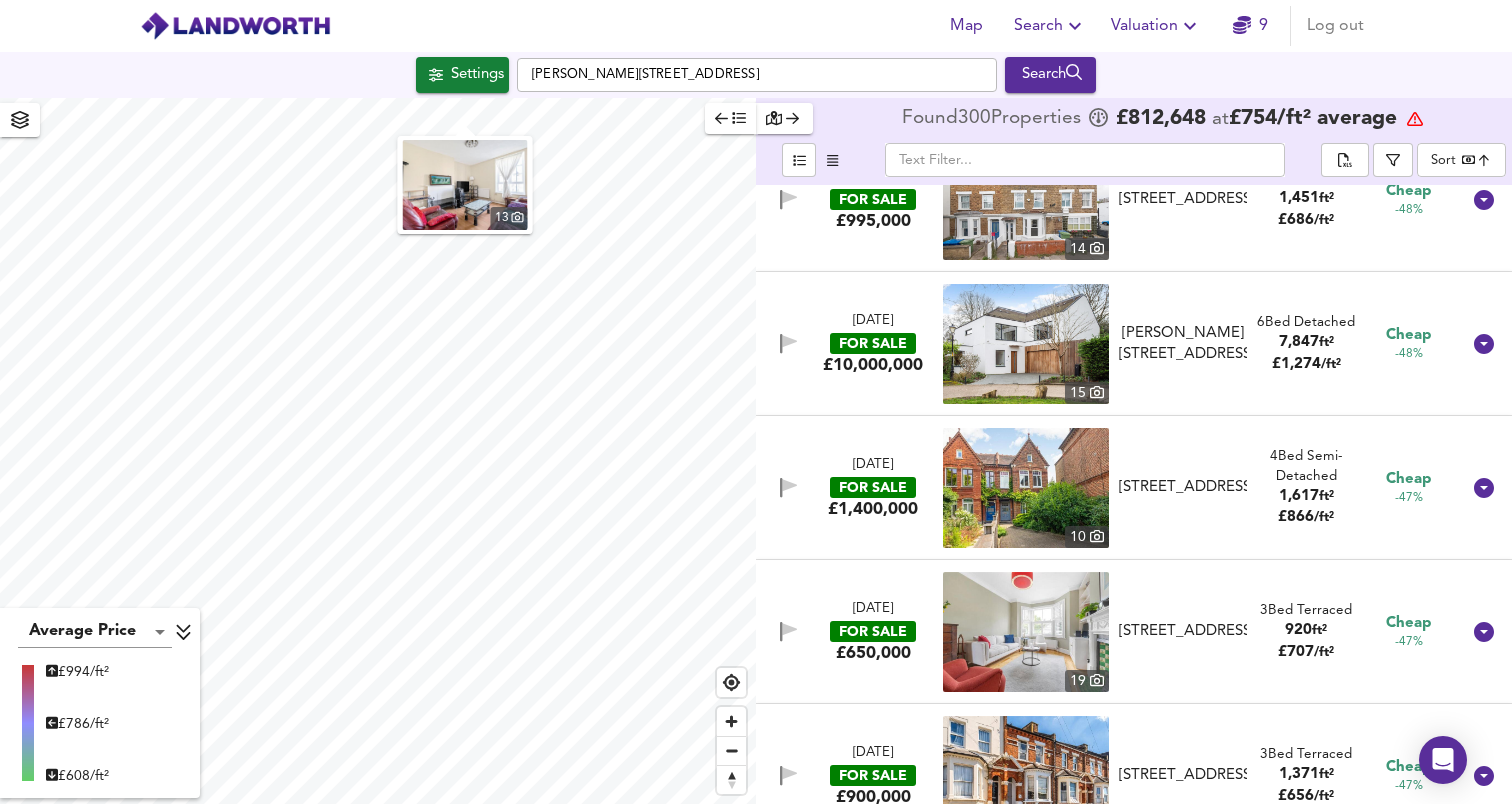 scroll, scrollTop: 6098, scrollLeft: 0, axis: vertical 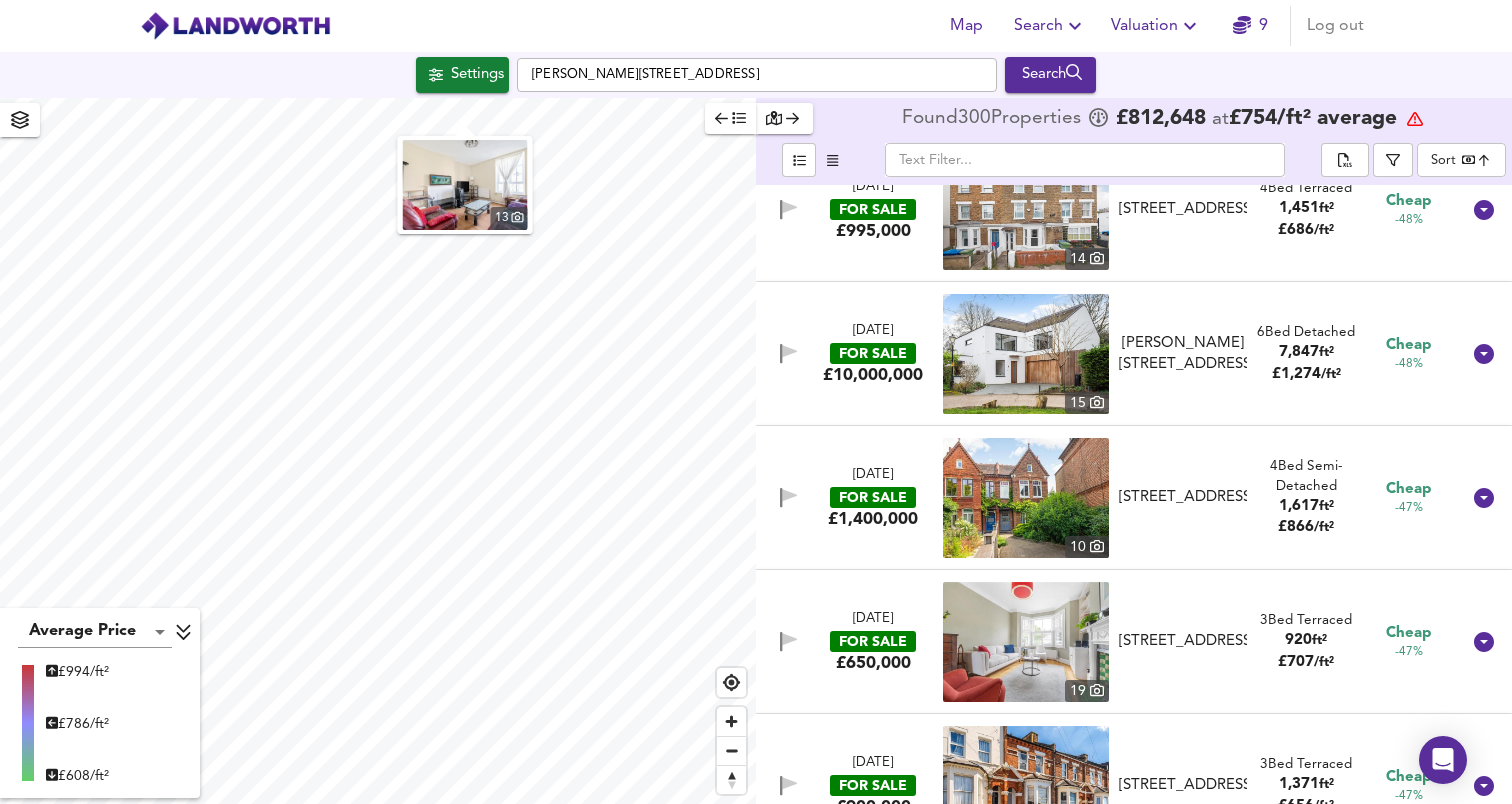 click at bounding box center [1026, 354] 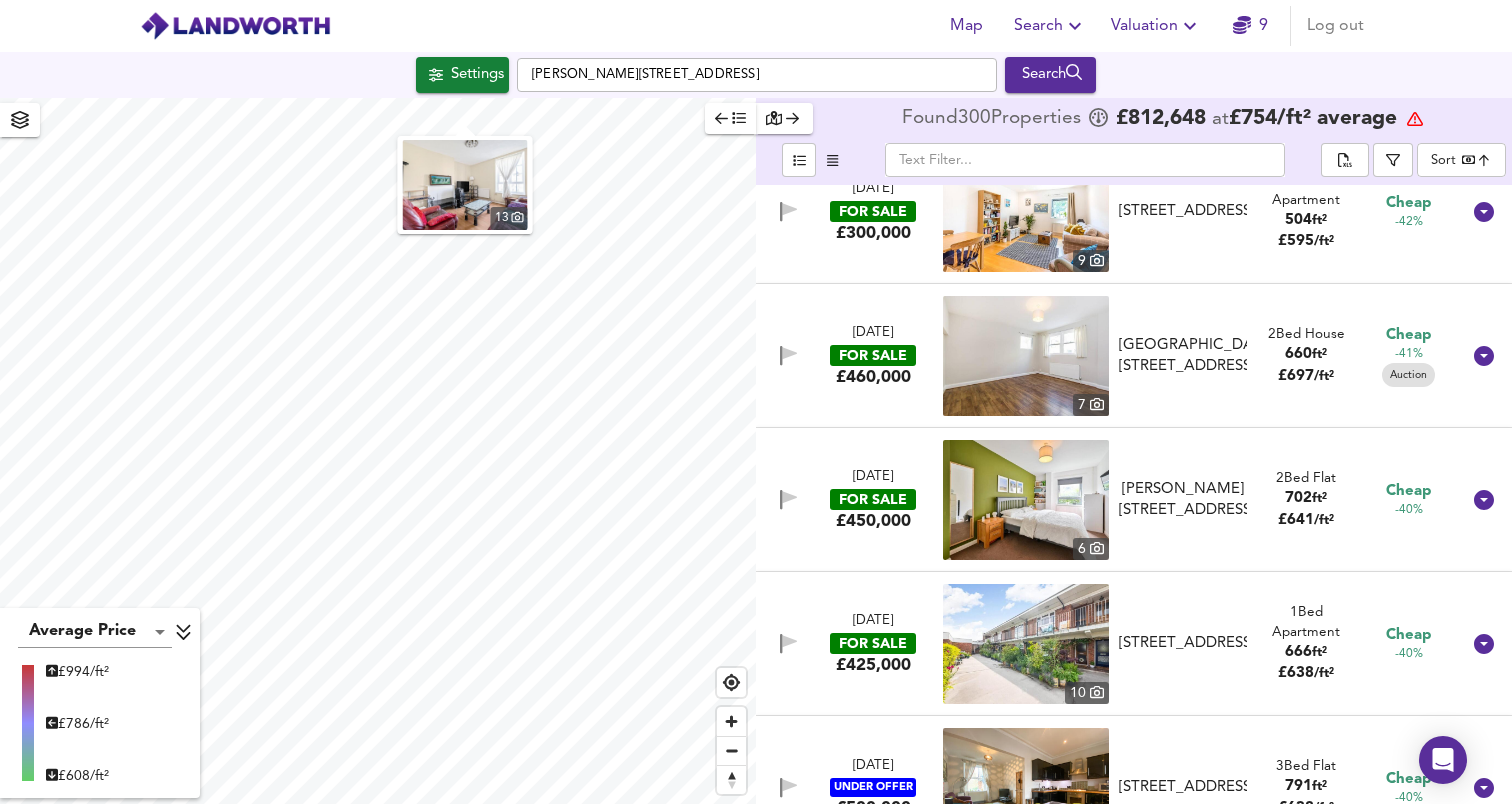 scroll, scrollTop: 8114, scrollLeft: 0, axis: vertical 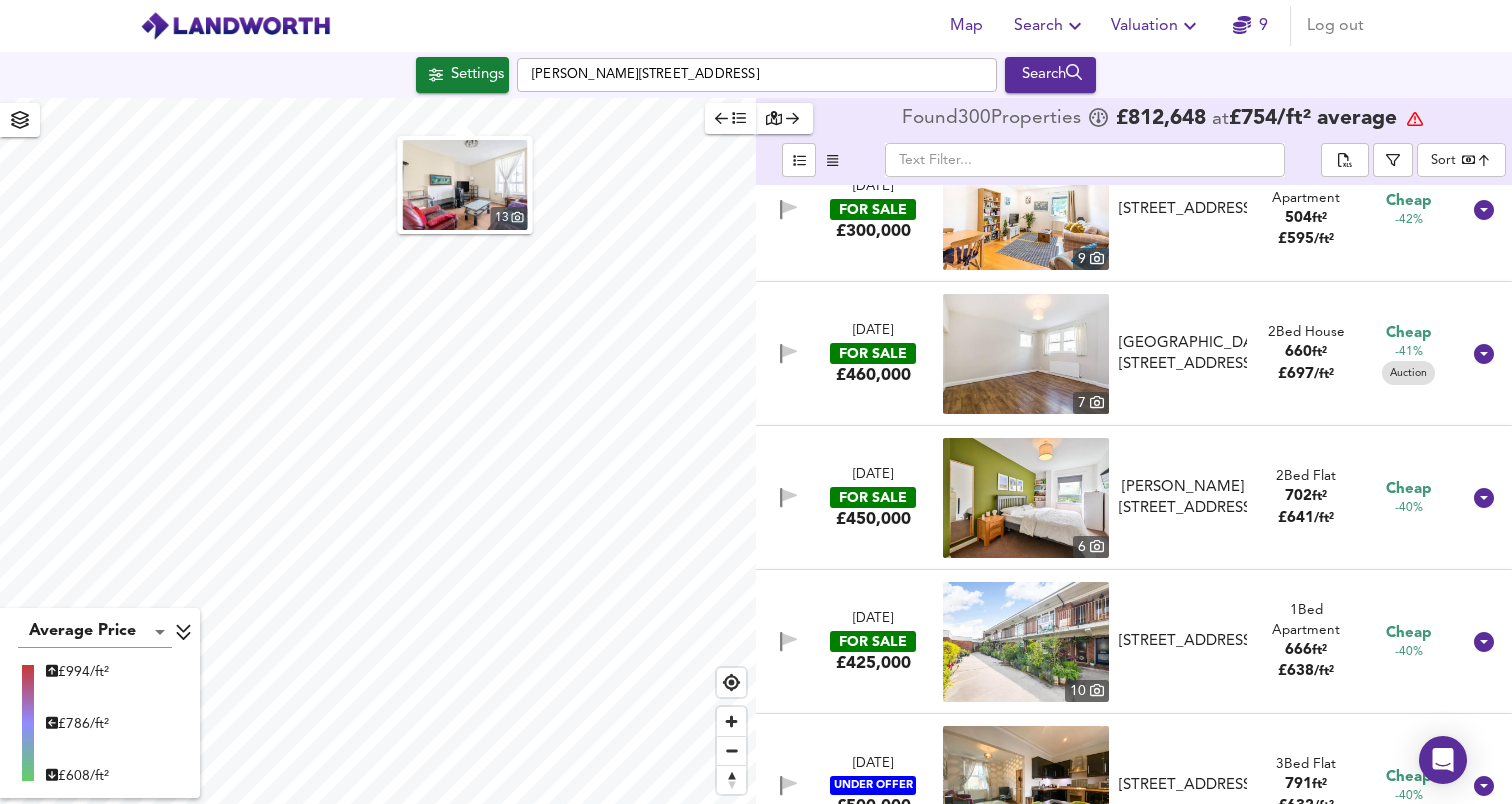 click at bounding box center [1026, 354] 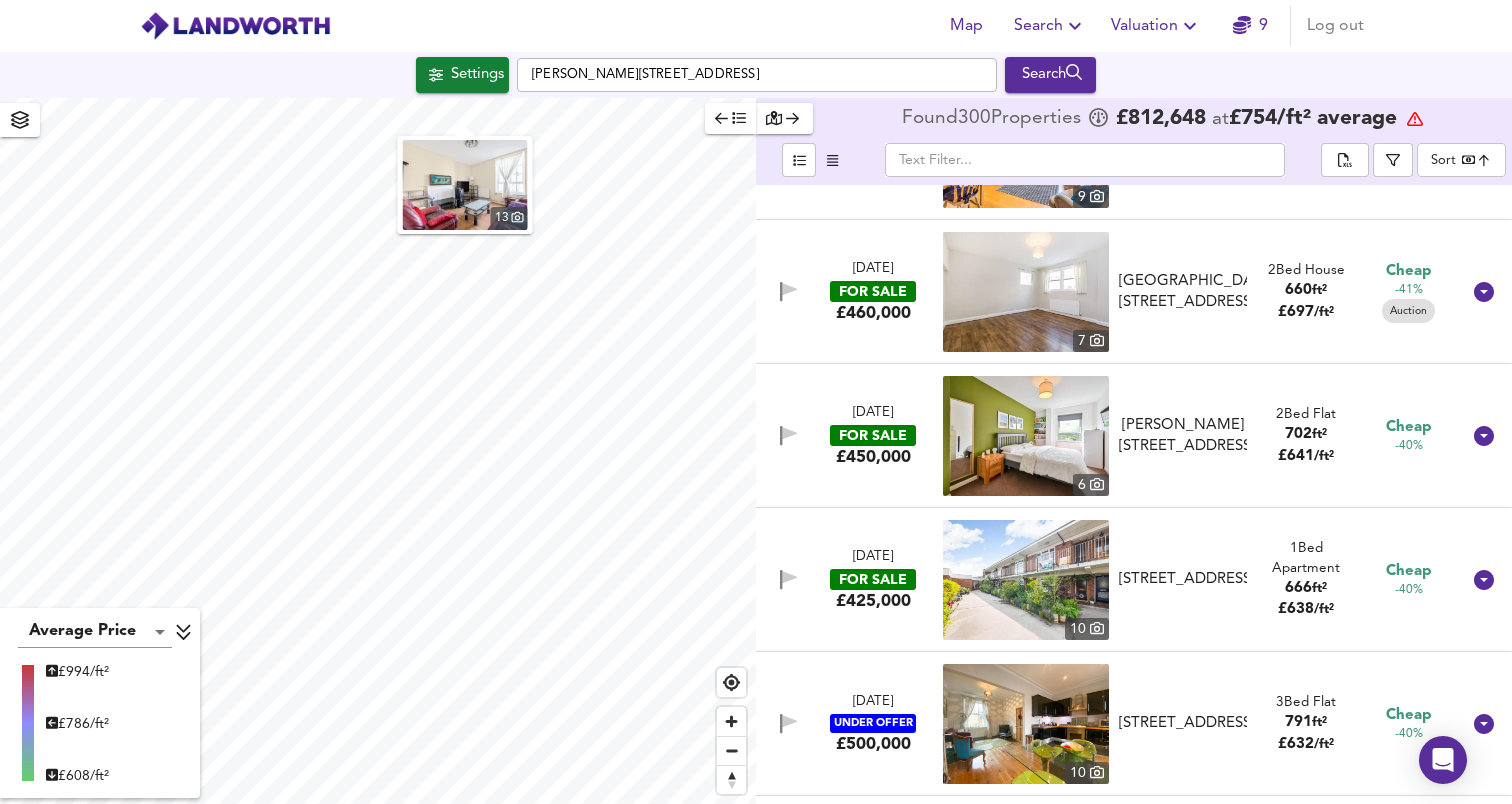 scroll, scrollTop: 8185, scrollLeft: 0, axis: vertical 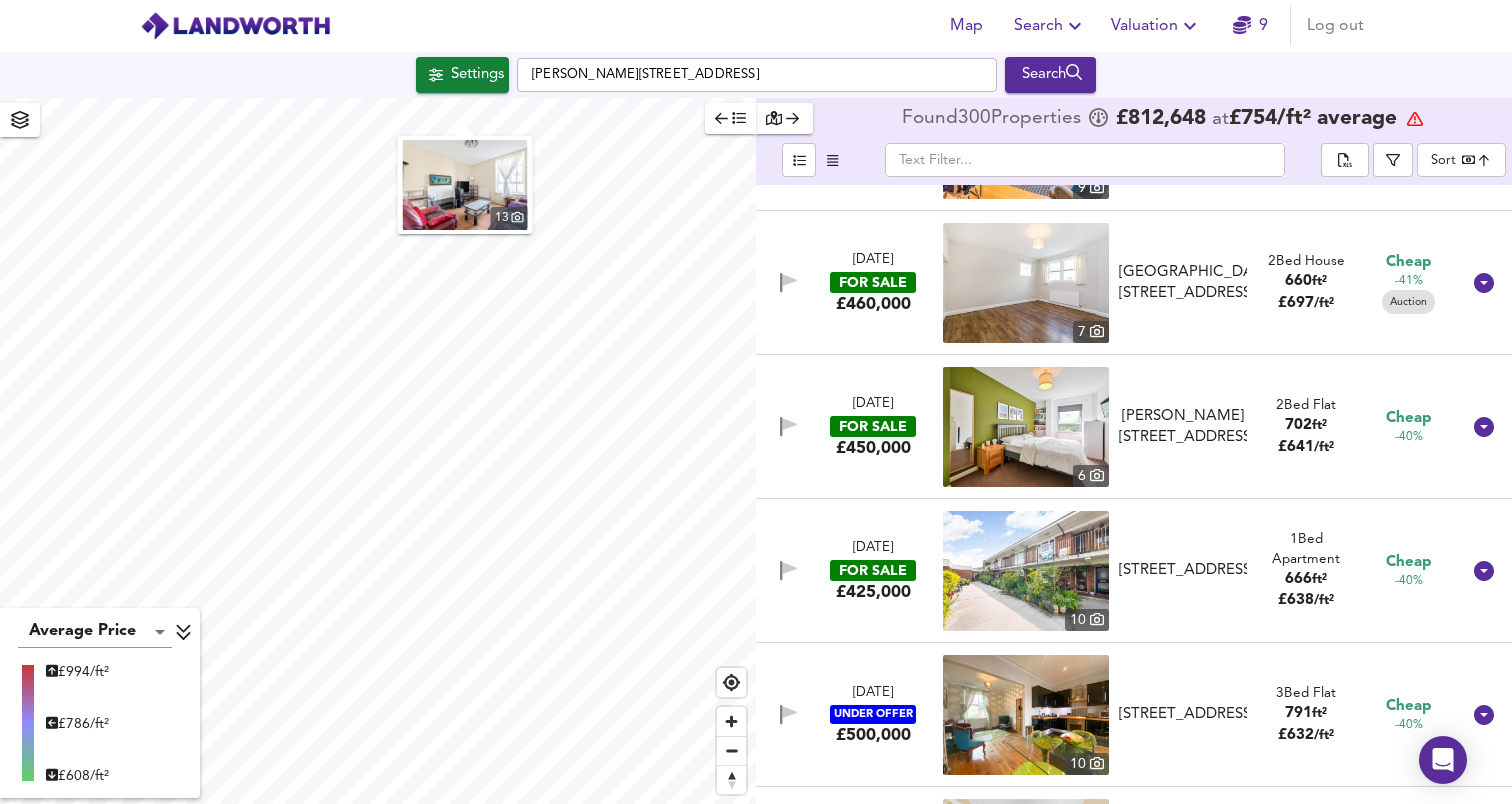 click at bounding box center [1026, 427] 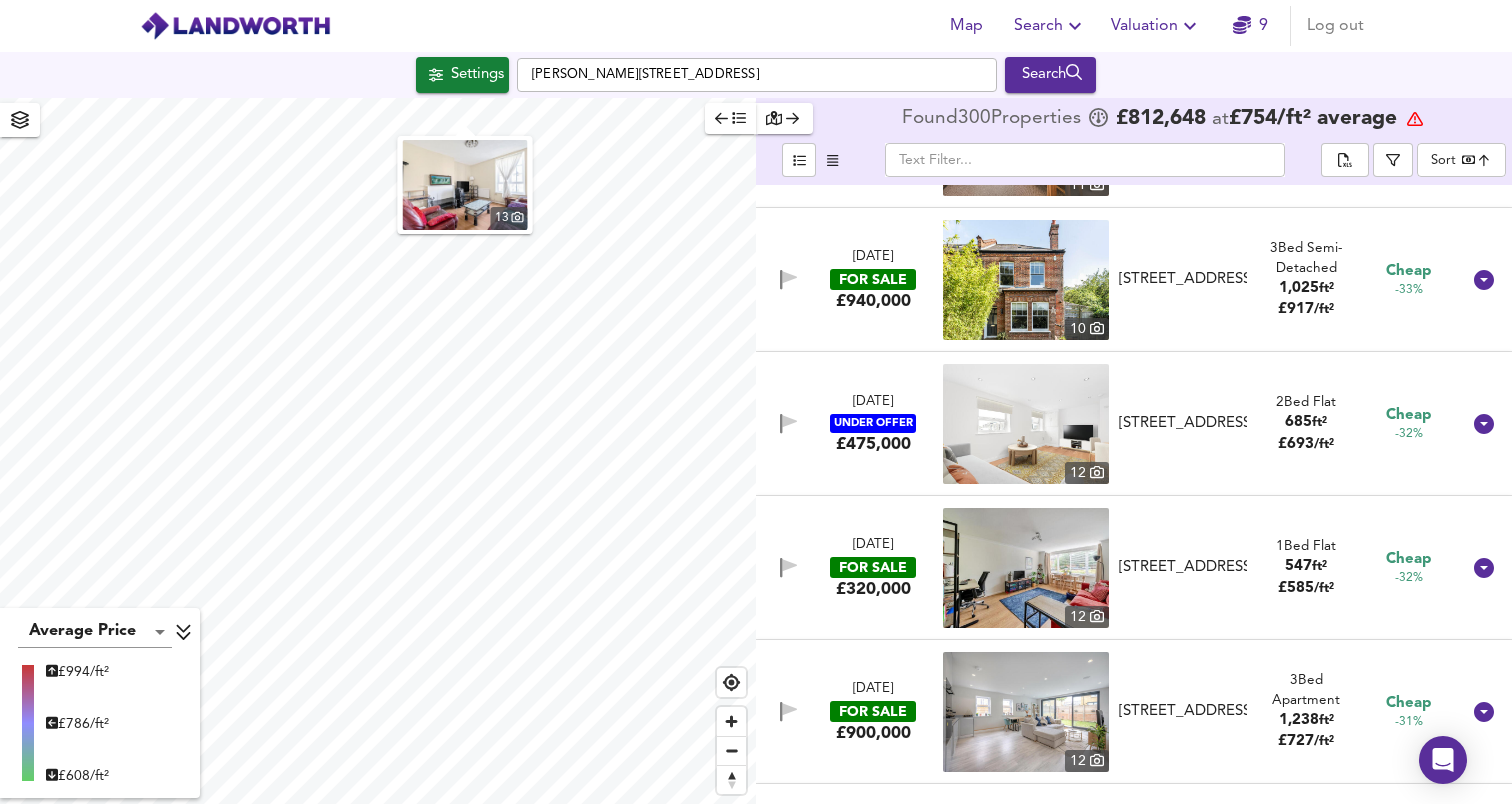 scroll, scrollTop: 10935, scrollLeft: 0, axis: vertical 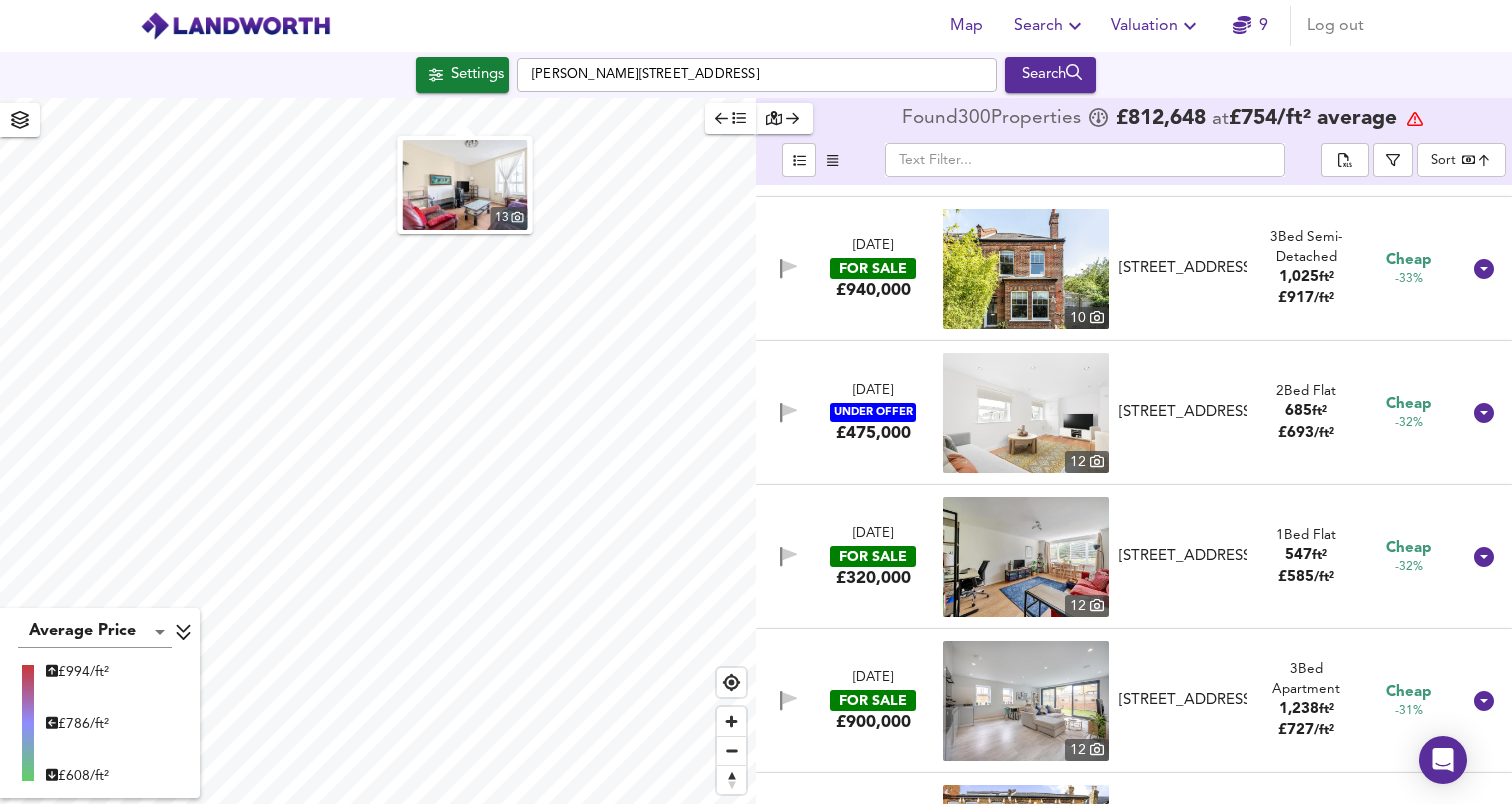 click at bounding box center (1026, 413) 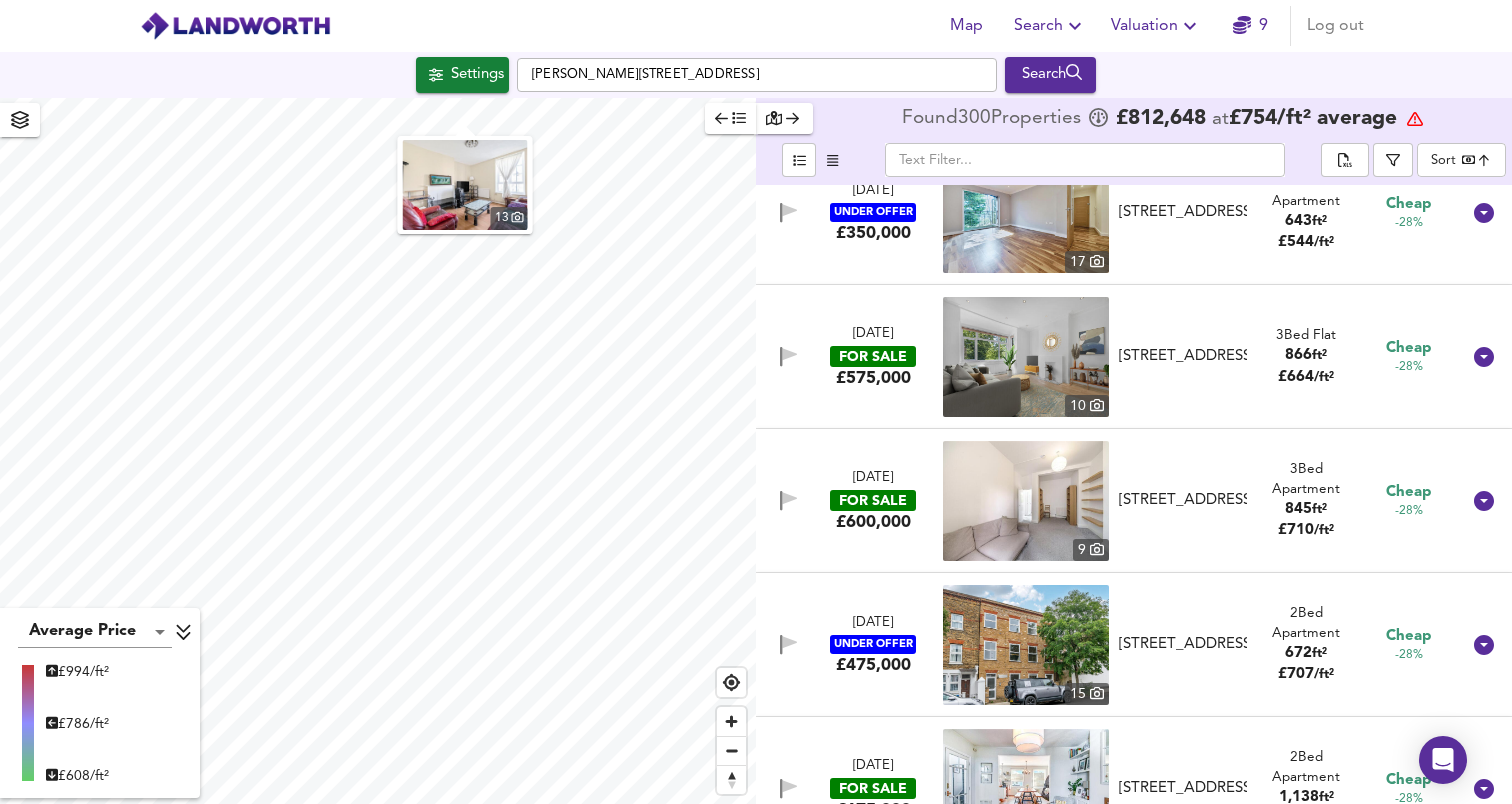 scroll, scrollTop: 12576, scrollLeft: 0, axis: vertical 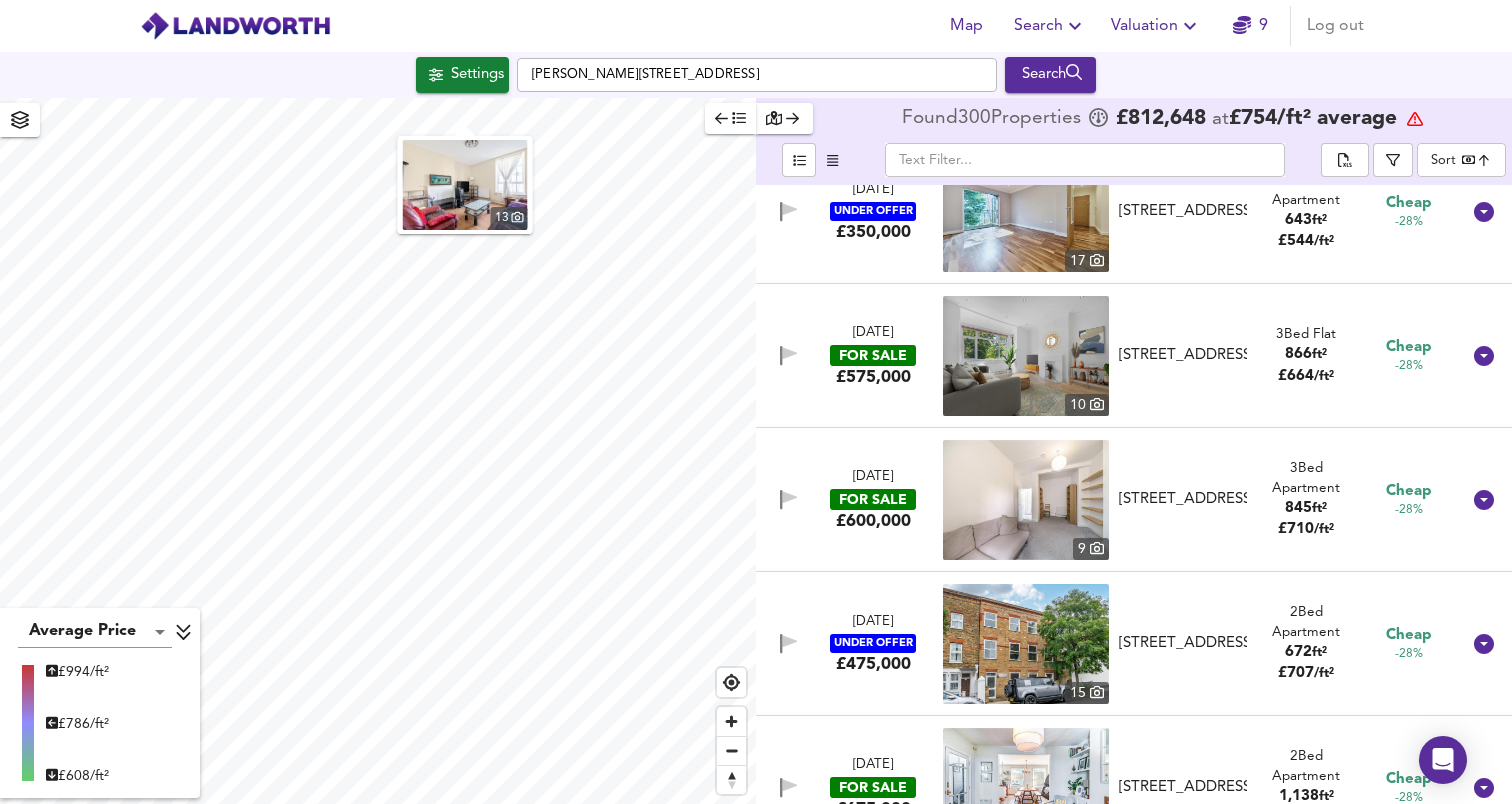 click at bounding box center [1026, 356] 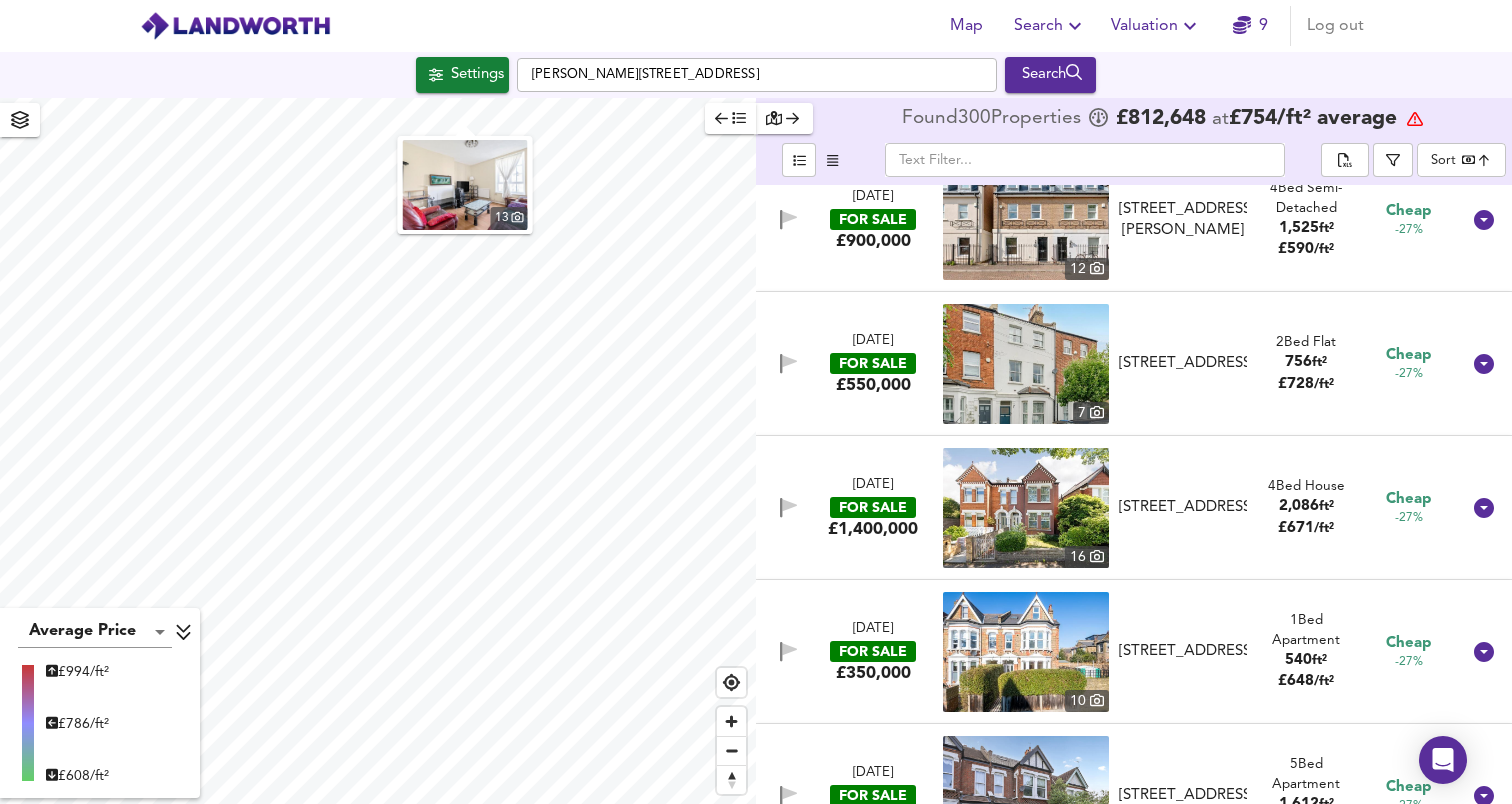 scroll, scrollTop: 13312, scrollLeft: 0, axis: vertical 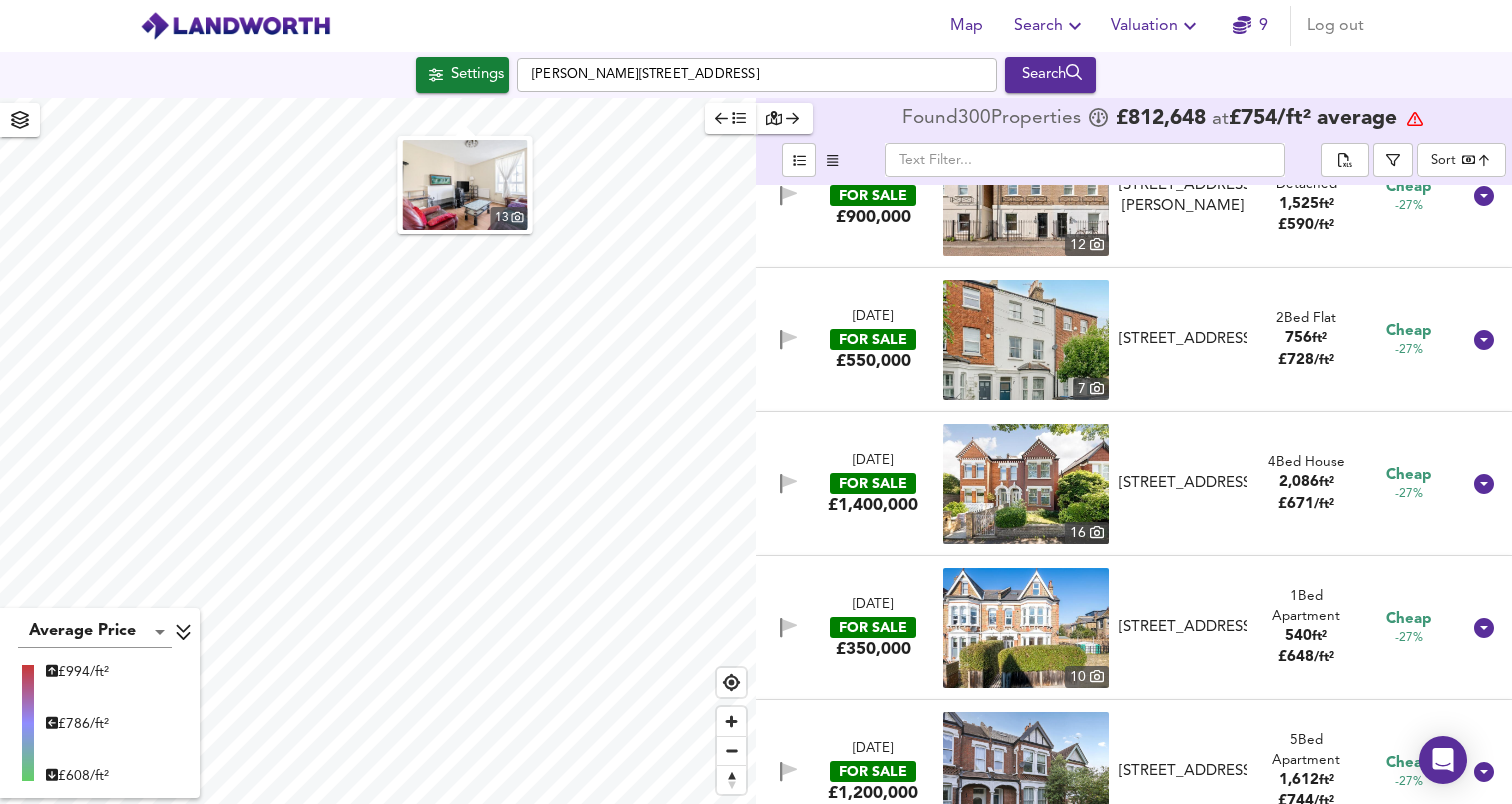 click at bounding box center [1026, 340] 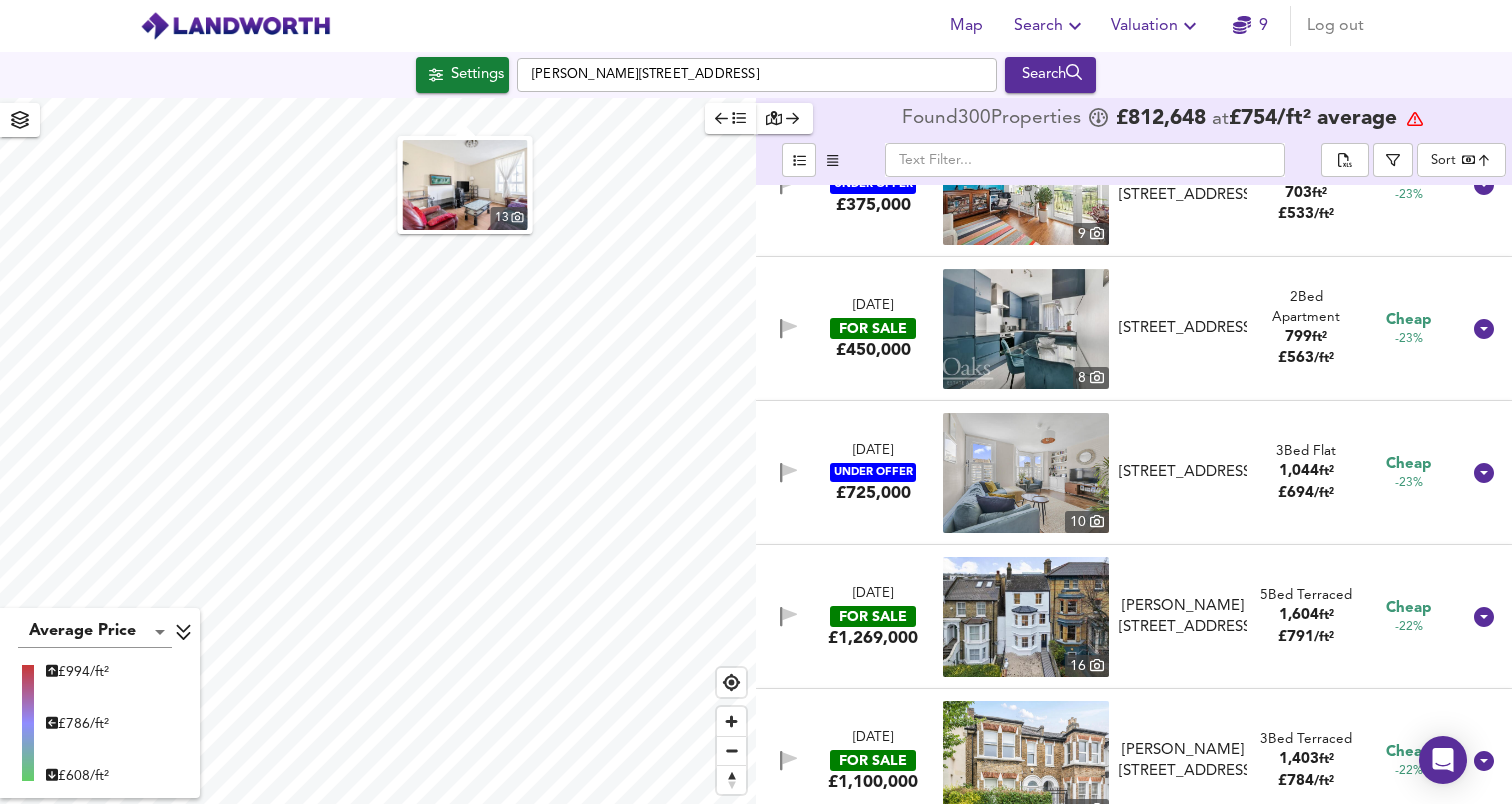 scroll, scrollTop: 15053, scrollLeft: 0, axis: vertical 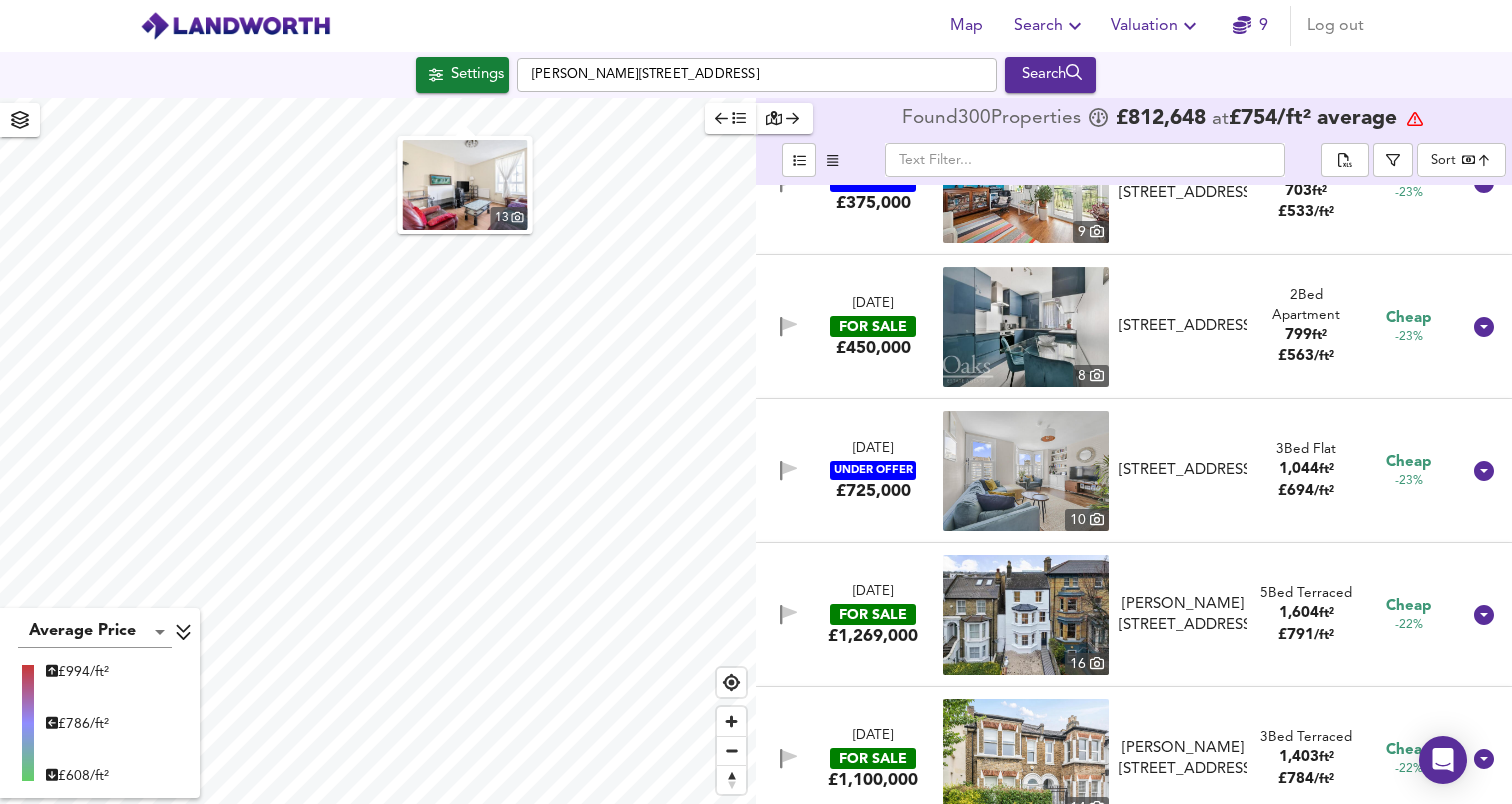 click at bounding box center [1026, 327] 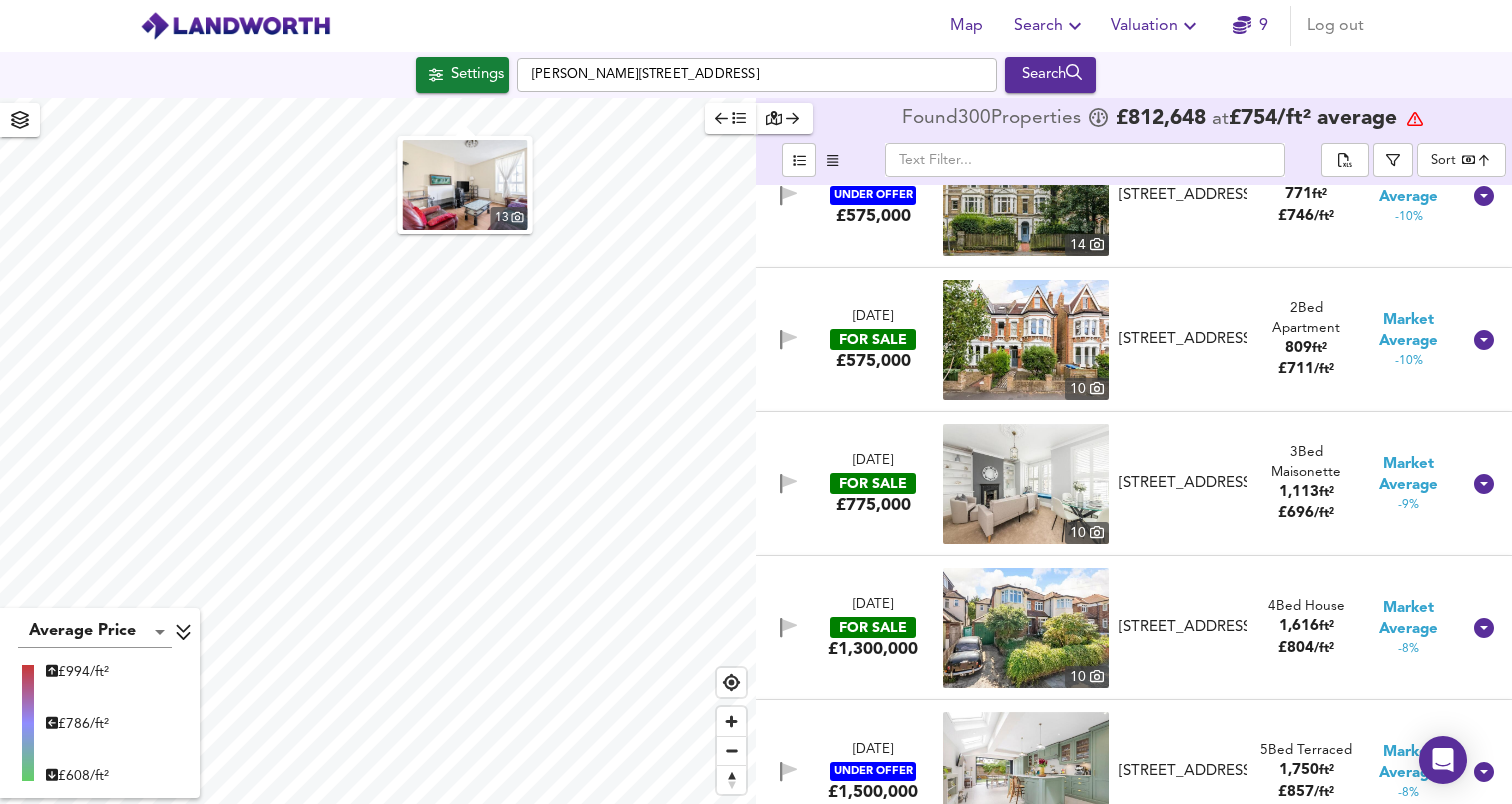 scroll, scrollTop: 19495, scrollLeft: 0, axis: vertical 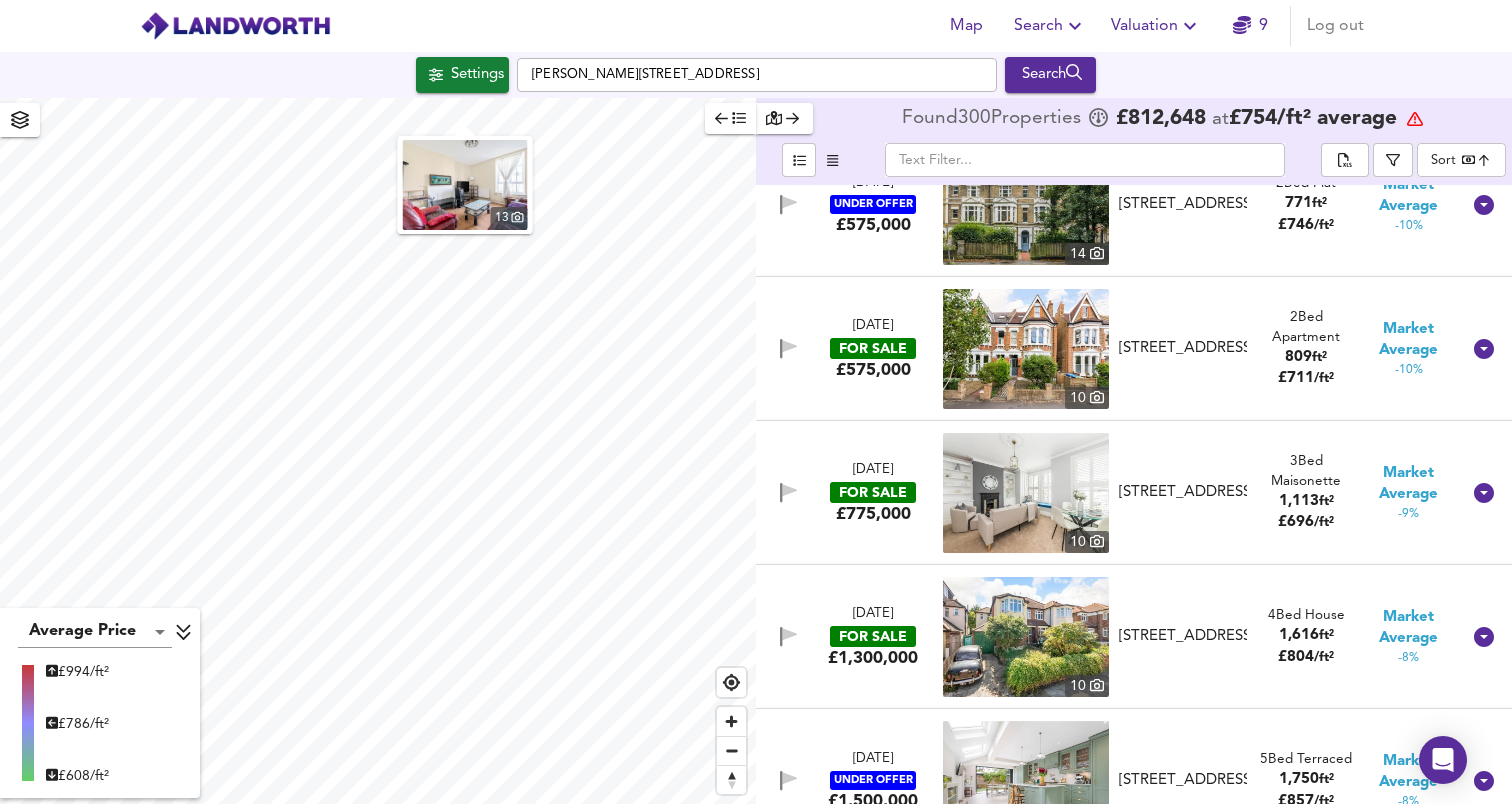 click at bounding box center [1026, 349] 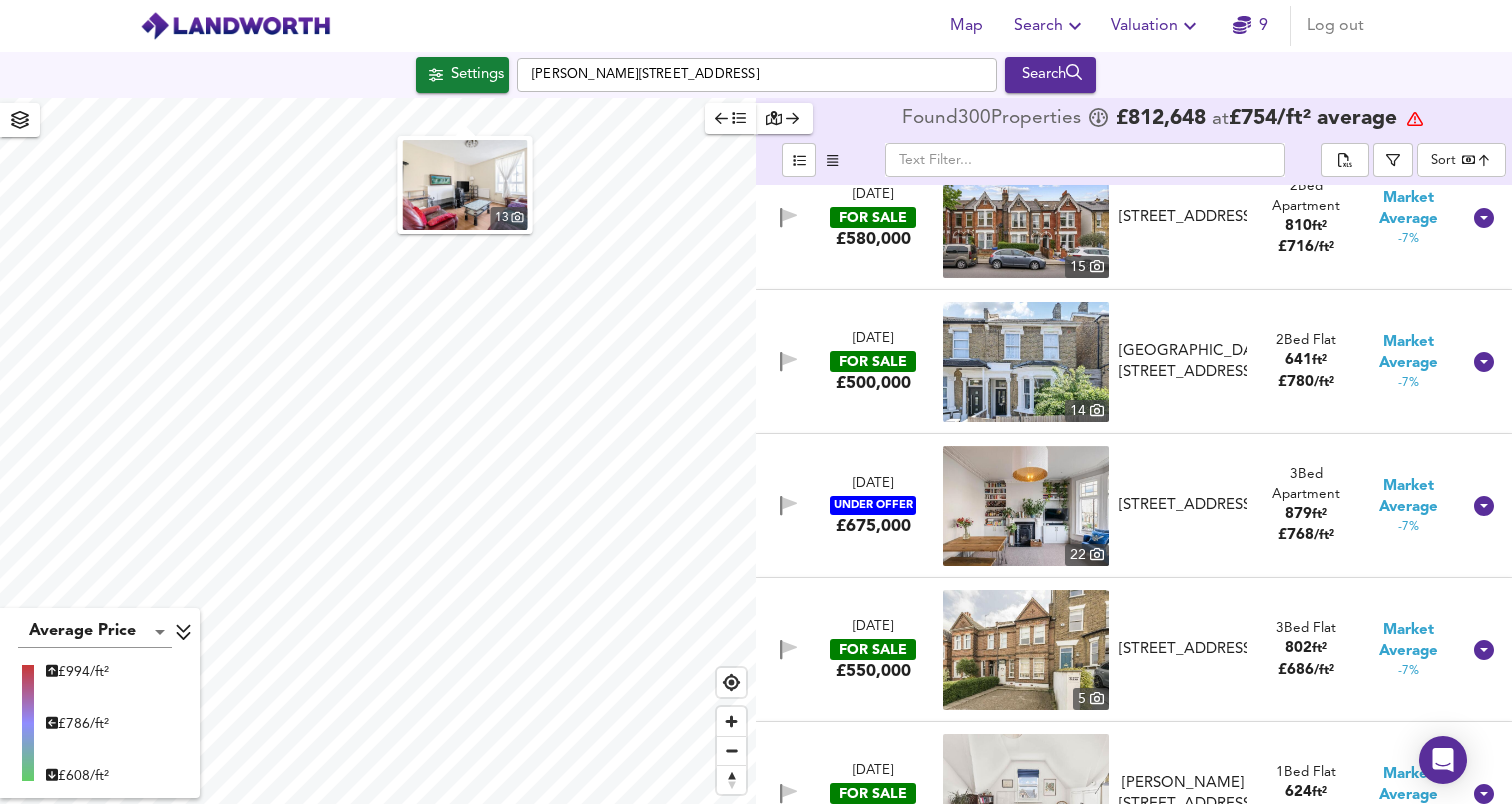 scroll, scrollTop: 20647, scrollLeft: 0, axis: vertical 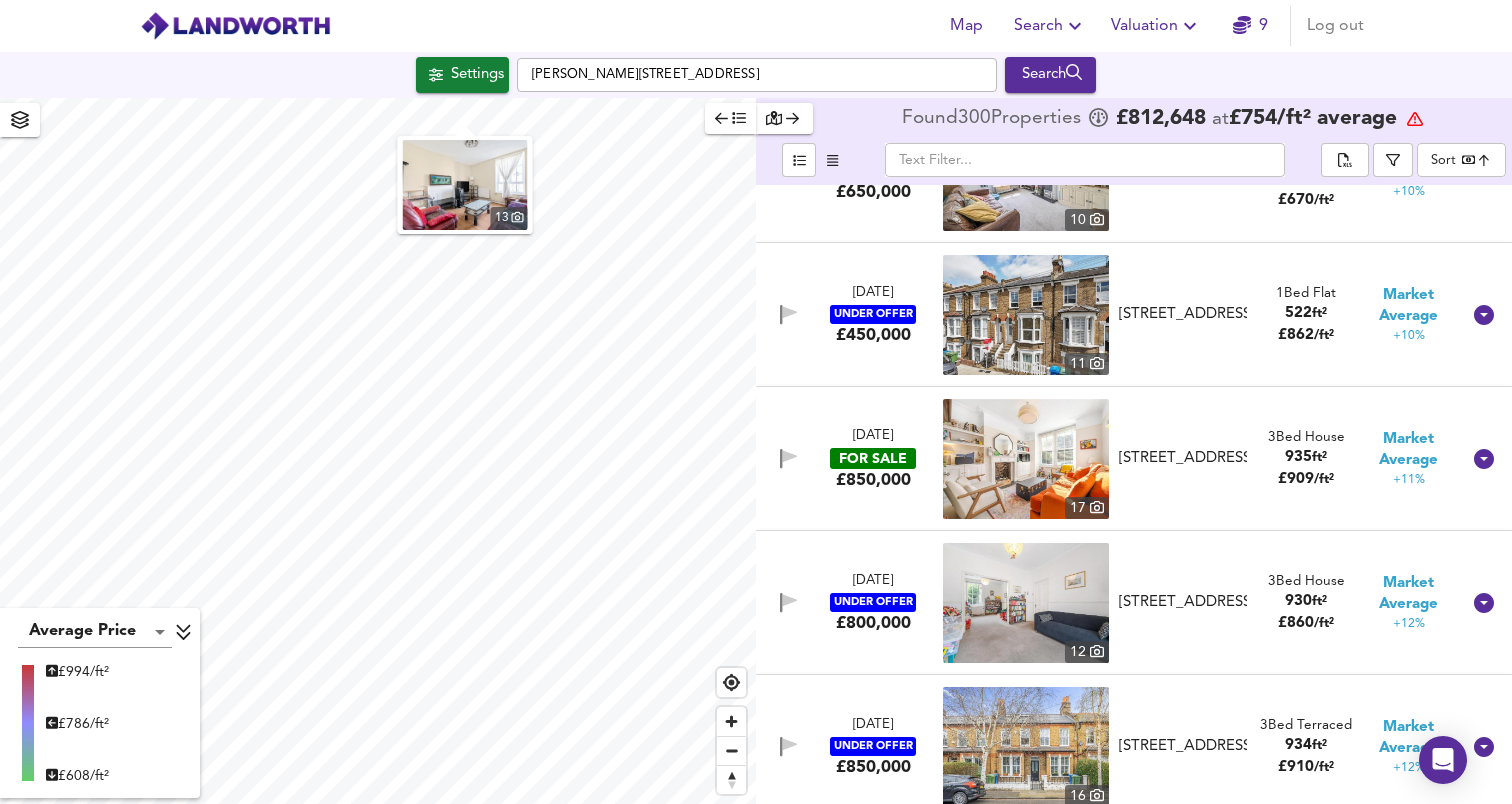 click 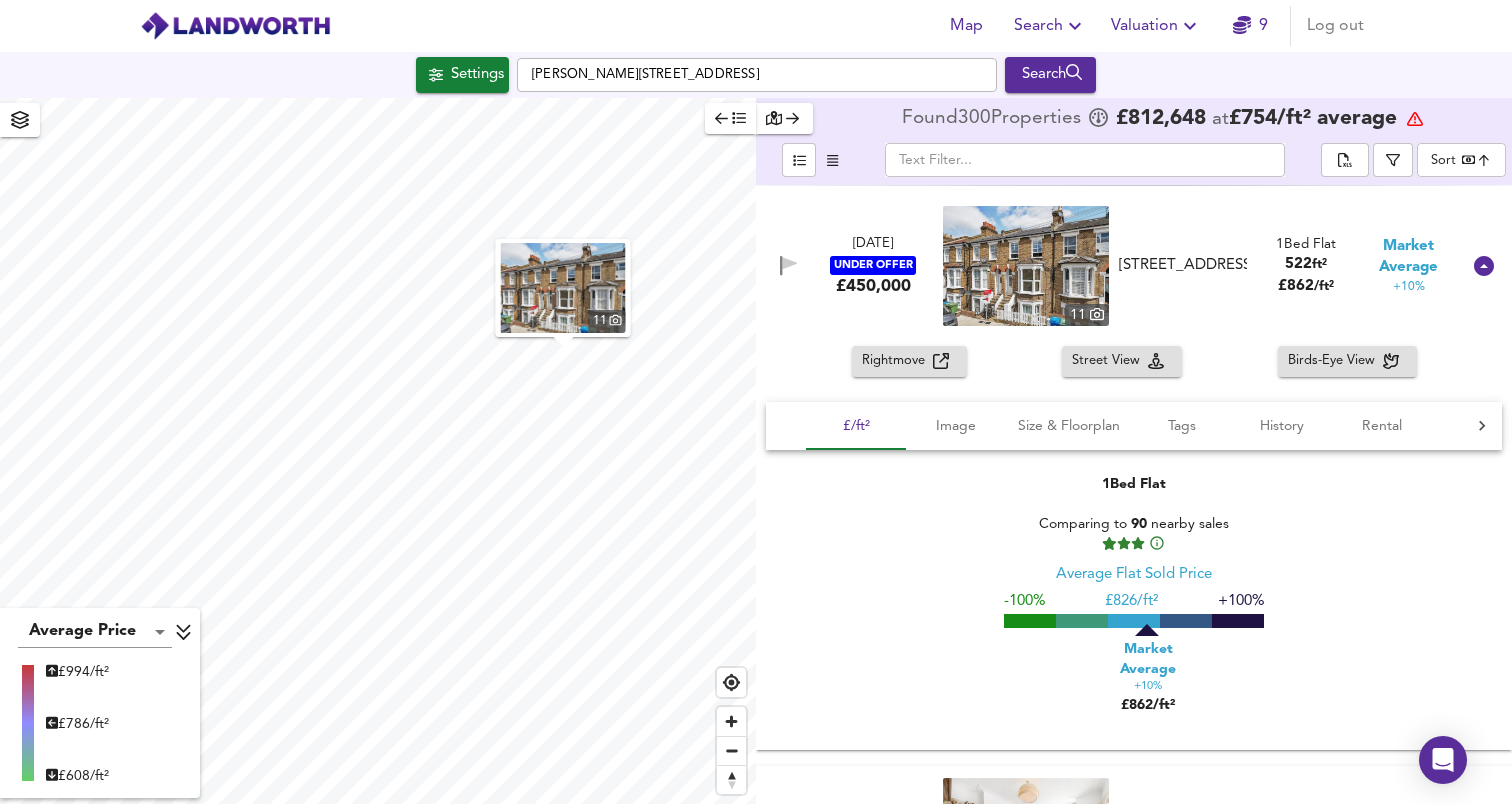 scroll, scrollTop: 27820, scrollLeft: 0, axis: vertical 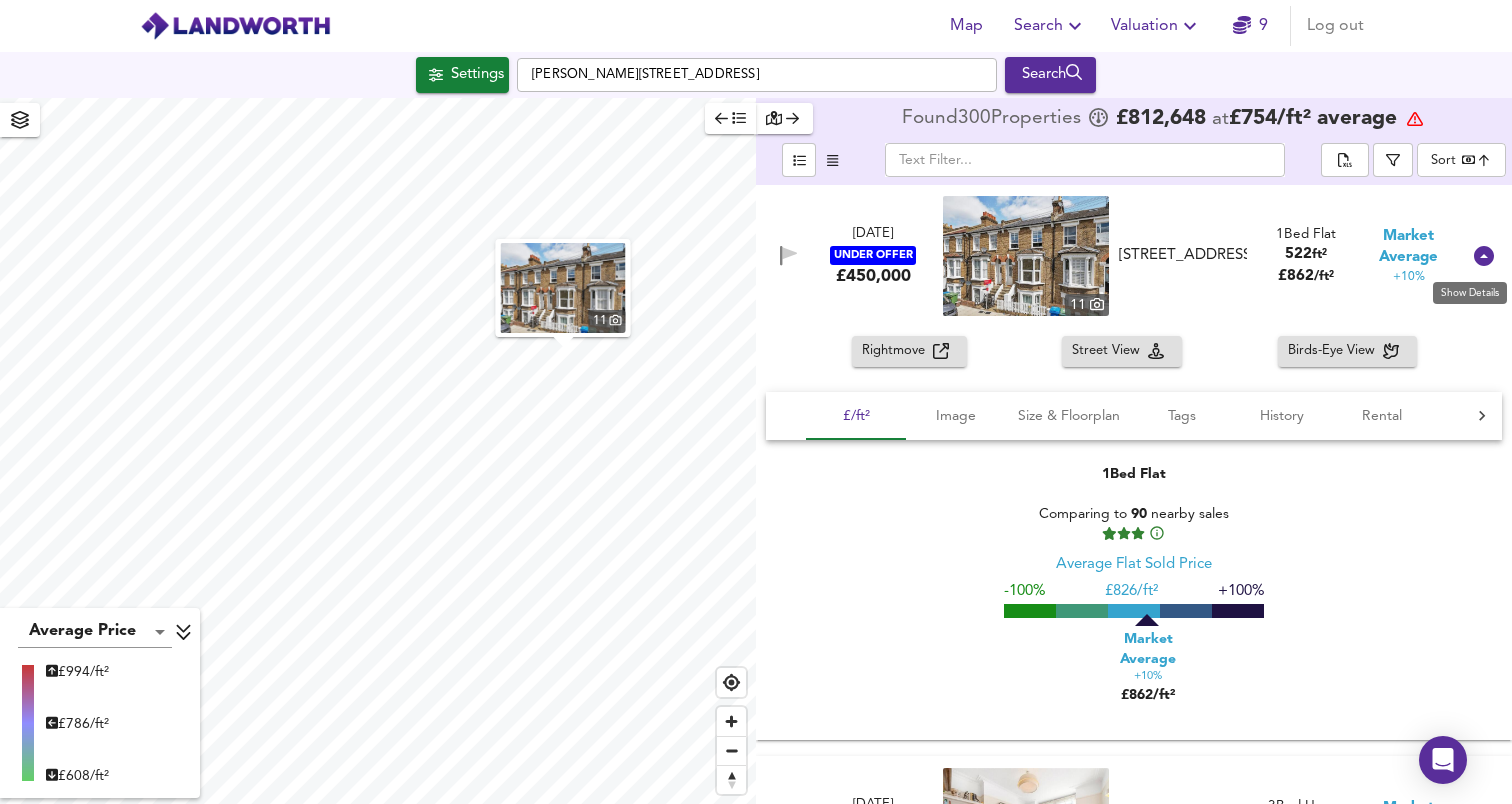 click 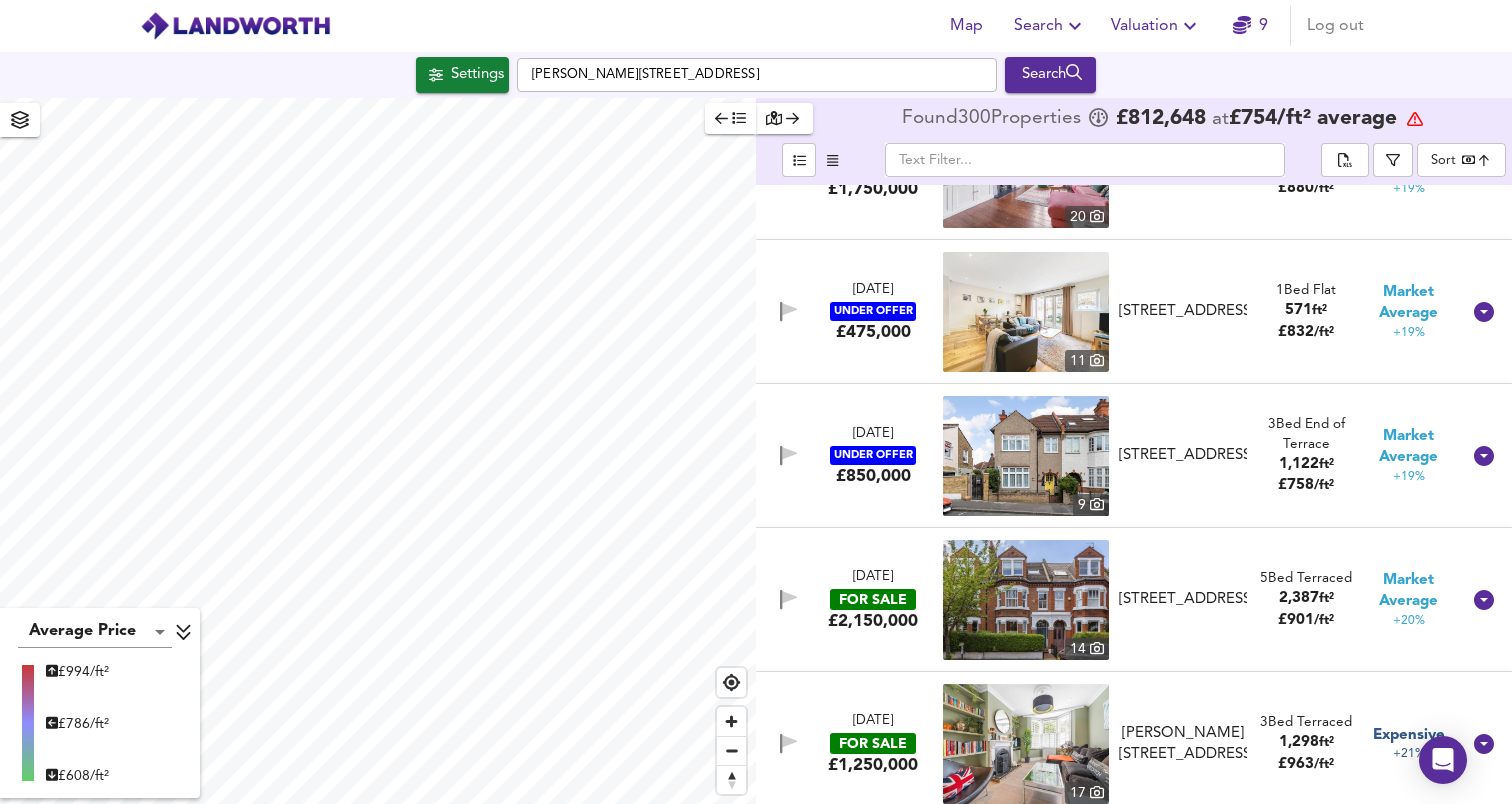 scroll, scrollTop: 30631, scrollLeft: 0, axis: vertical 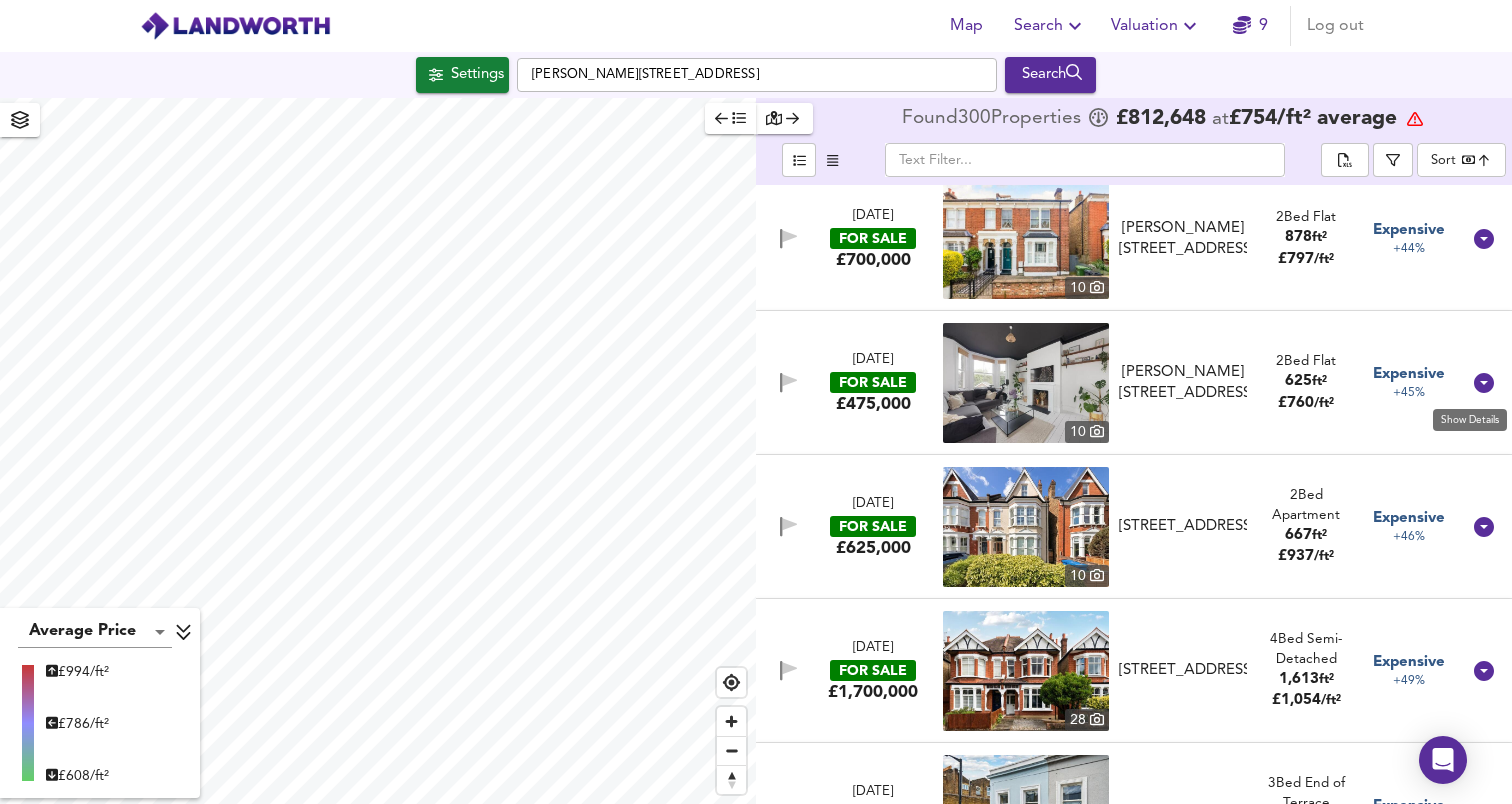 click 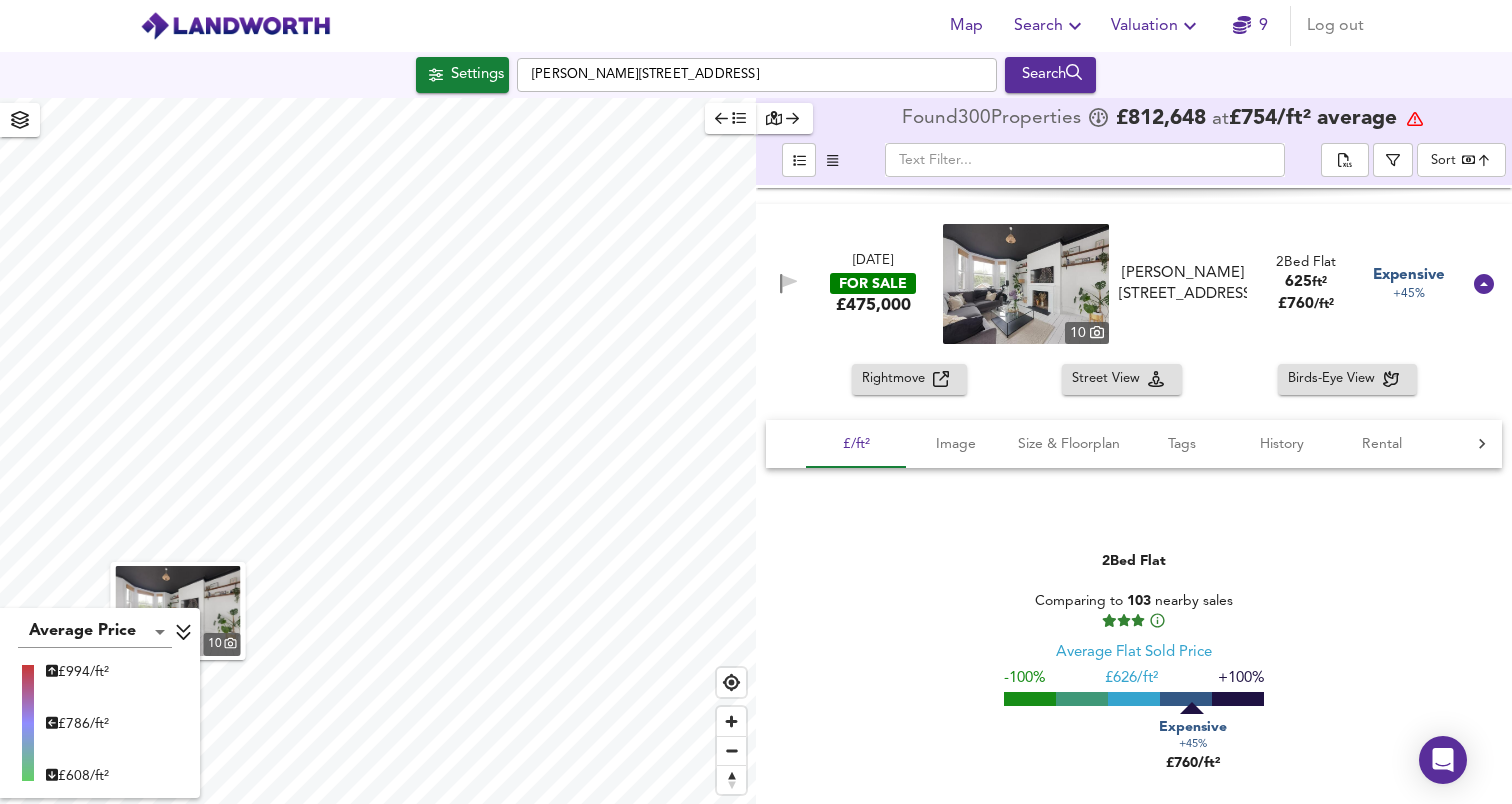 scroll, scrollTop: 37132, scrollLeft: 0, axis: vertical 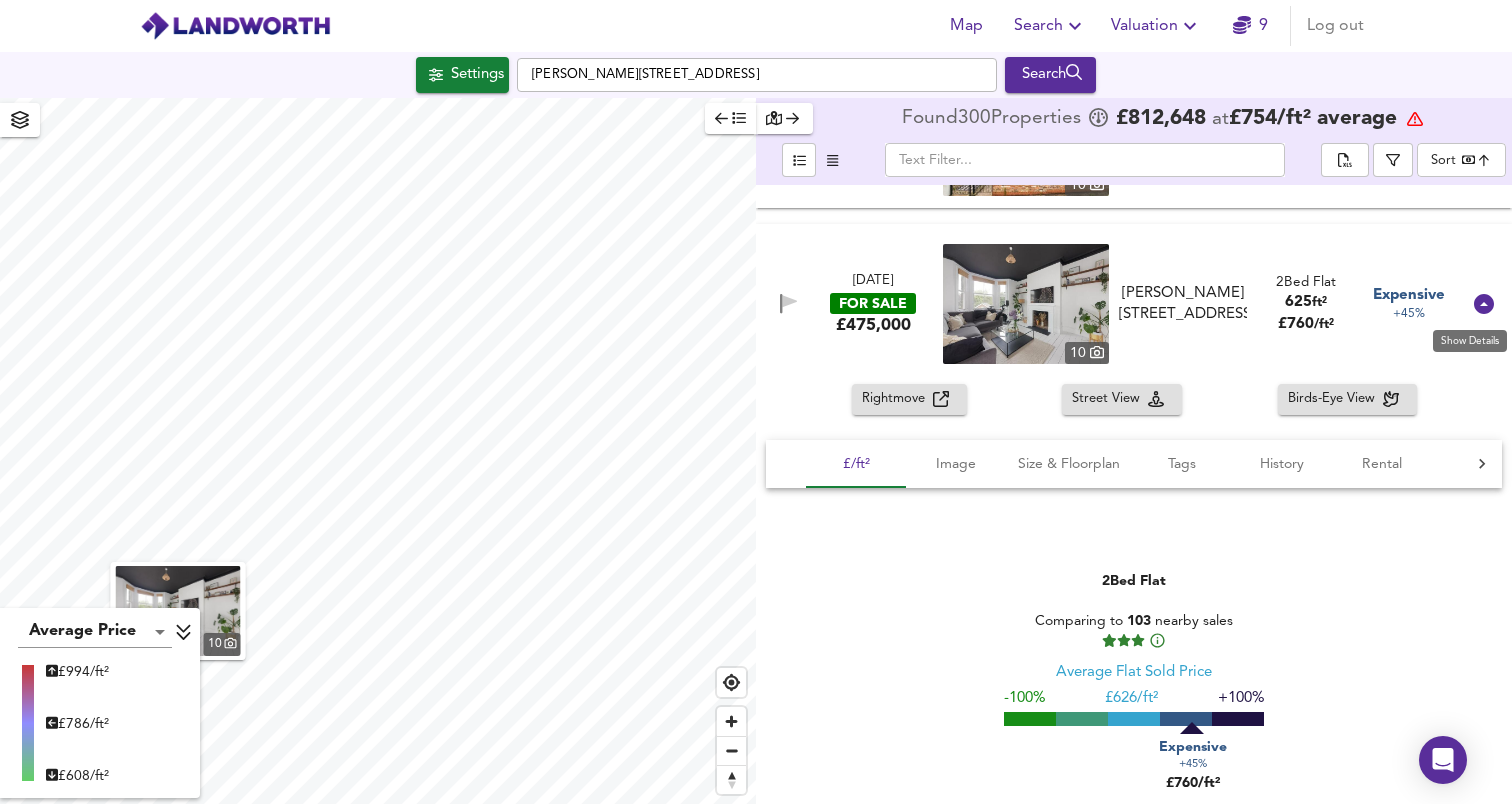 click 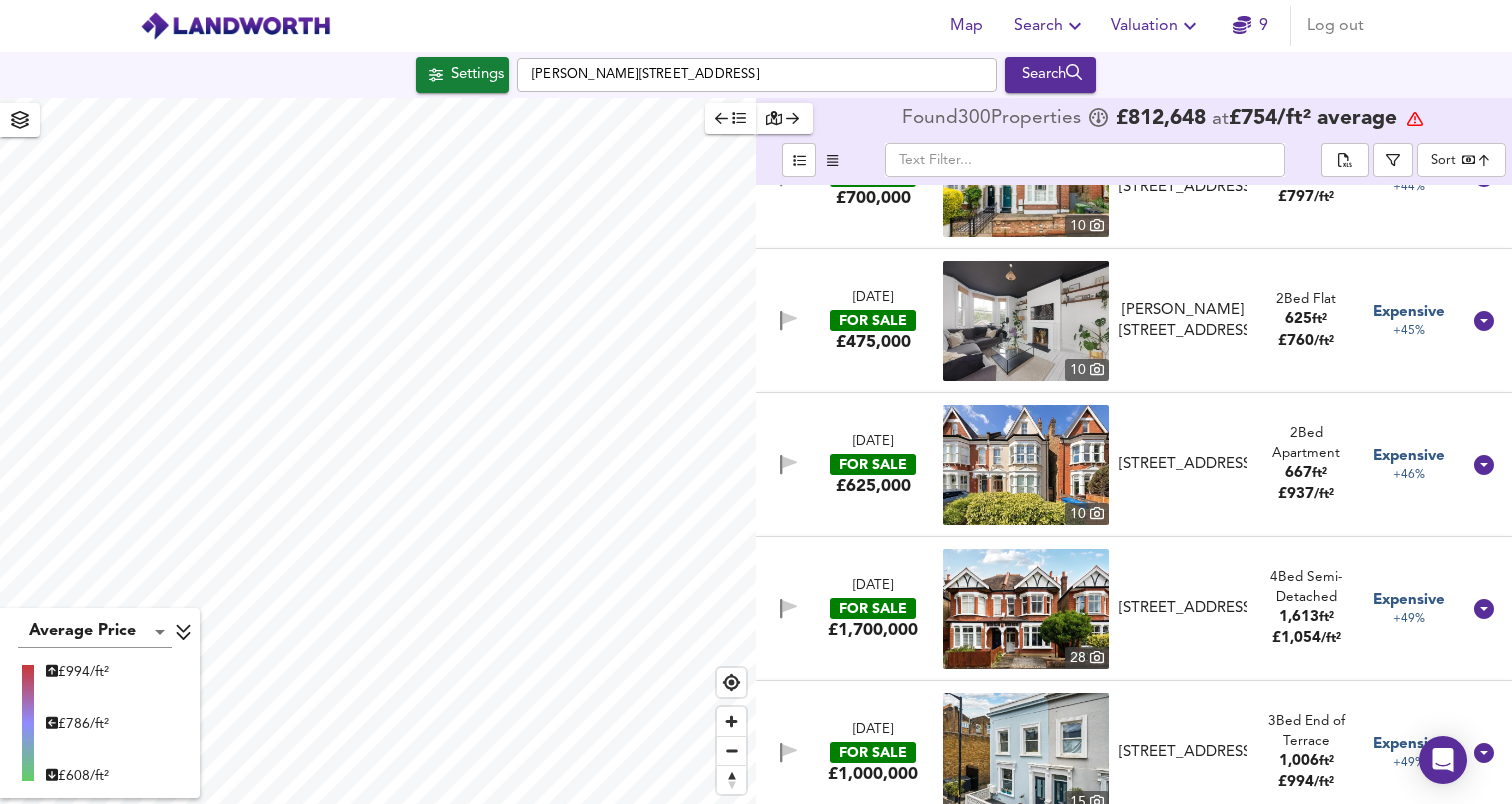 scroll, scrollTop: 37087, scrollLeft: 0, axis: vertical 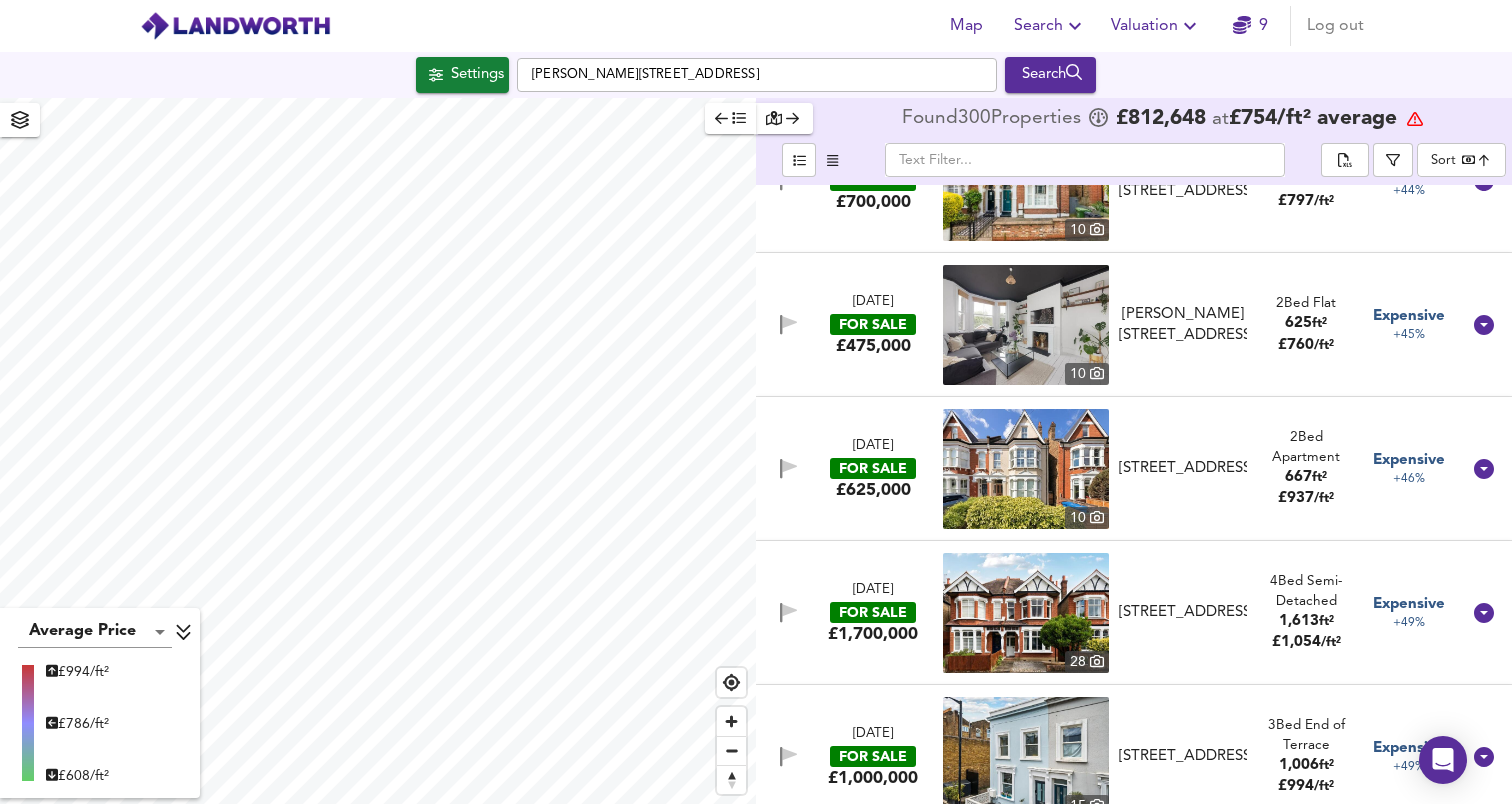 click 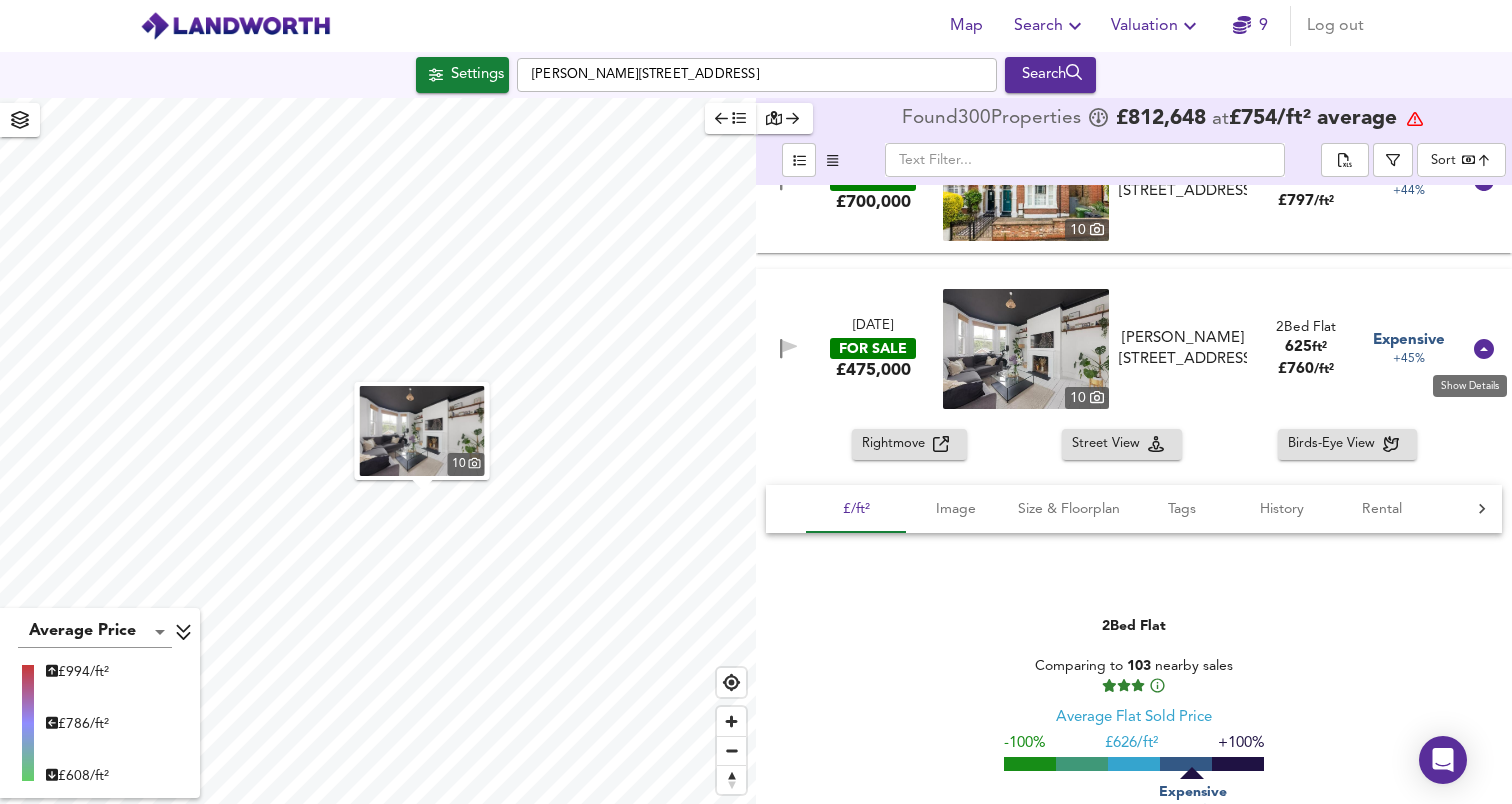 drag, startPoint x: 1468, startPoint y: 343, endPoint x: 1341, endPoint y: 389, distance: 135.07405 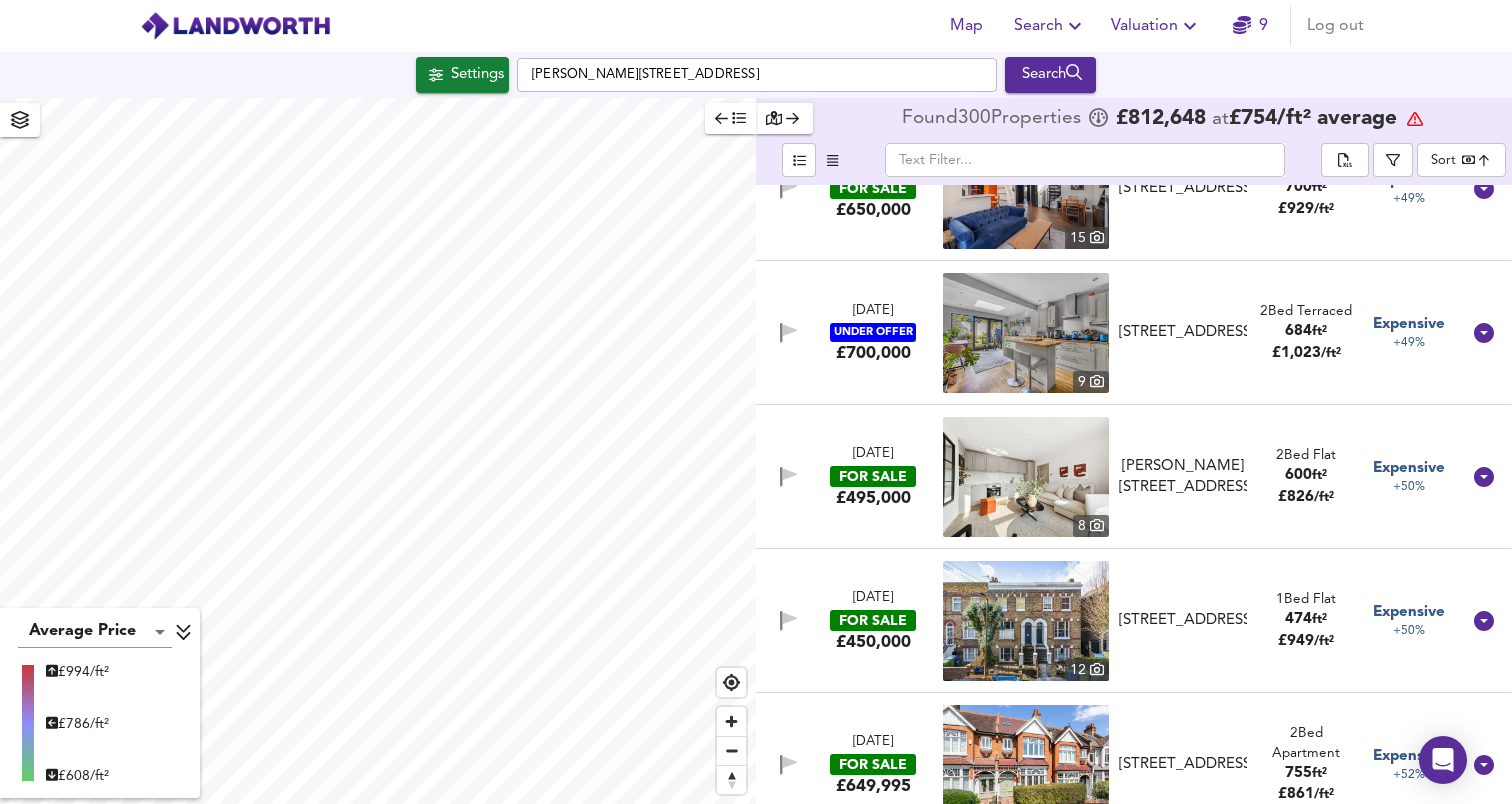 scroll, scrollTop: 37829, scrollLeft: 0, axis: vertical 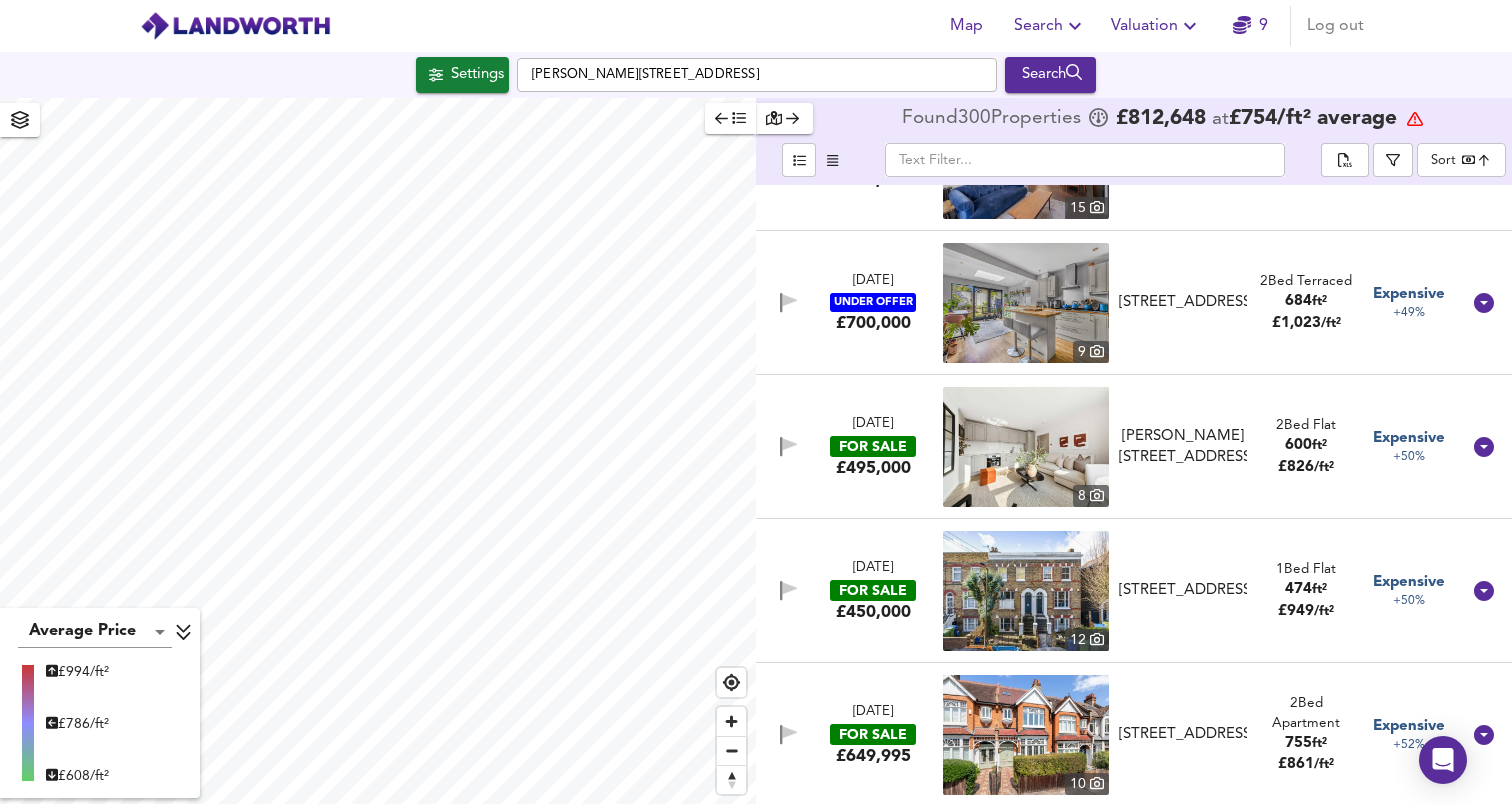 click at bounding box center [1026, 447] 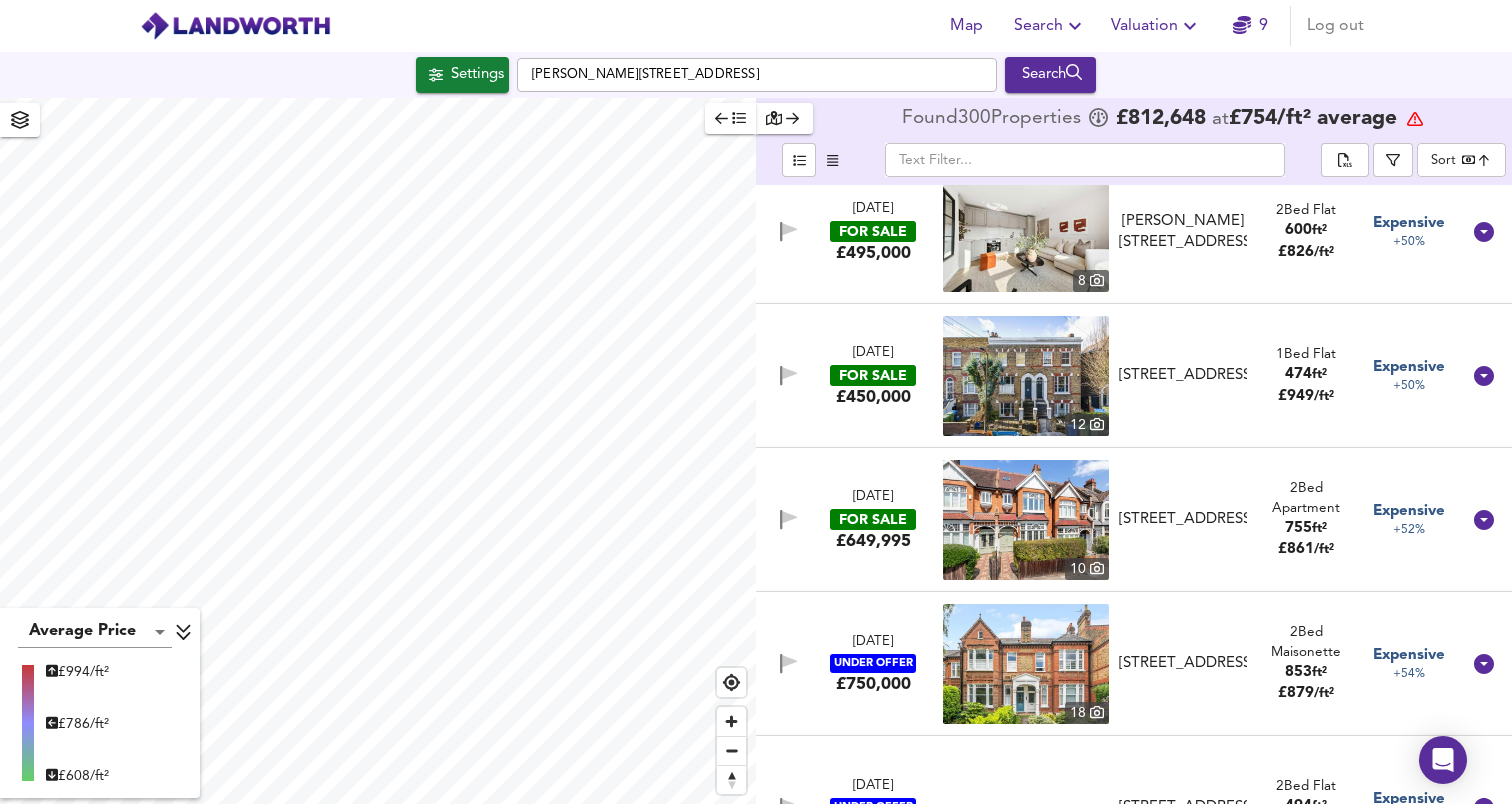 scroll, scrollTop: 38045, scrollLeft: 0, axis: vertical 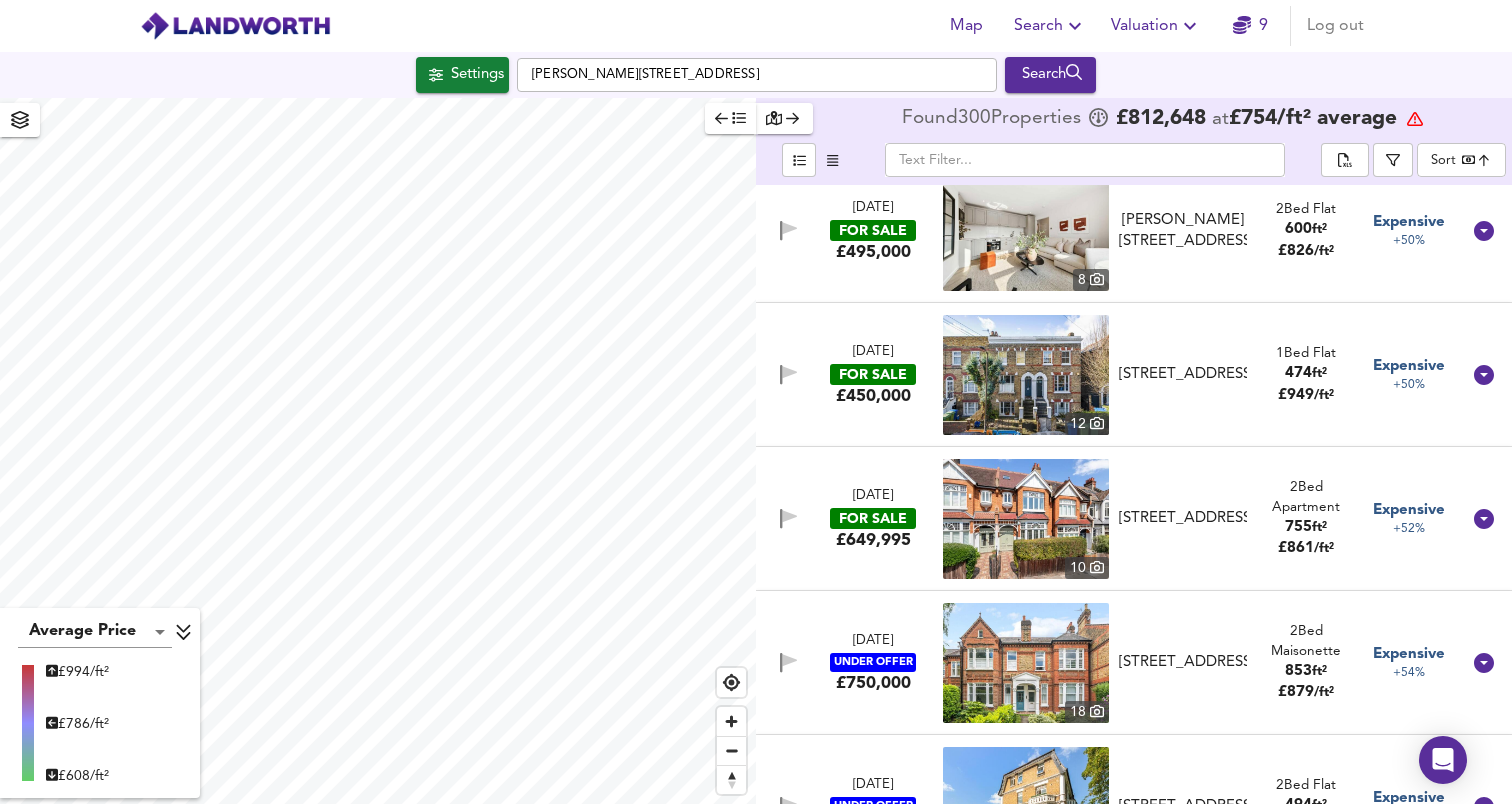 click at bounding box center (1026, 375) 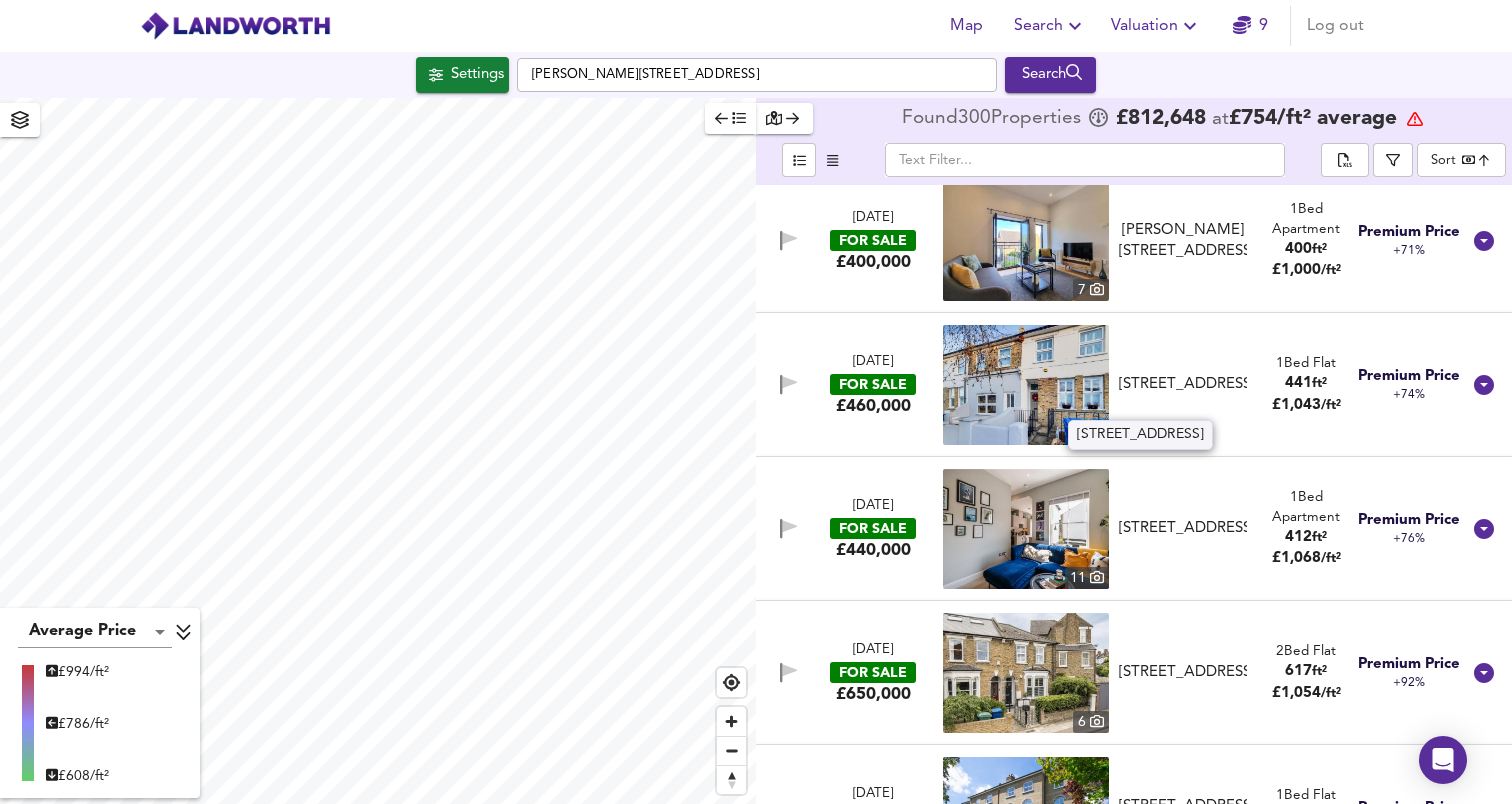 scroll, scrollTop: 39908, scrollLeft: 0, axis: vertical 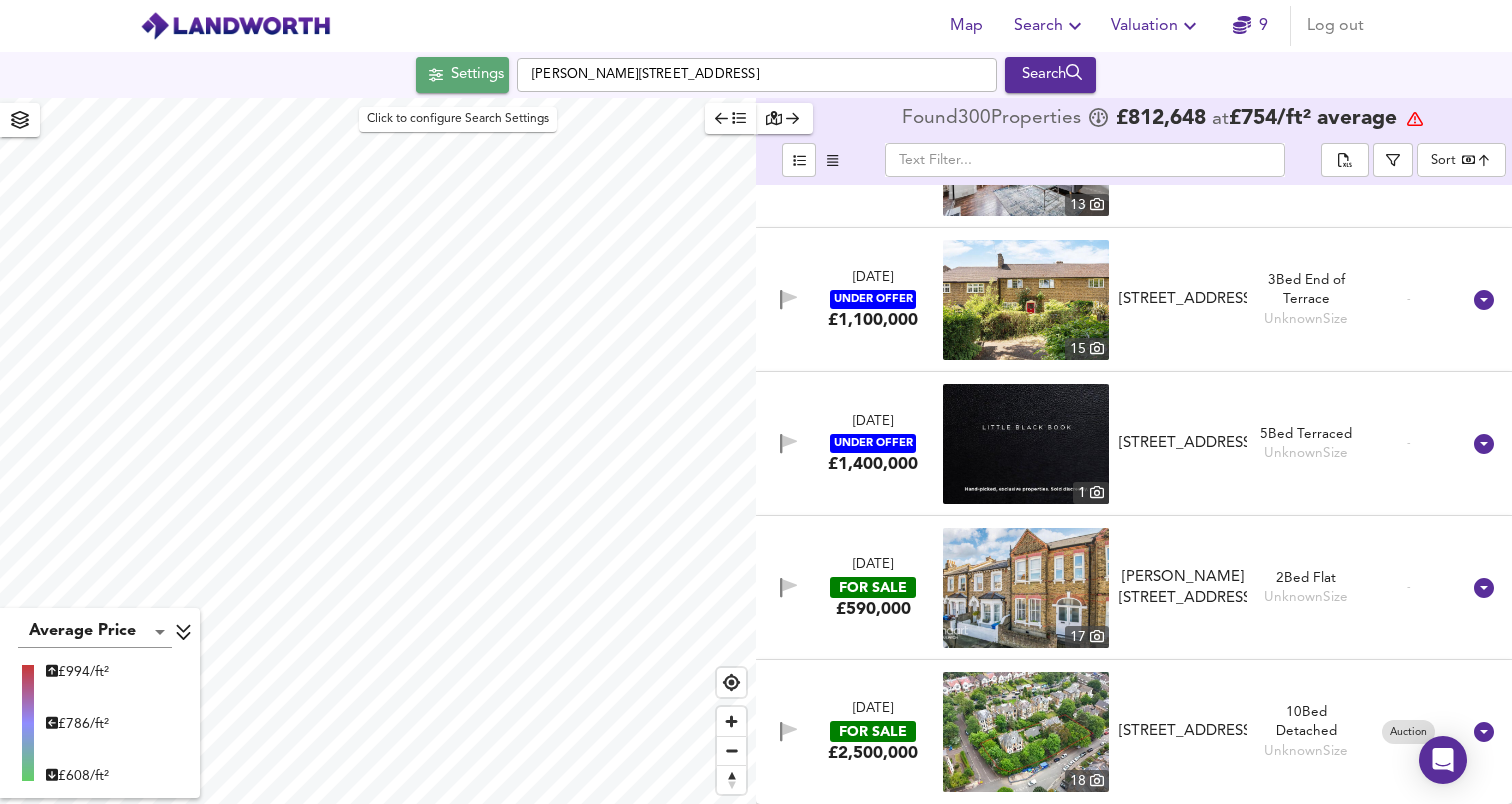 click on "Settings" at bounding box center (462, 75) 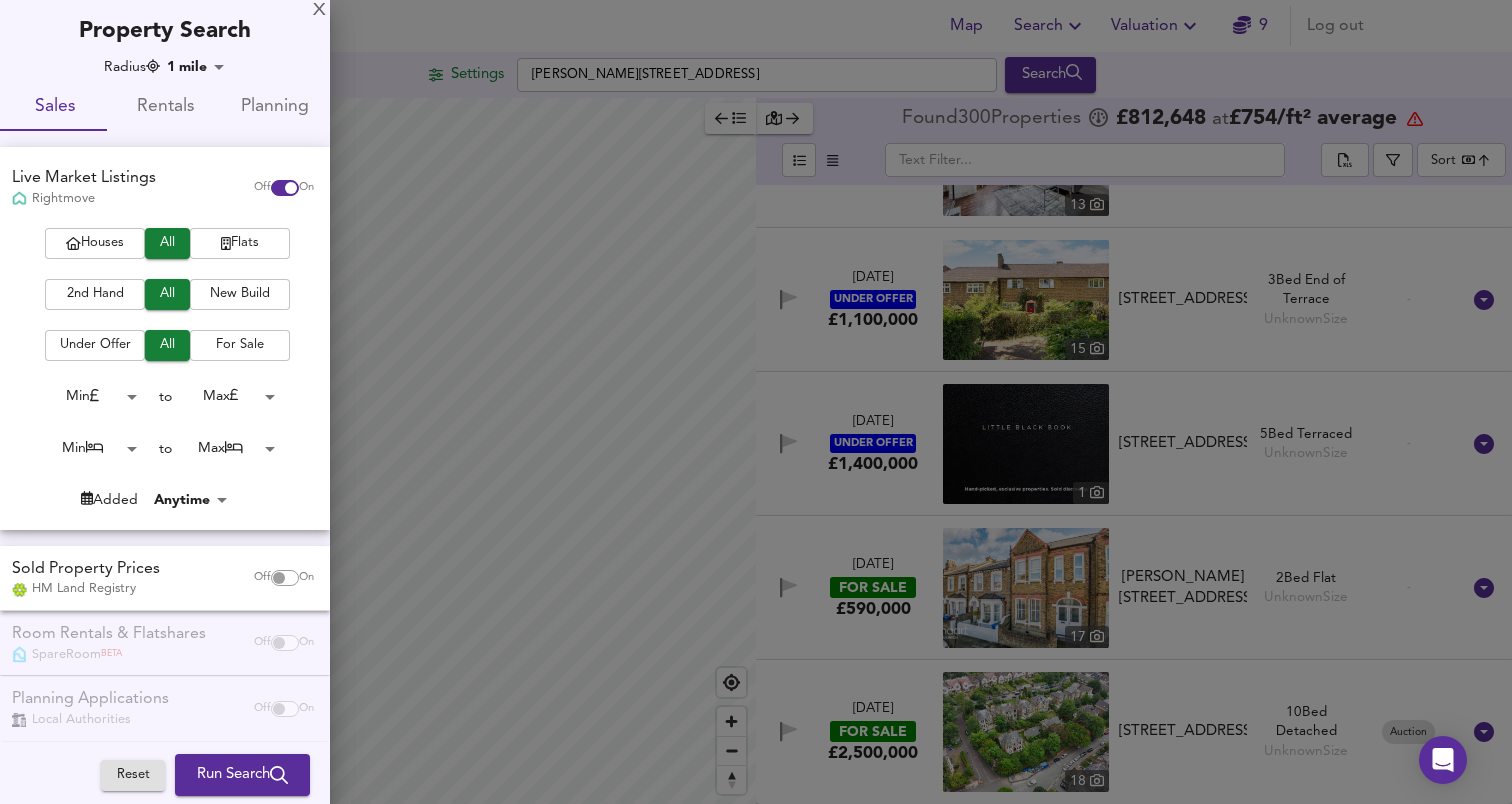 click at bounding box center (756, 402) 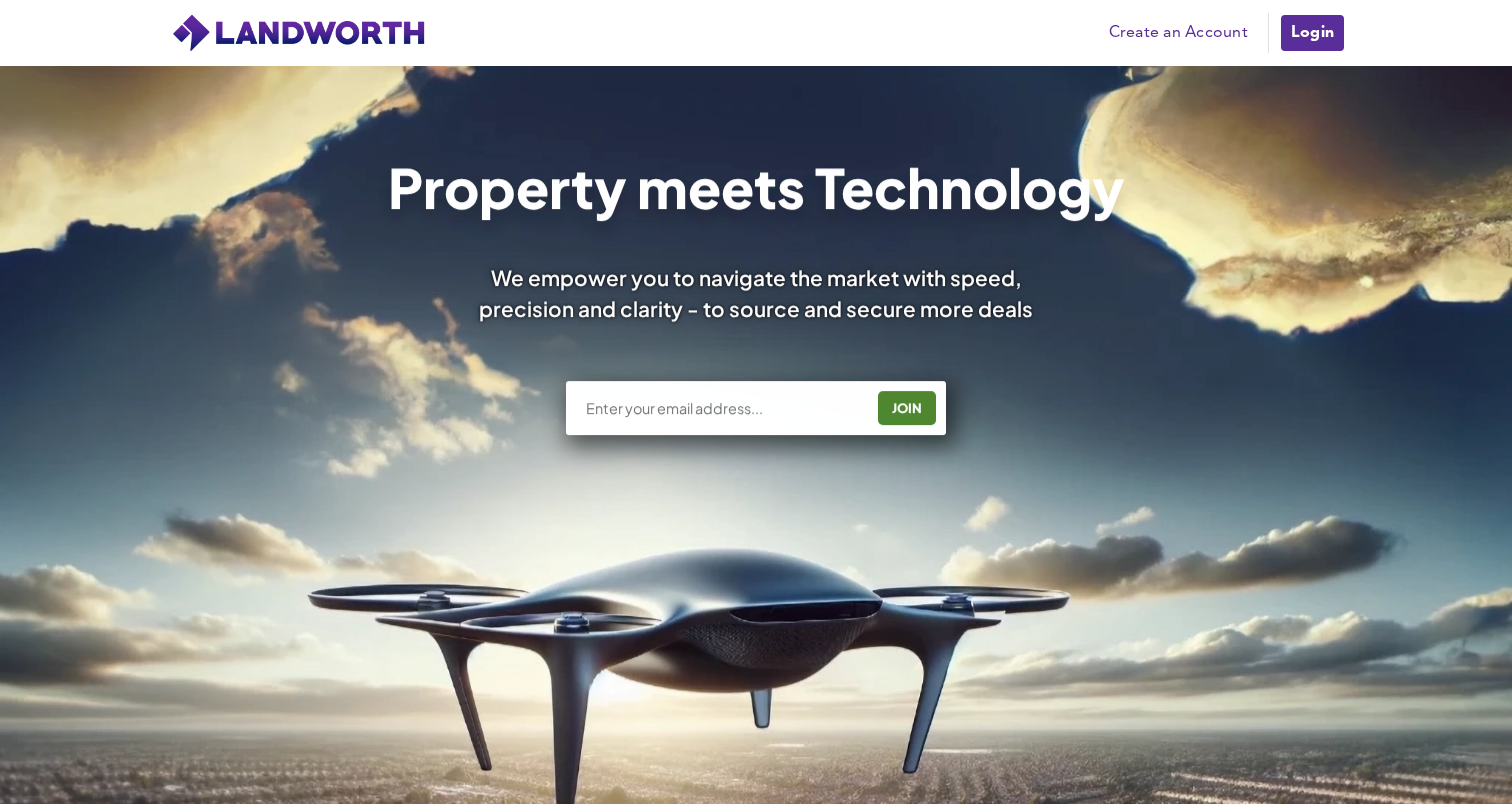 scroll, scrollTop: 0, scrollLeft: 0, axis: both 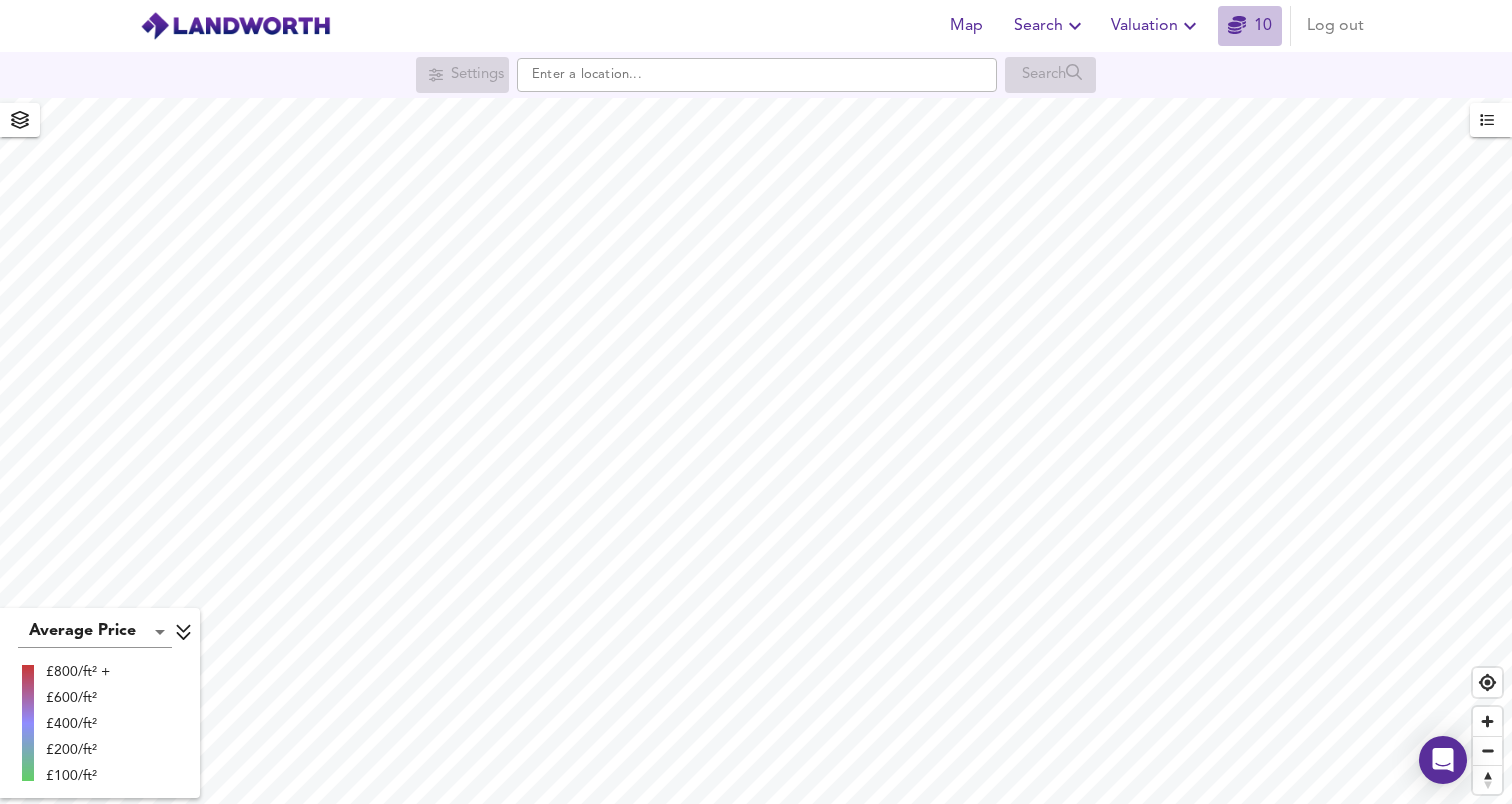 click 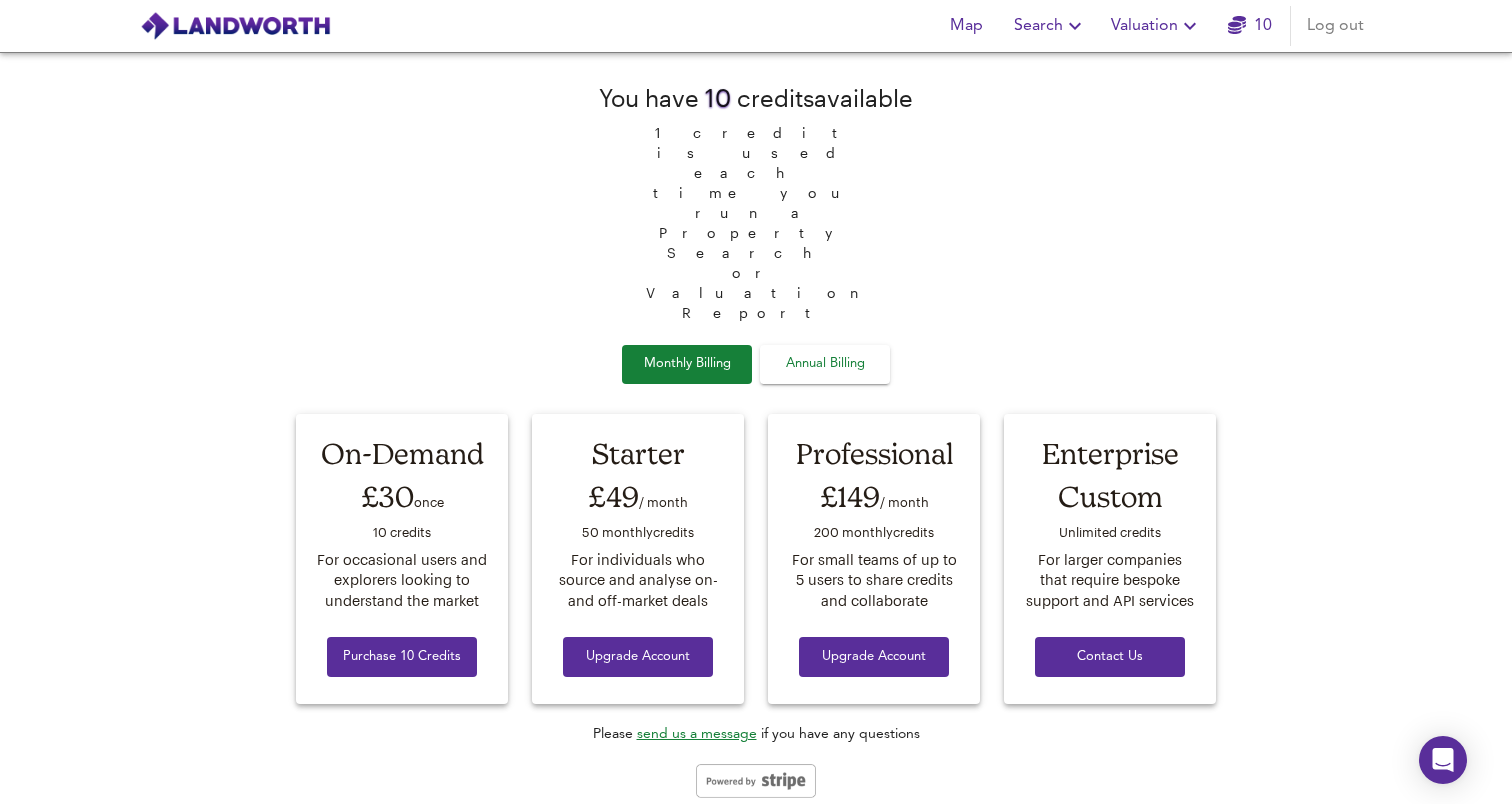 drag, startPoint x: 648, startPoint y: 220, endPoint x: 912, endPoint y: 213, distance: 264.09277 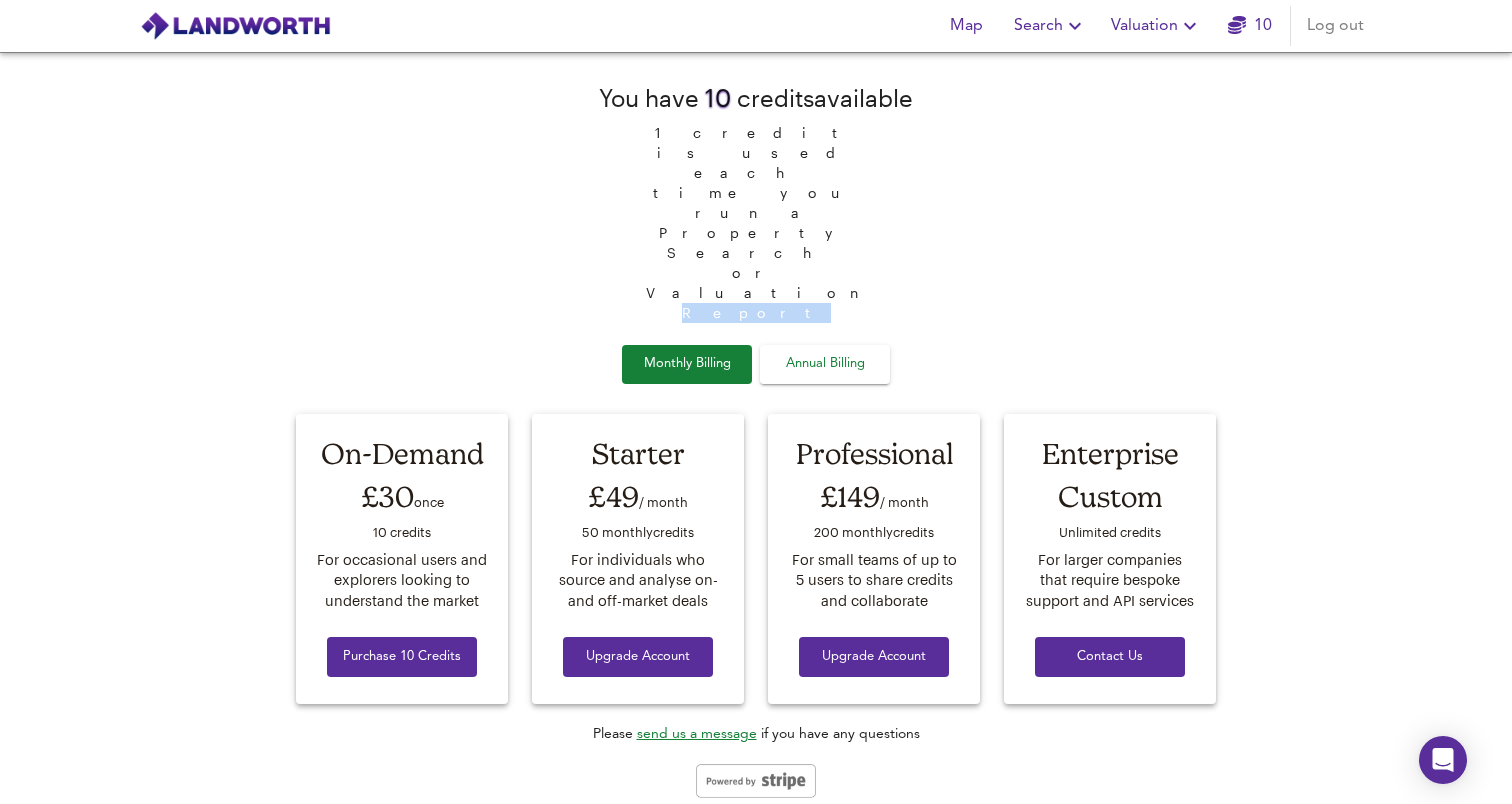 click on "1 credit is used each time you run a Property Search or Valuation Report" at bounding box center (756, 219) 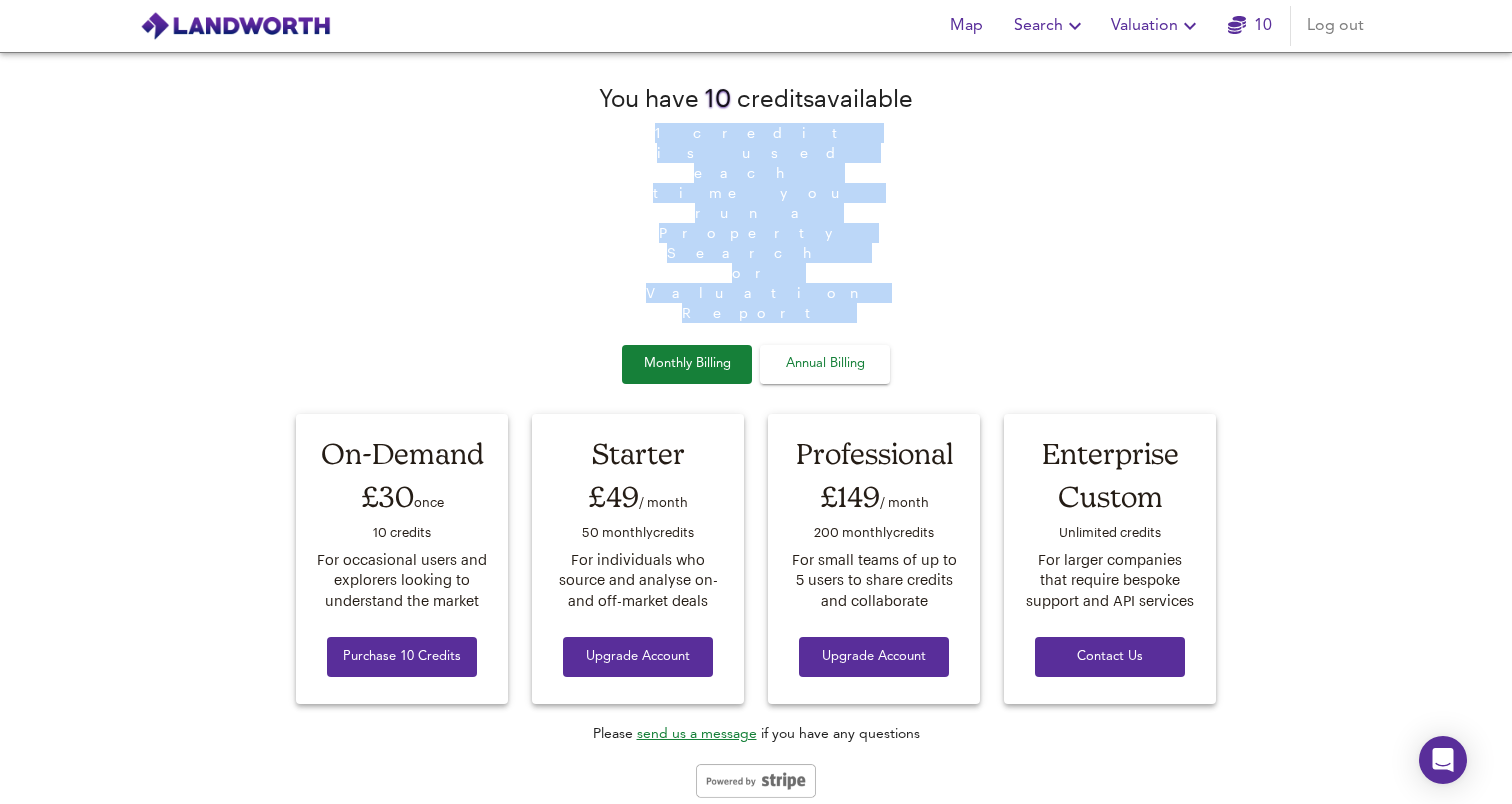 click on "1 credit is used each time you run a Property Search or Valuation Report" at bounding box center [756, 219] 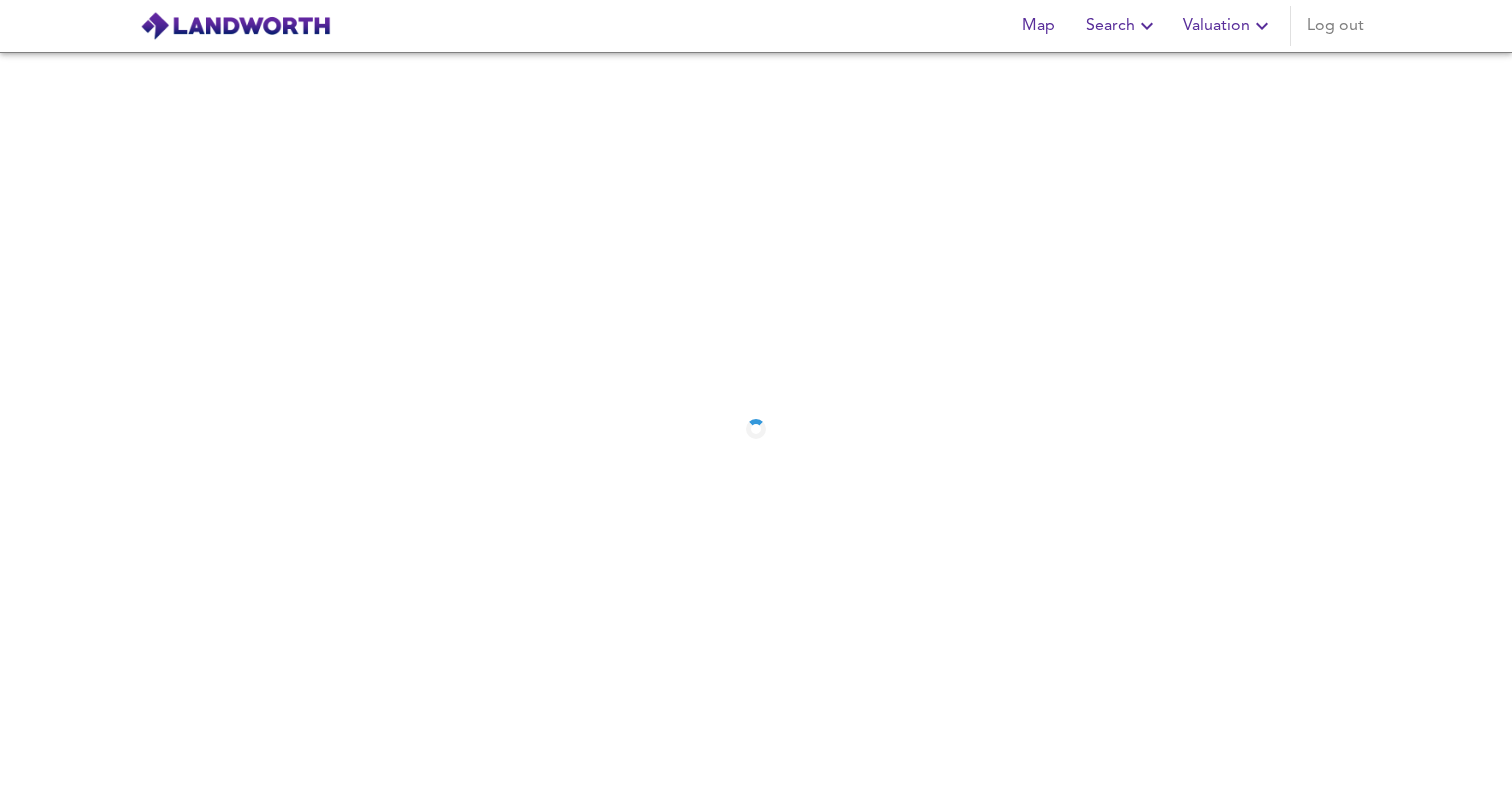 scroll, scrollTop: 0, scrollLeft: 0, axis: both 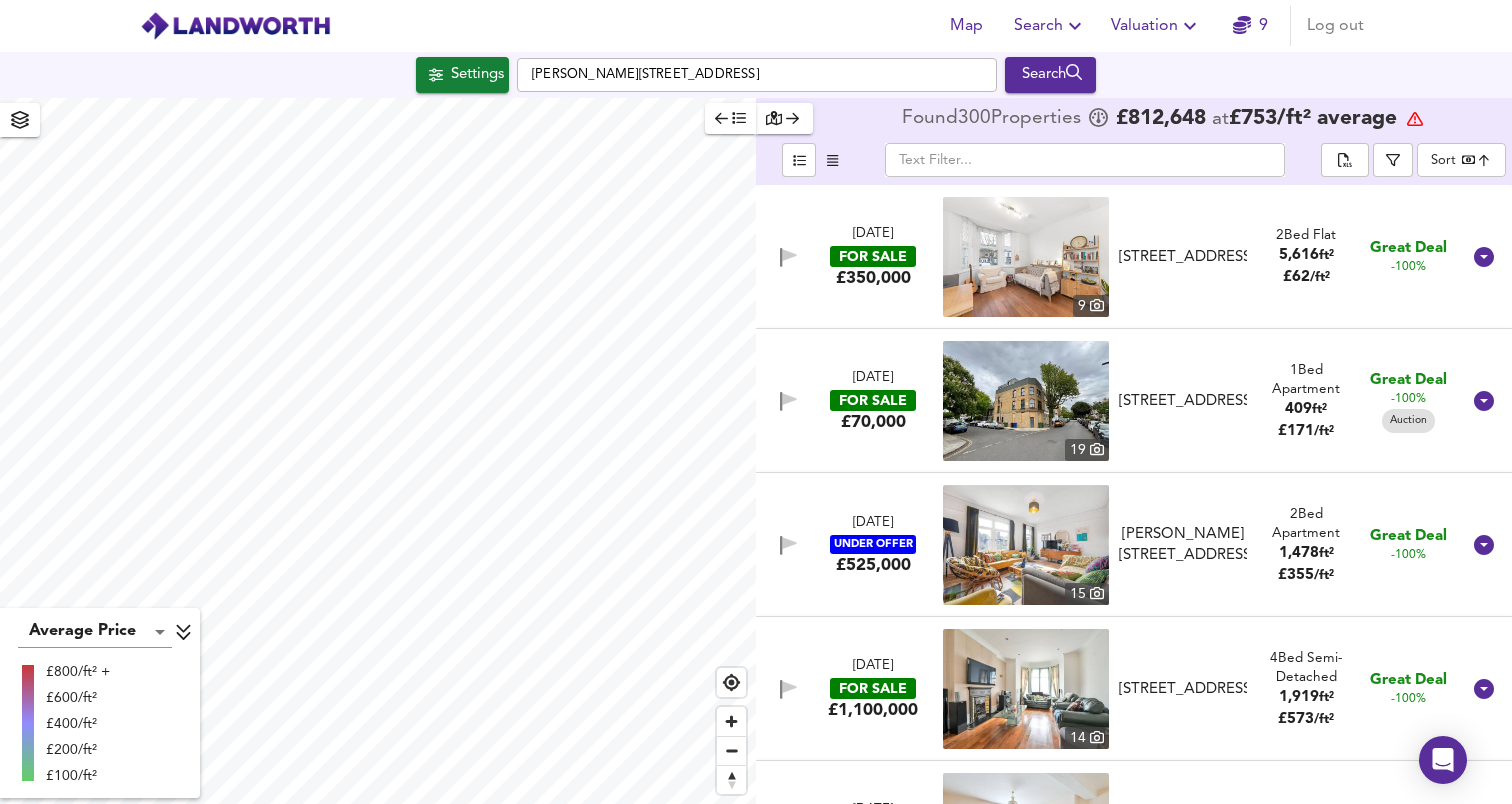 checkbox on "false" 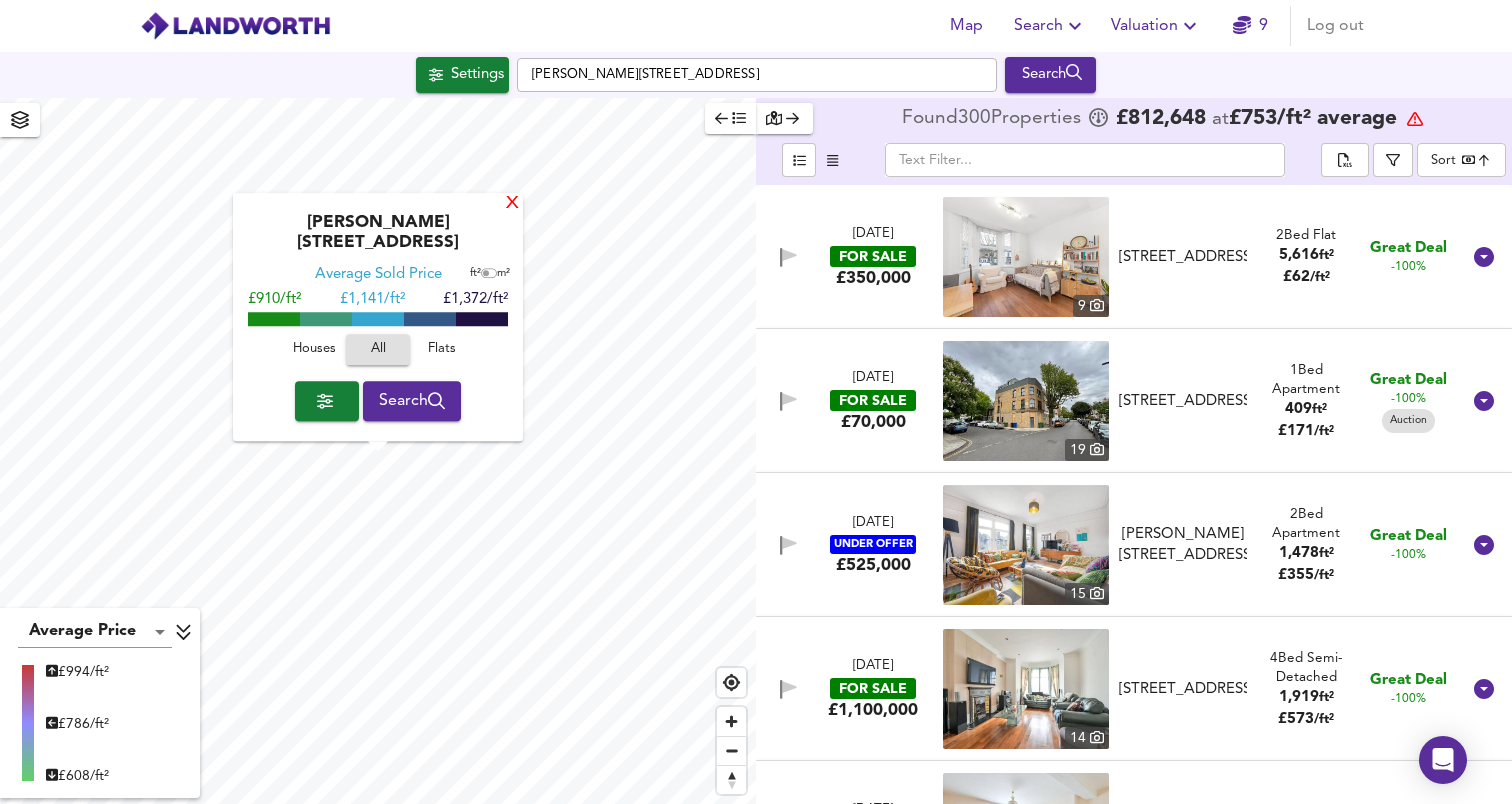 click on "X" at bounding box center (512, 204) 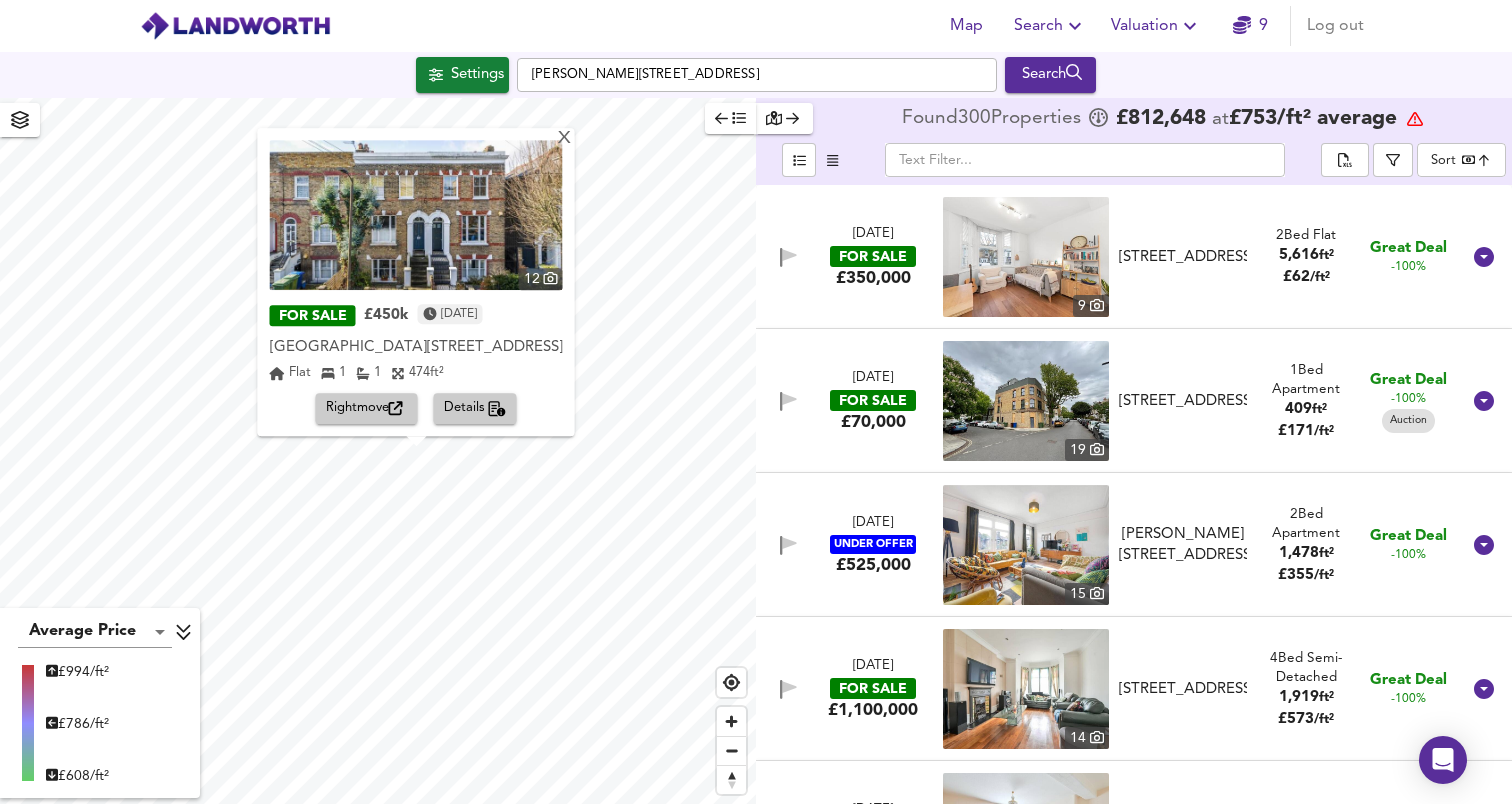 click at bounding box center [416, 215] 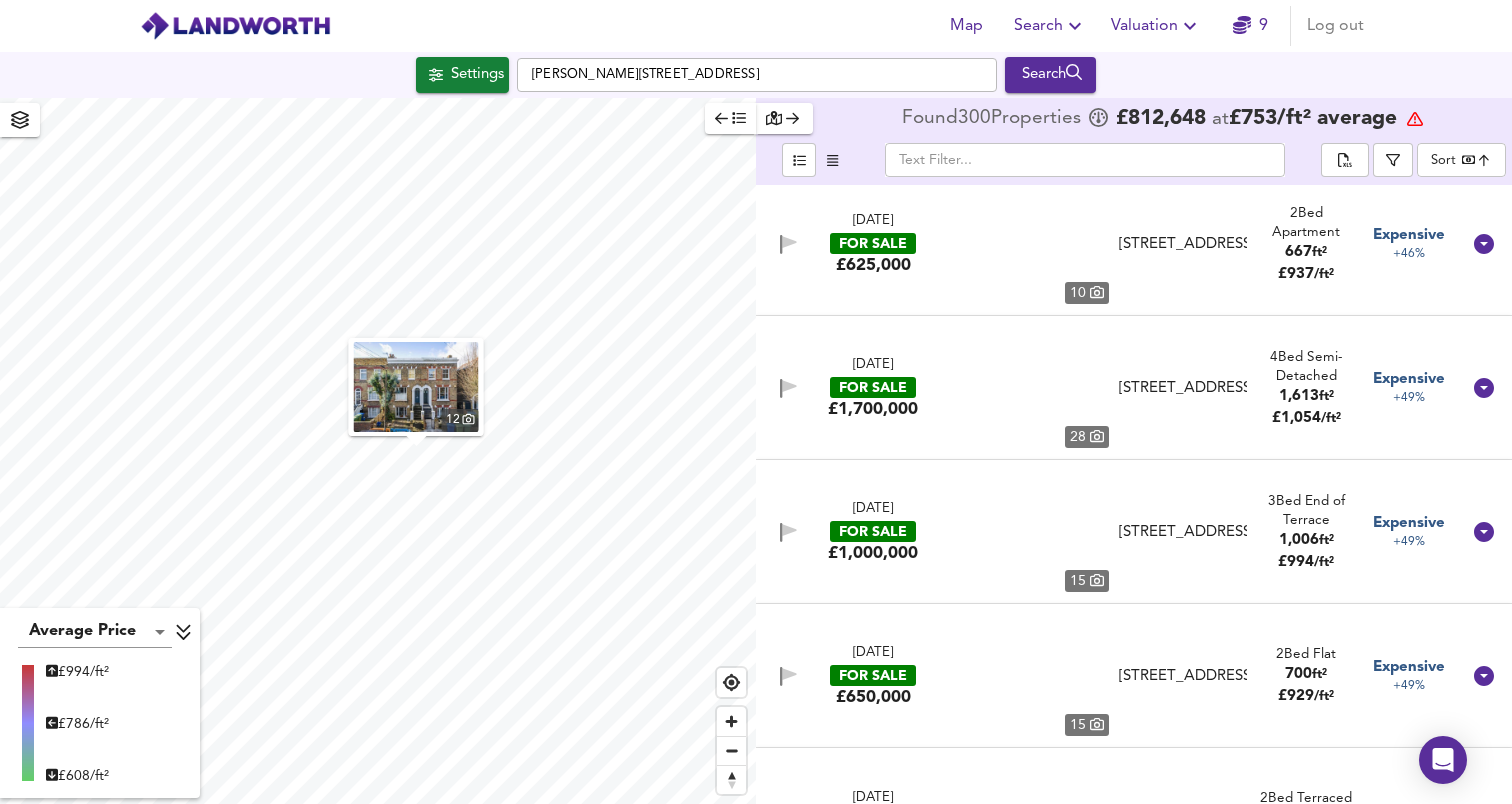 scroll, scrollTop: 37728, scrollLeft: 0, axis: vertical 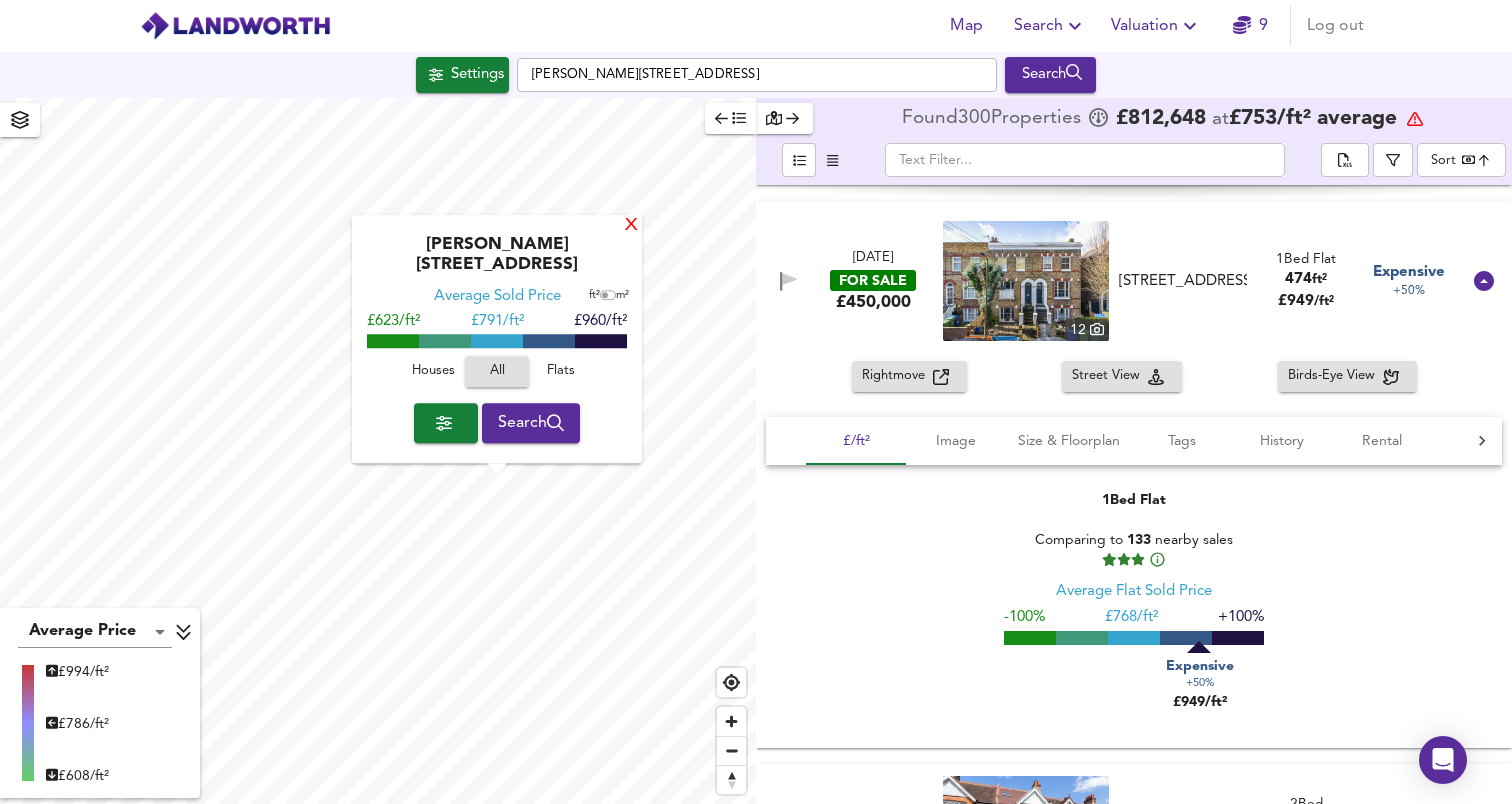 click on "X" at bounding box center (631, 226) 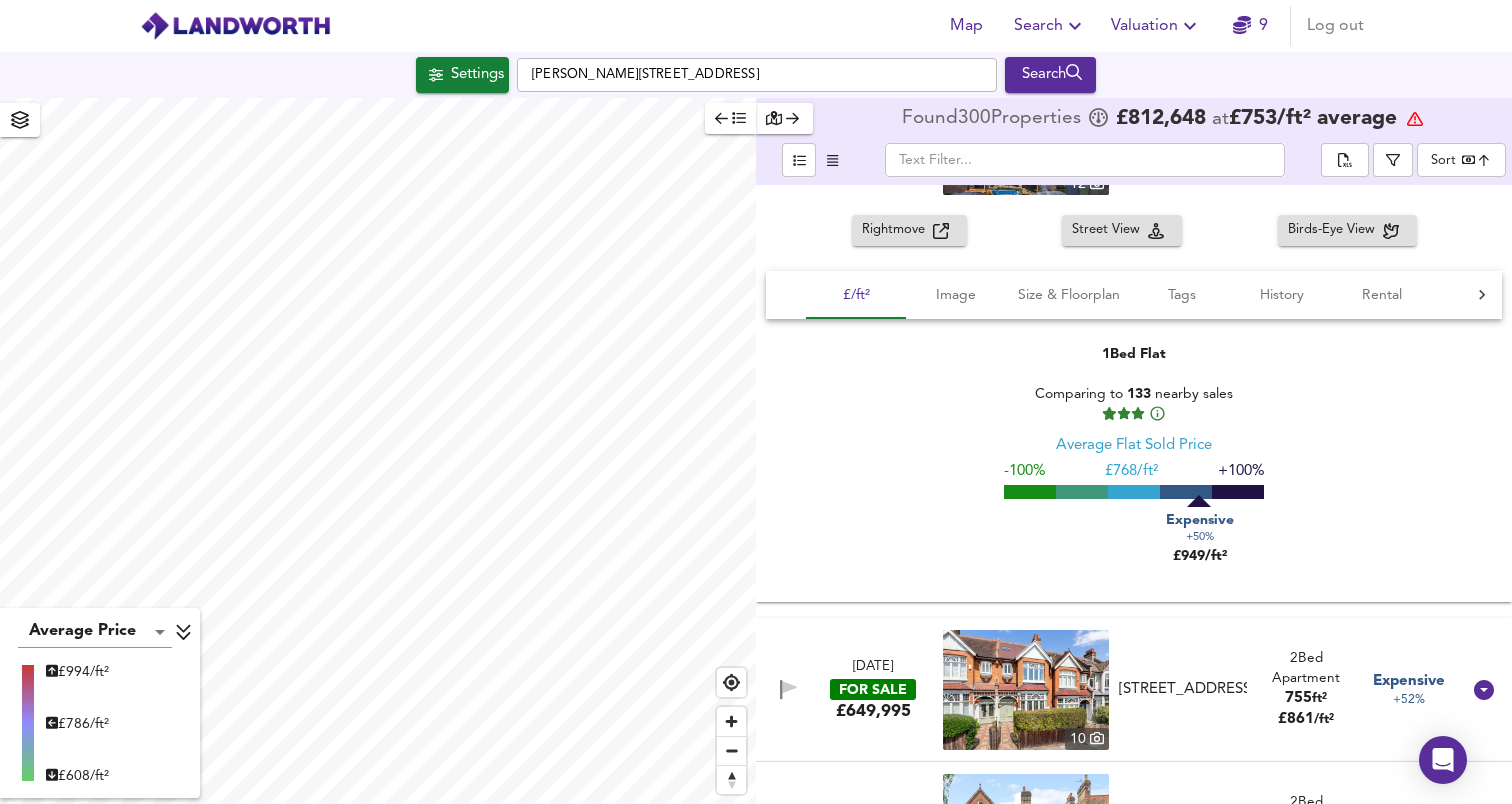 scroll, scrollTop: 37881, scrollLeft: 0, axis: vertical 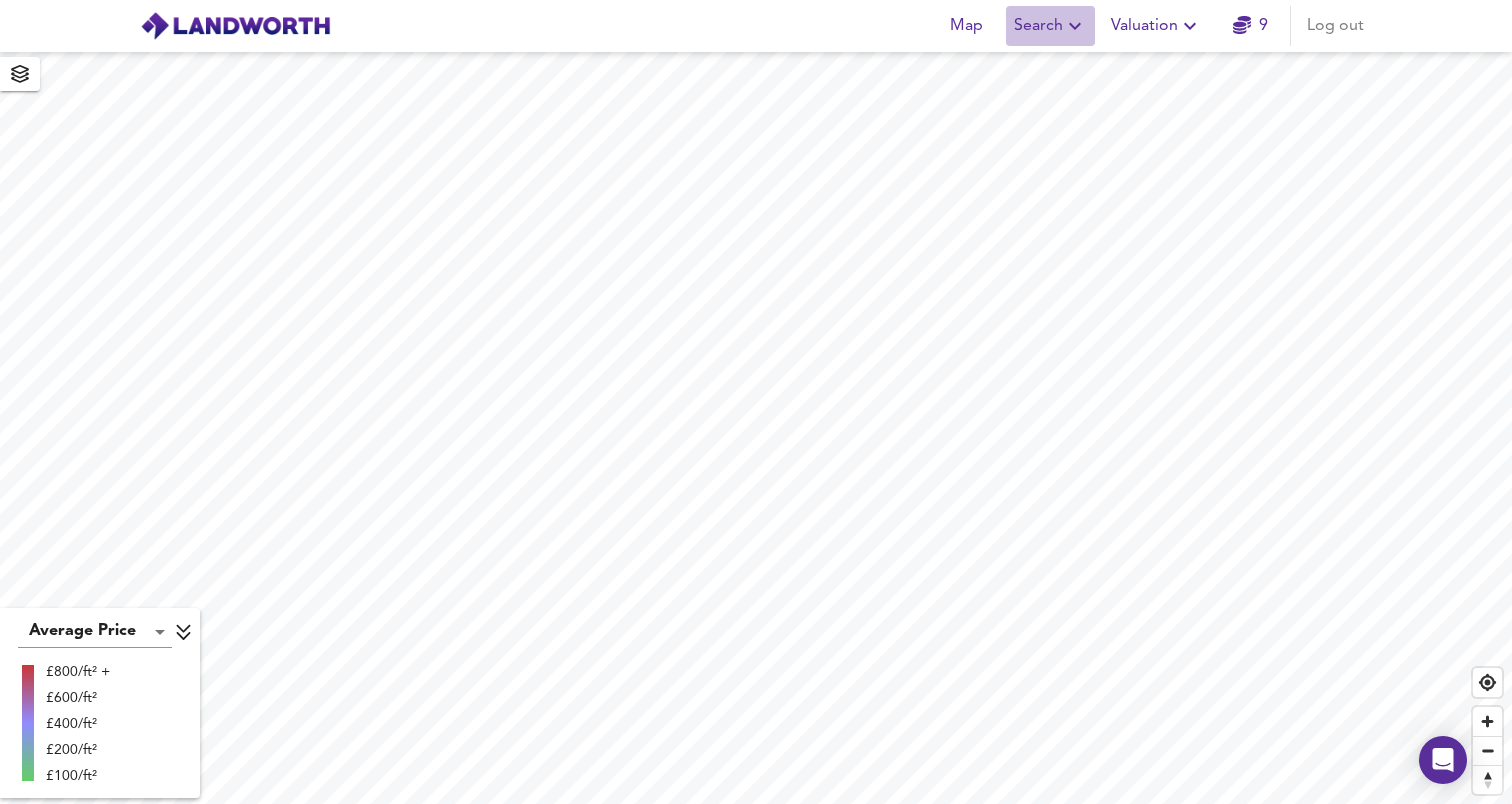 click on "Search" at bounding box center (1050, 26) 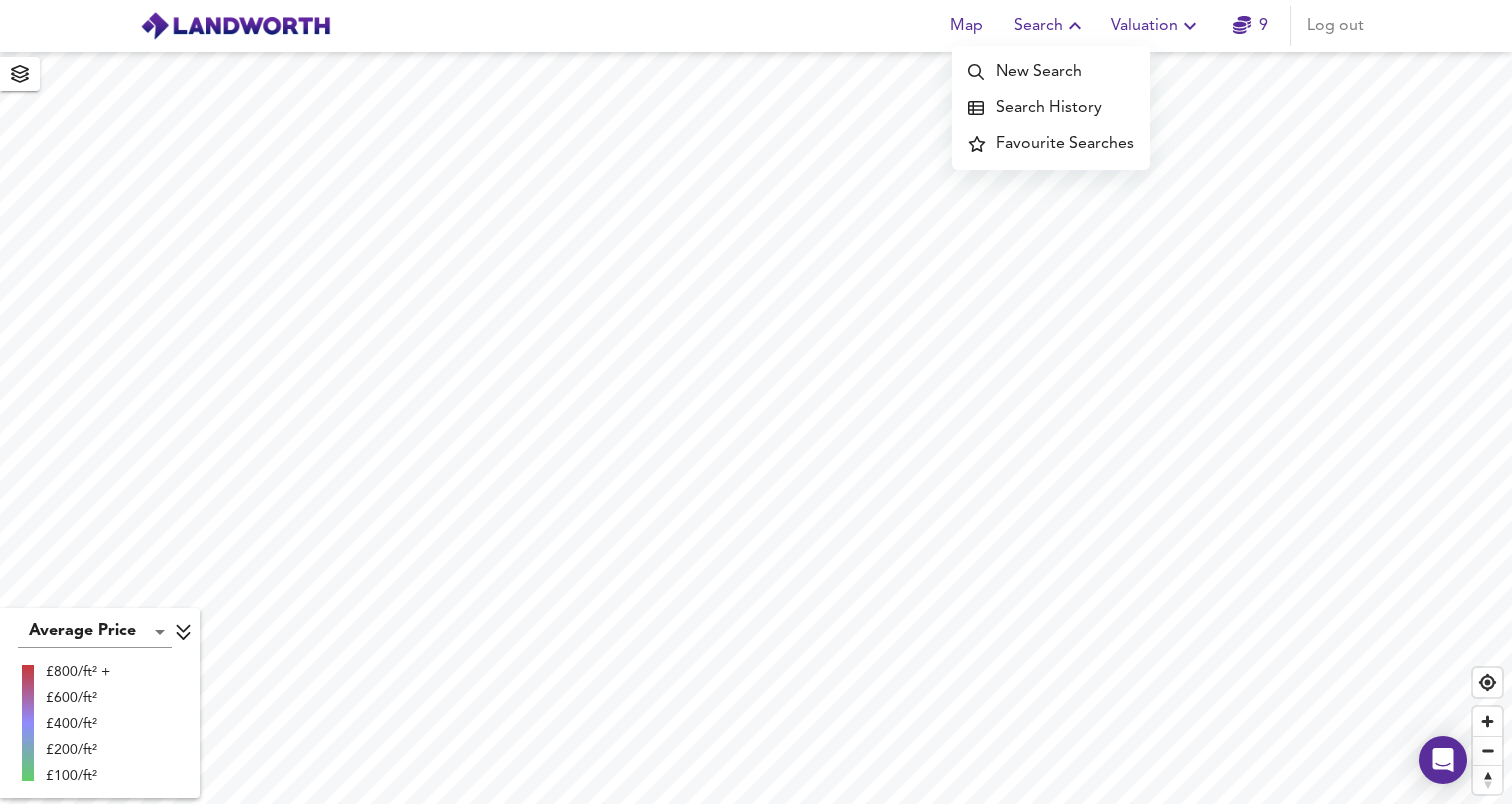 click on "Search History" at bounding box center [1051, 108] 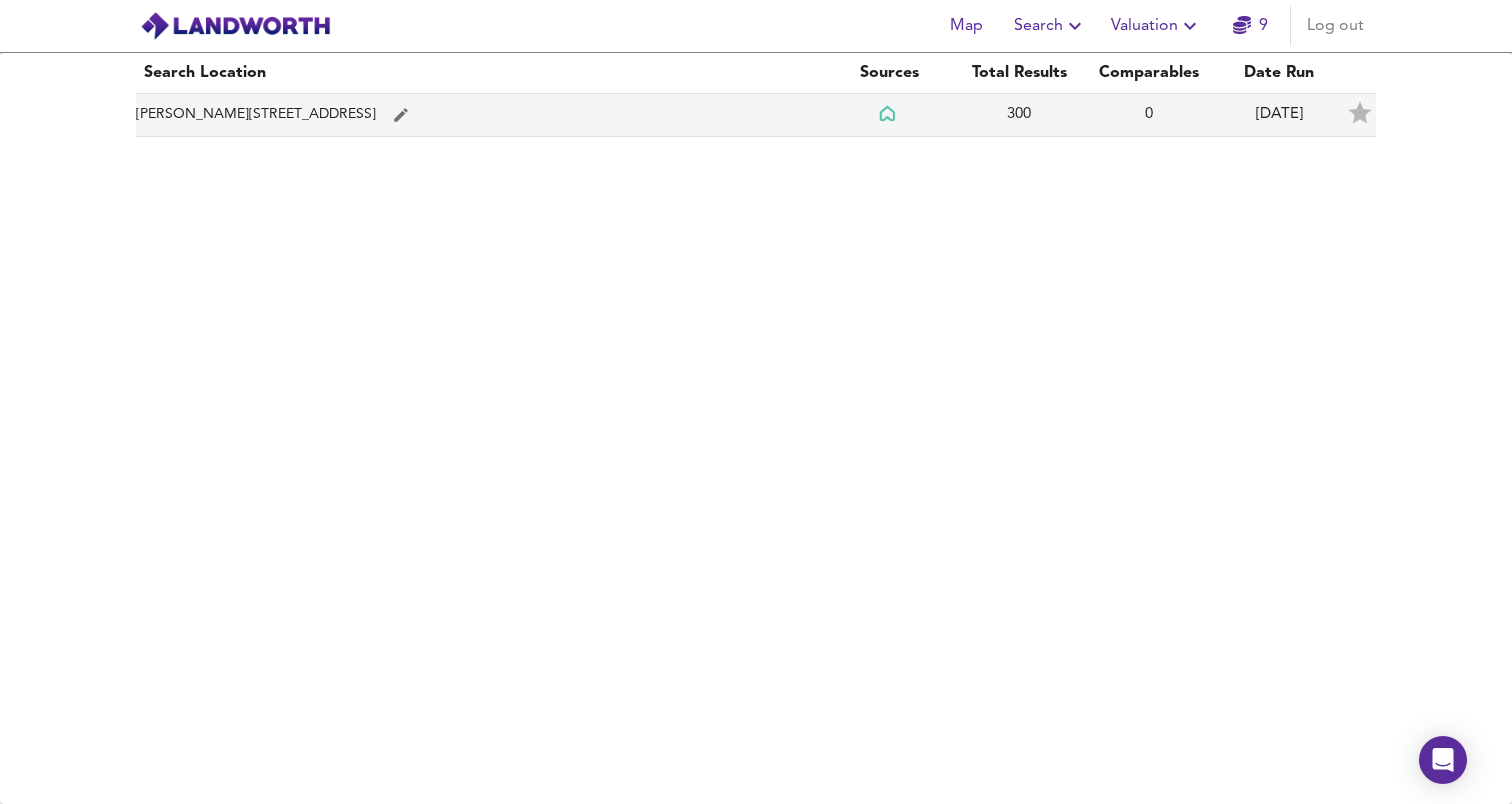 click on "[PERSON_NAME][STREET_ADDRESS]" at bounding box center (480, 115) 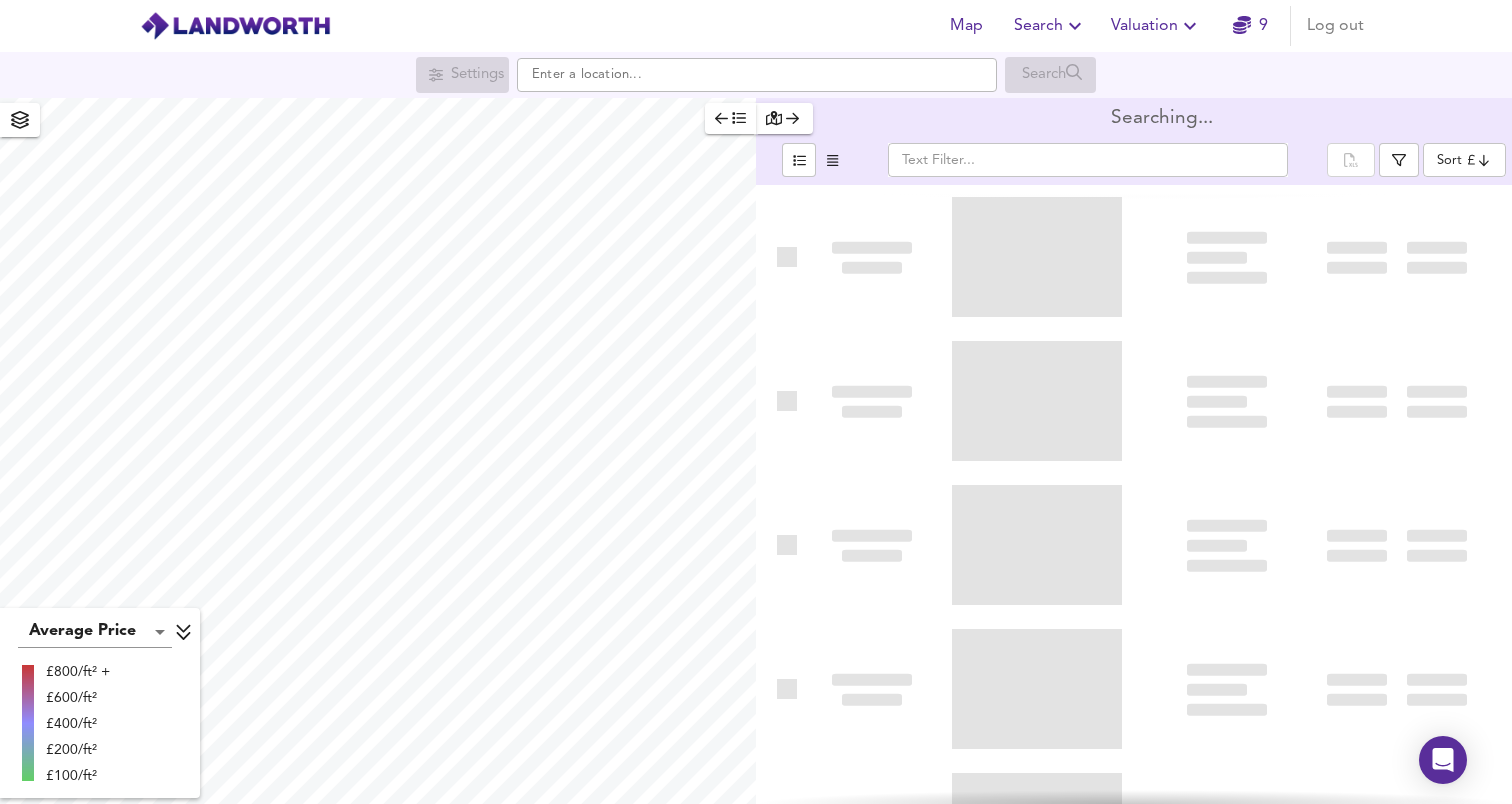 type on "bestdeal" 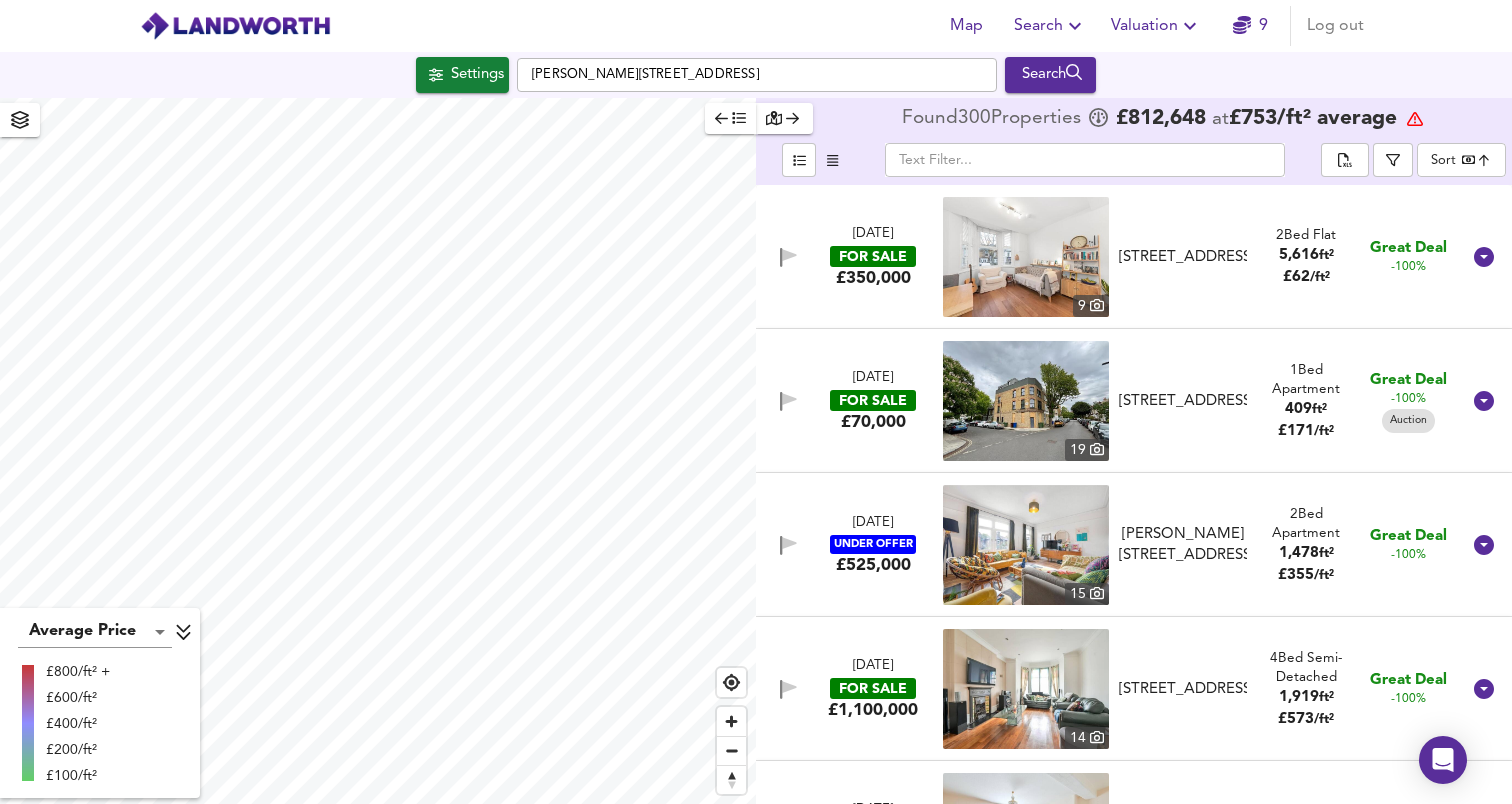 checkbox on "false" 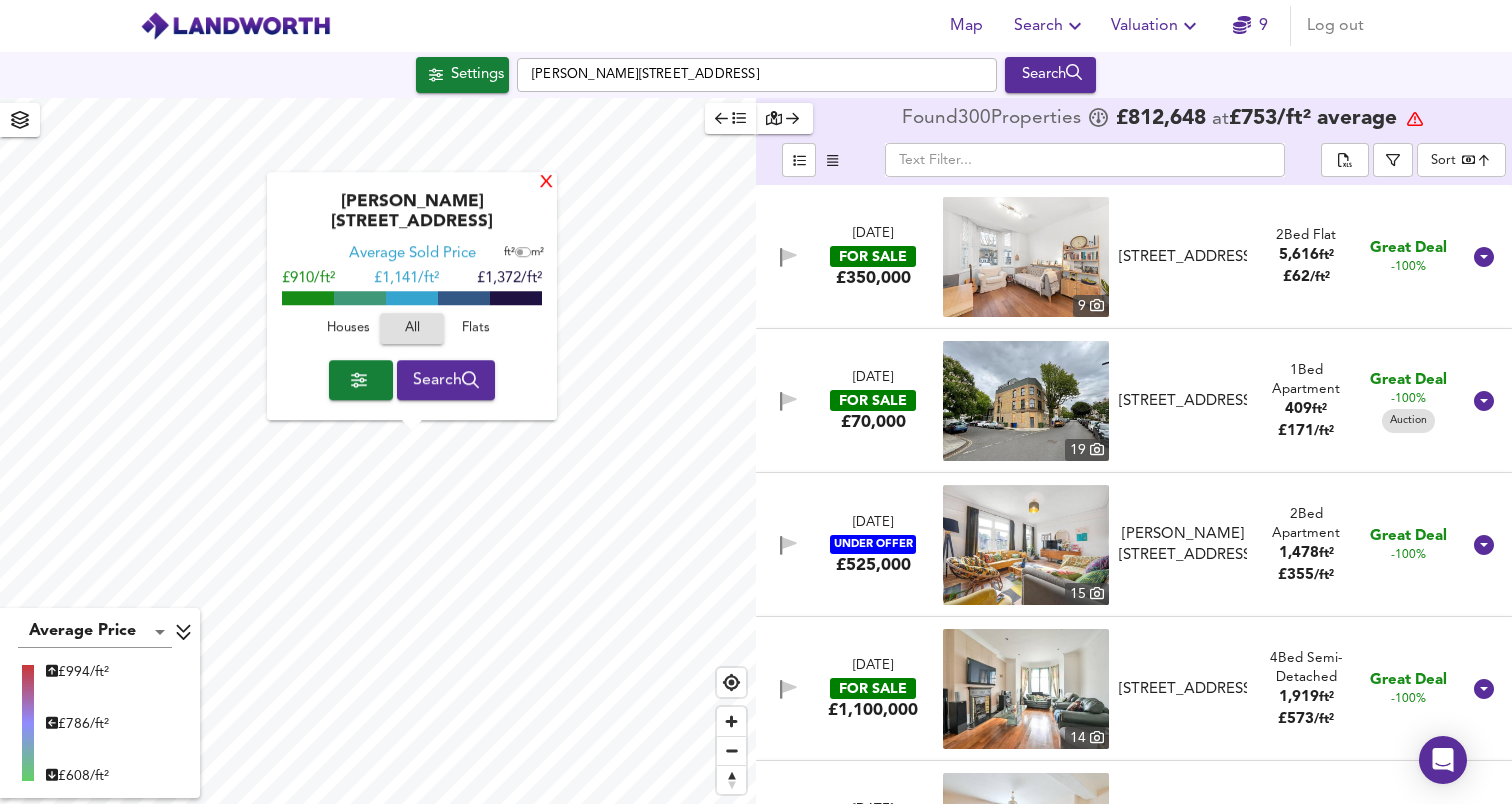 click on "X" at bounding box center (546, 183) 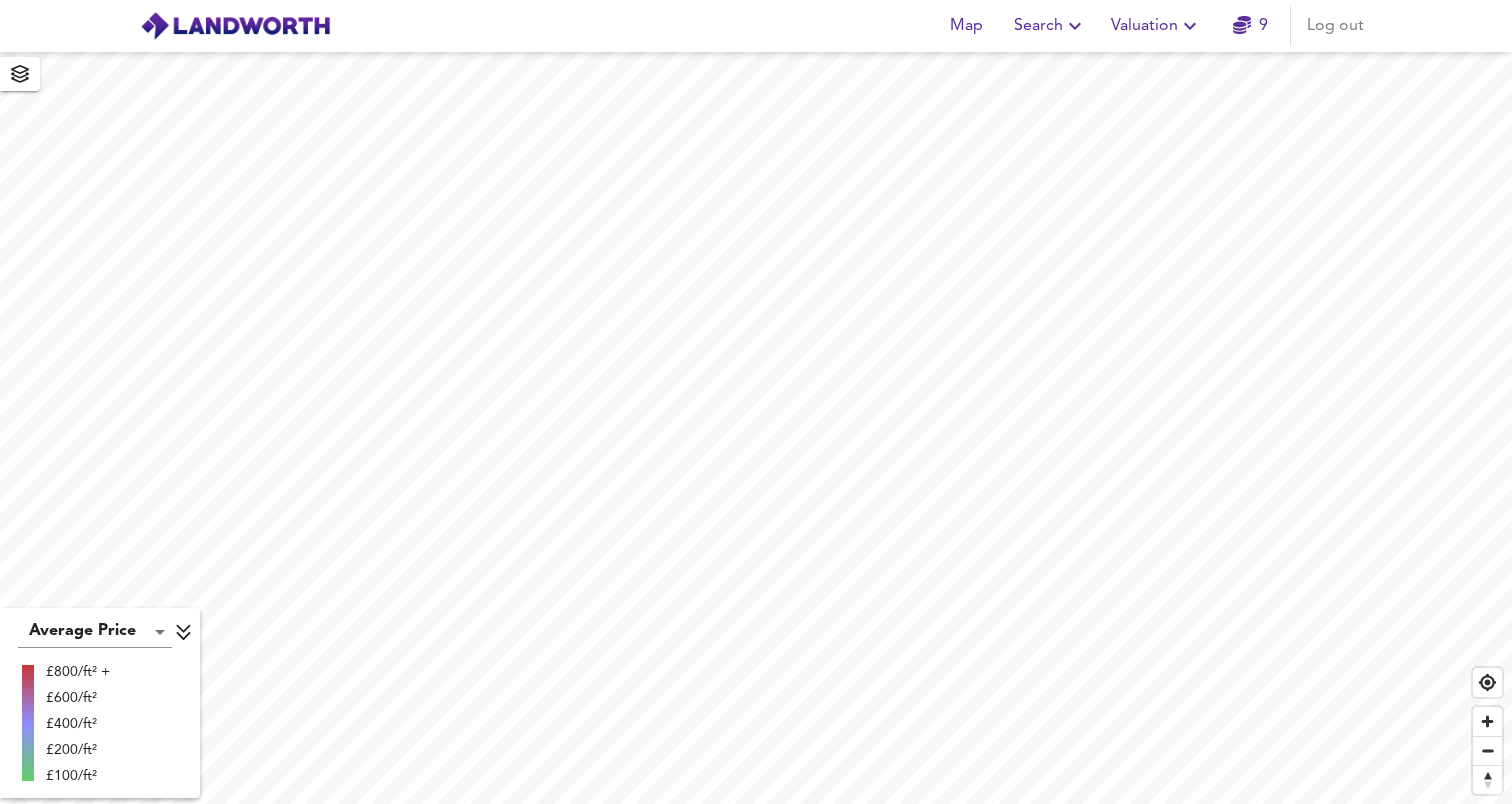 scroll, scrollTop: 0, scrollLeft: 0, axis: both 